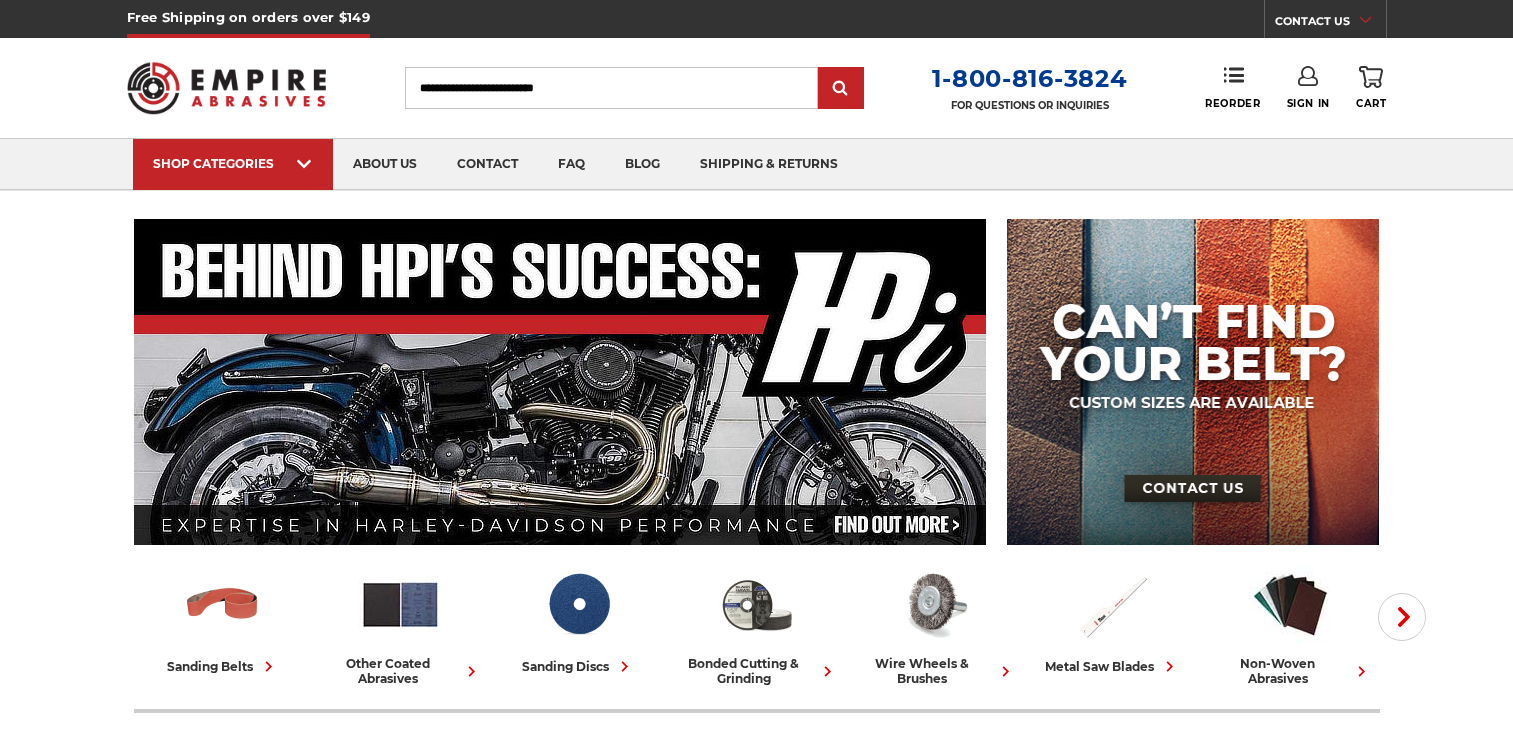 scroll, scrollTop: 0, scrollLeft: 0, axis: both 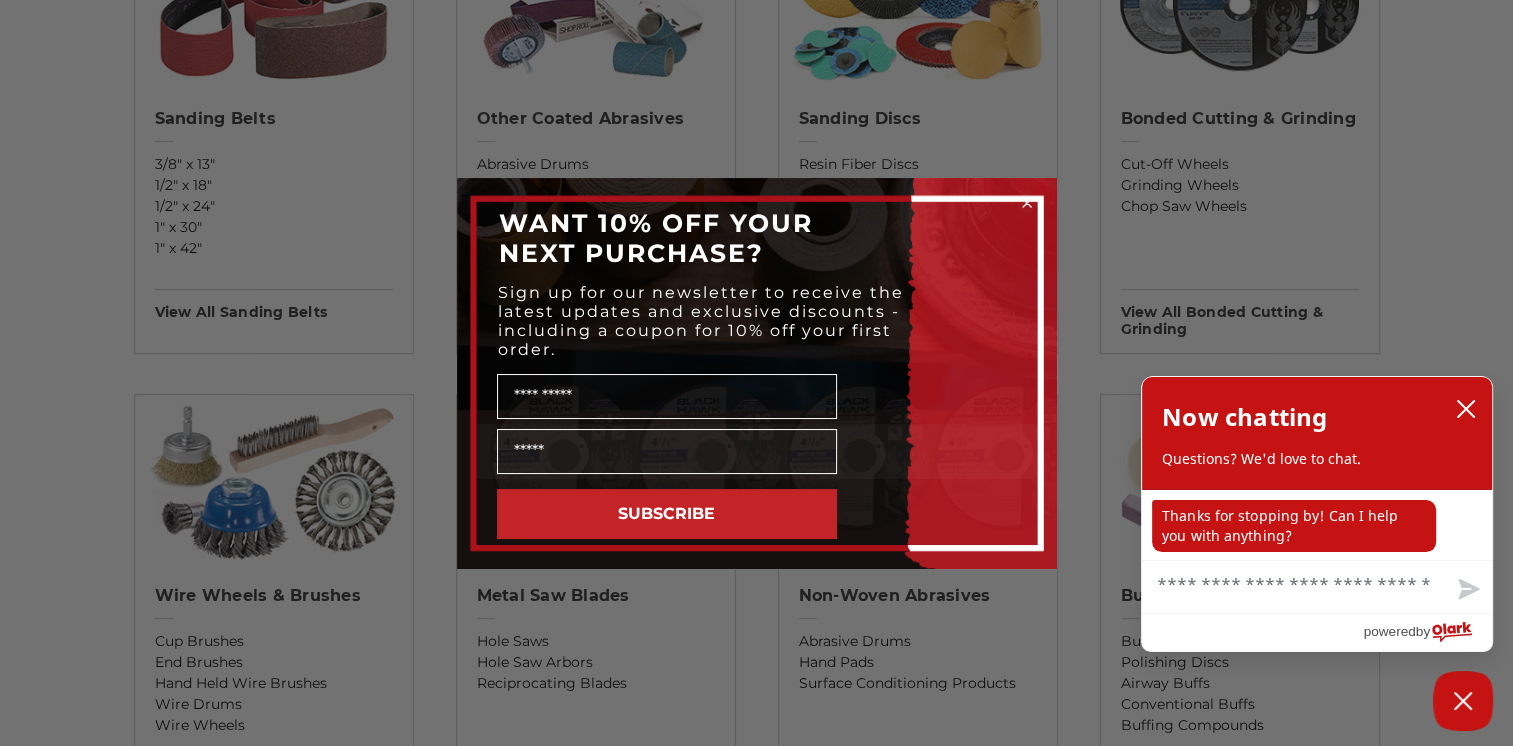 click 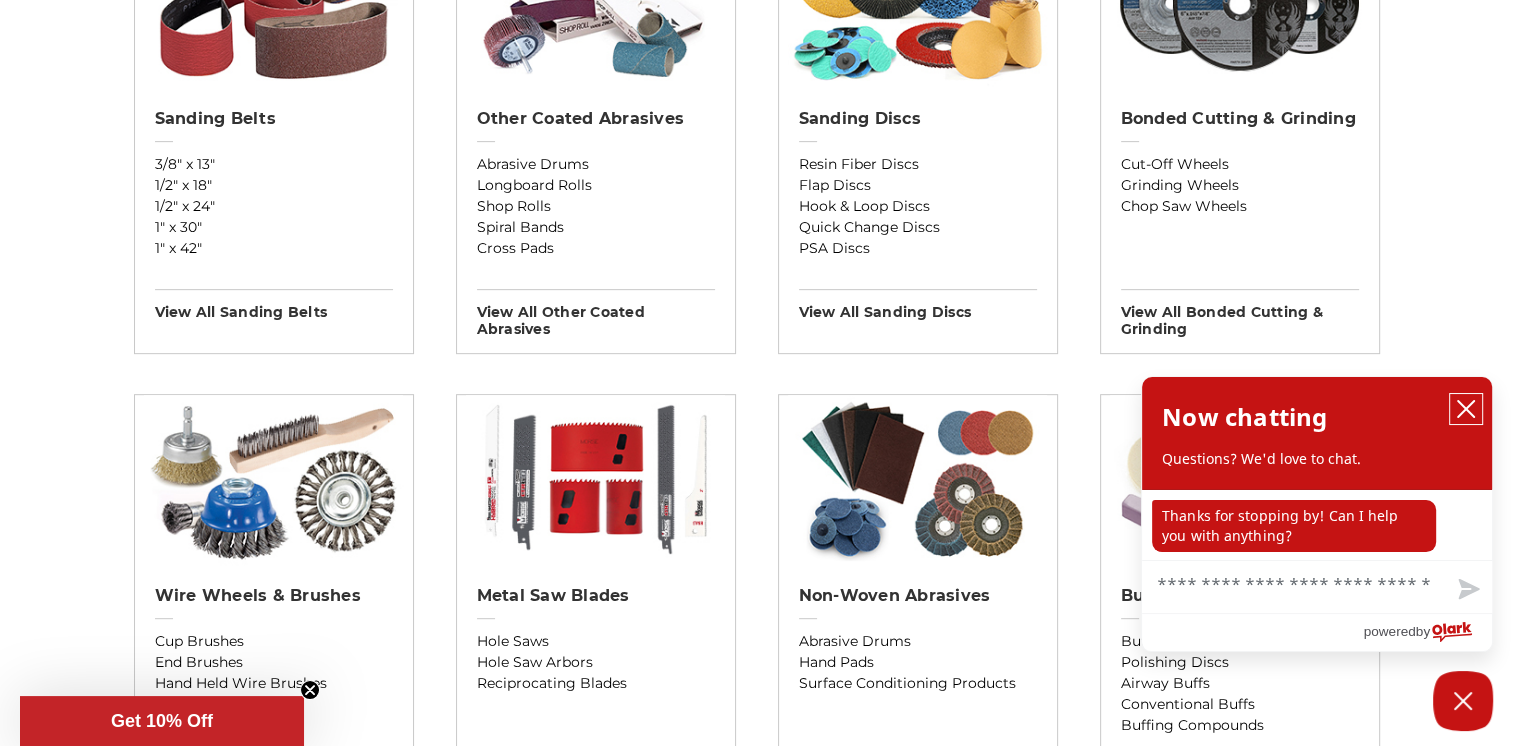 click 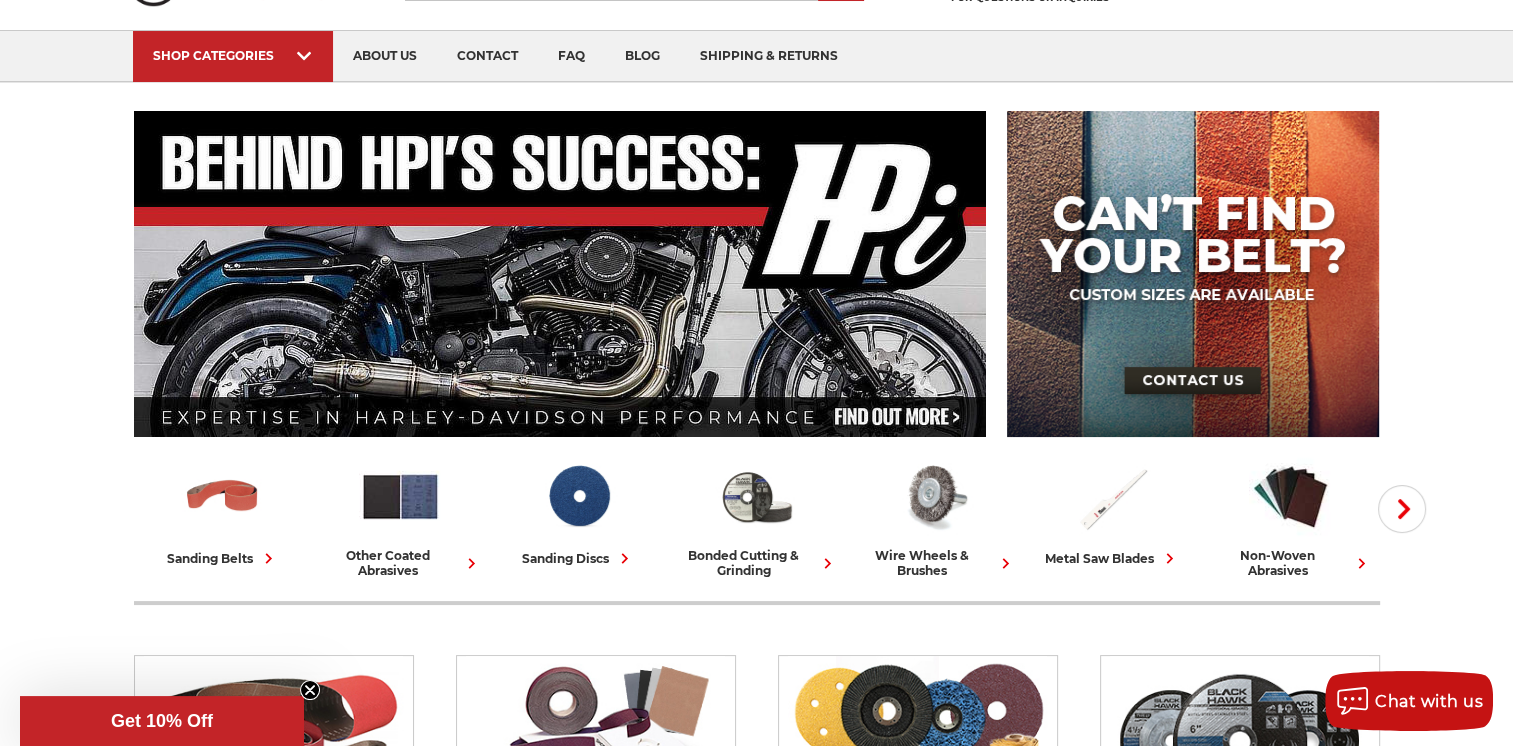 scroll, scrollTop: 0, scrollLeft: 0, axis: both 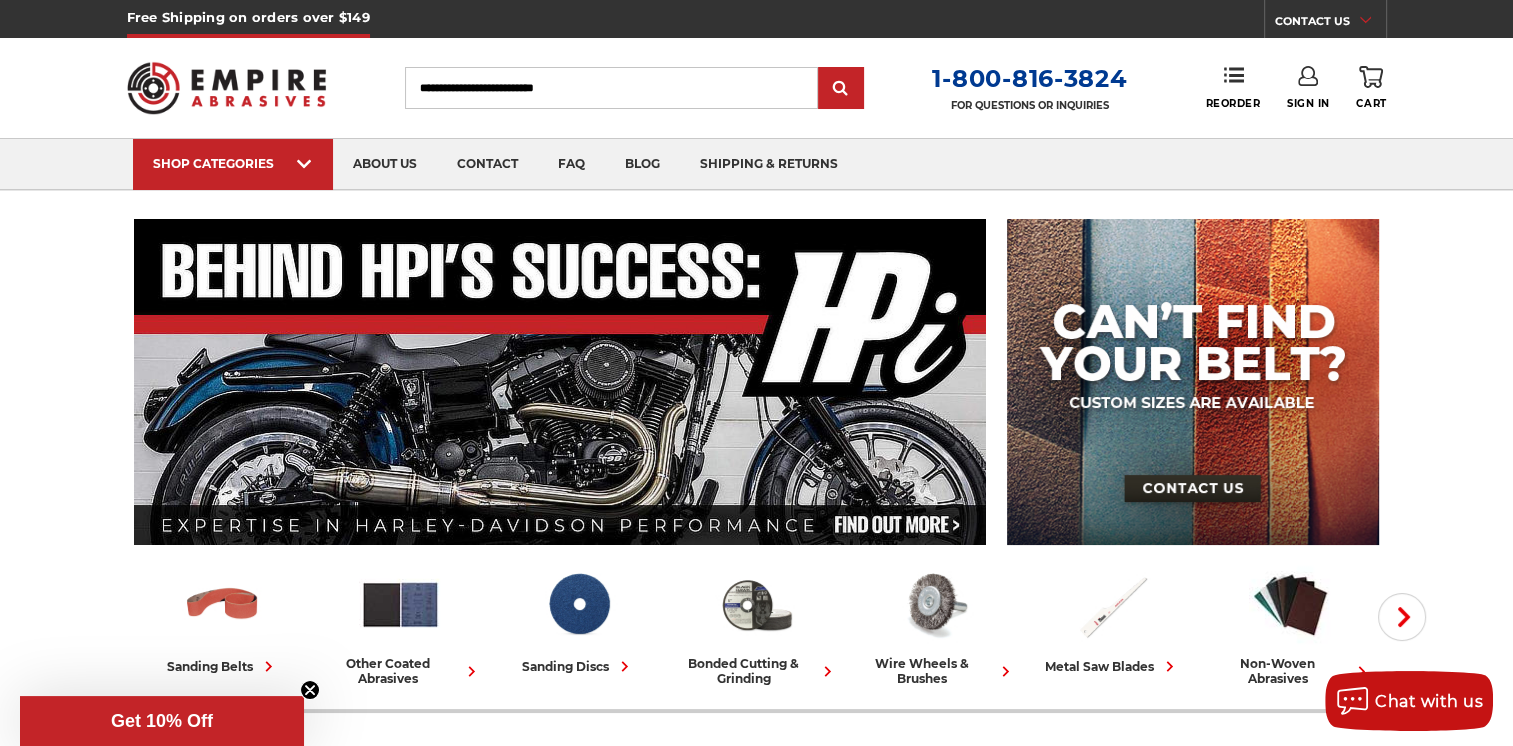 click on "Search" at bounding box center [611, 88] 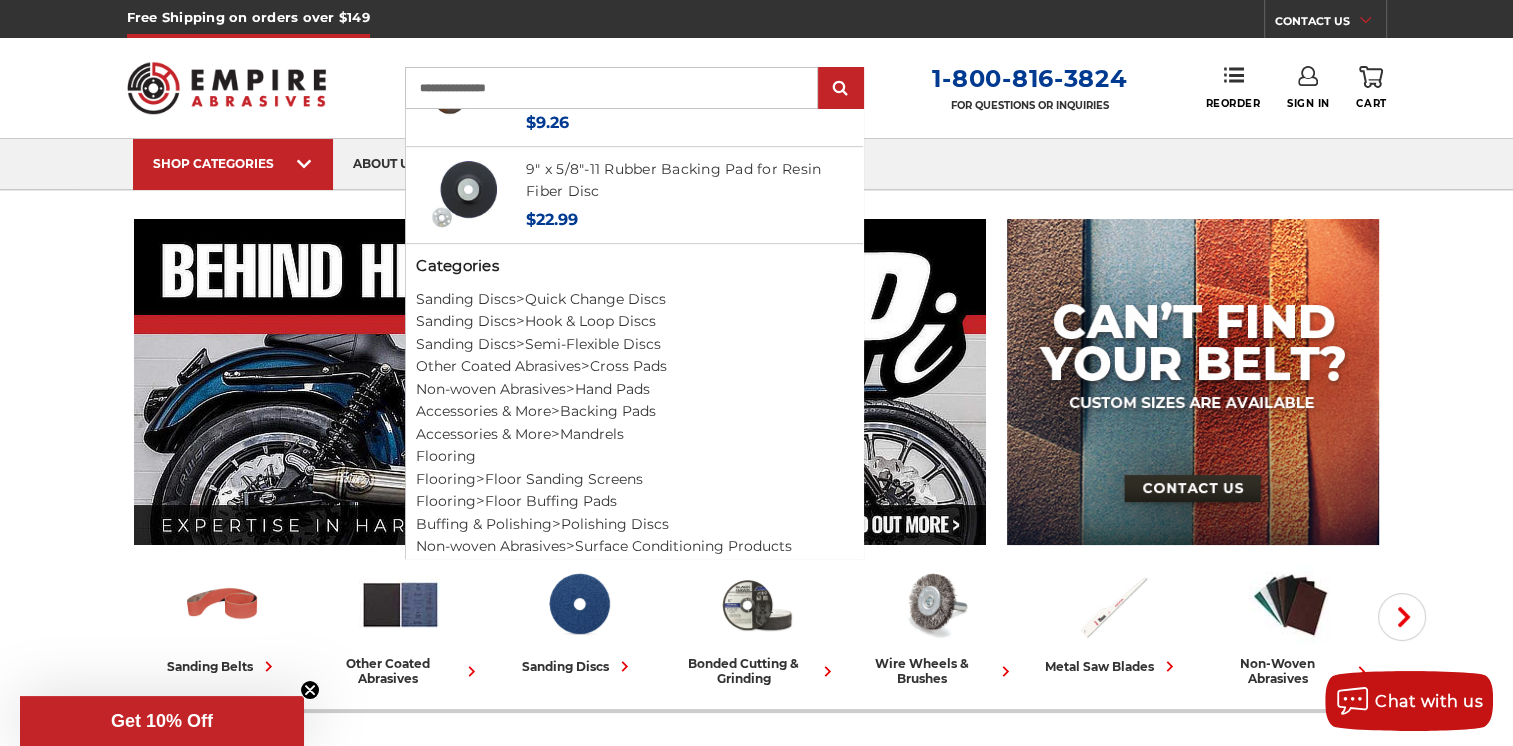 scroll, scrollTop: 1039, scrollLeft: 0, axis: vertical 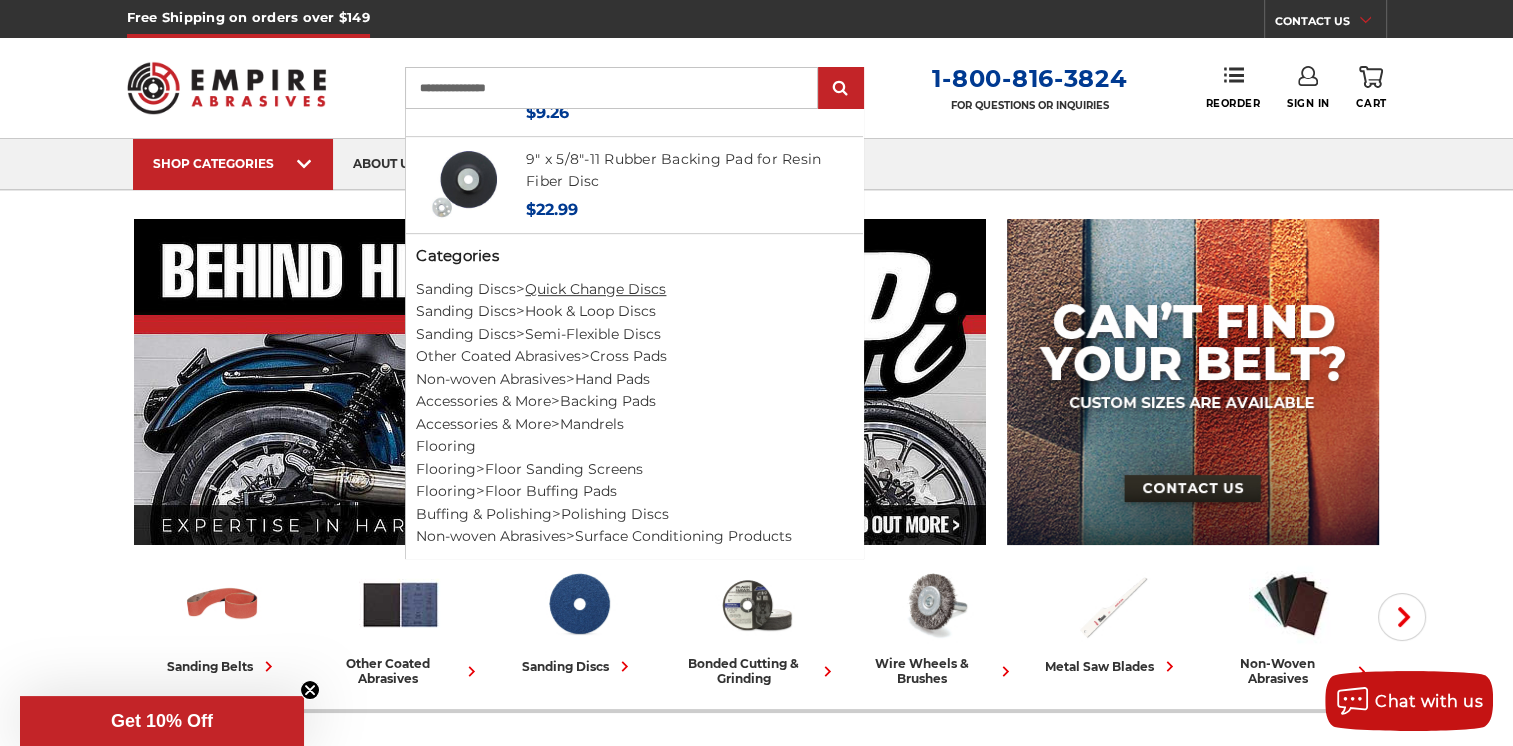 type on "**********" 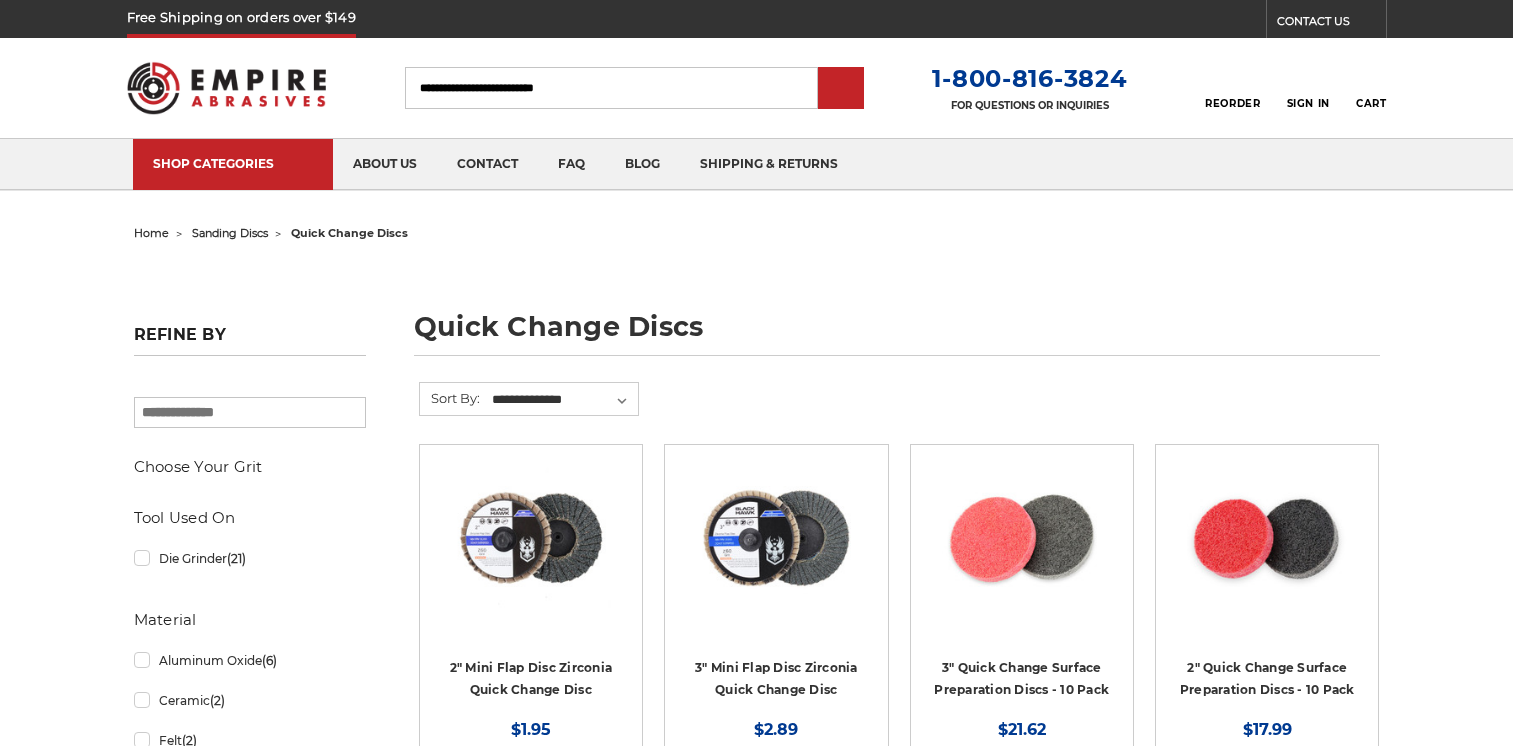 scroll, scrollTop: 0, scrollLeft: 0, axis: both 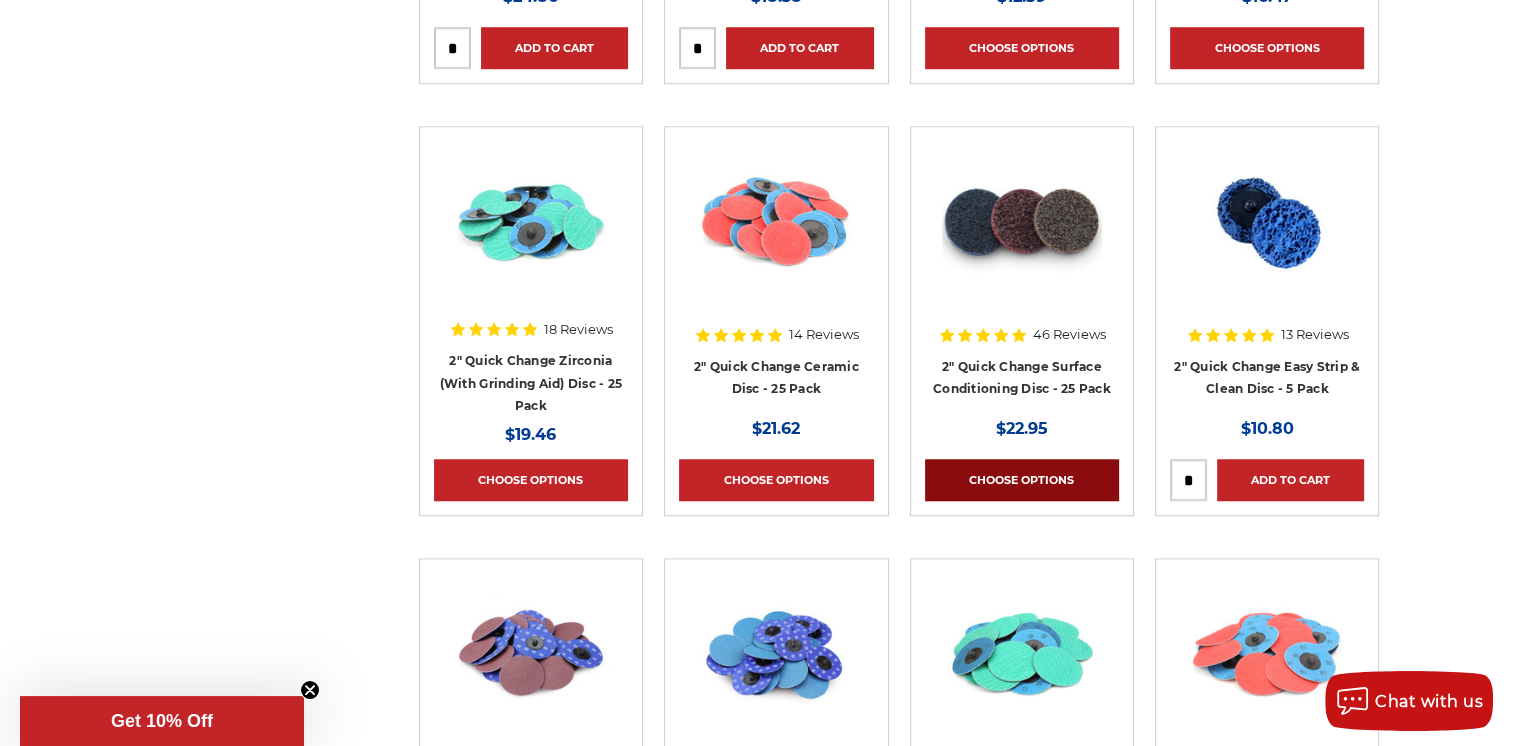 click on "Choose Options" at bounding box center [1022, 480] 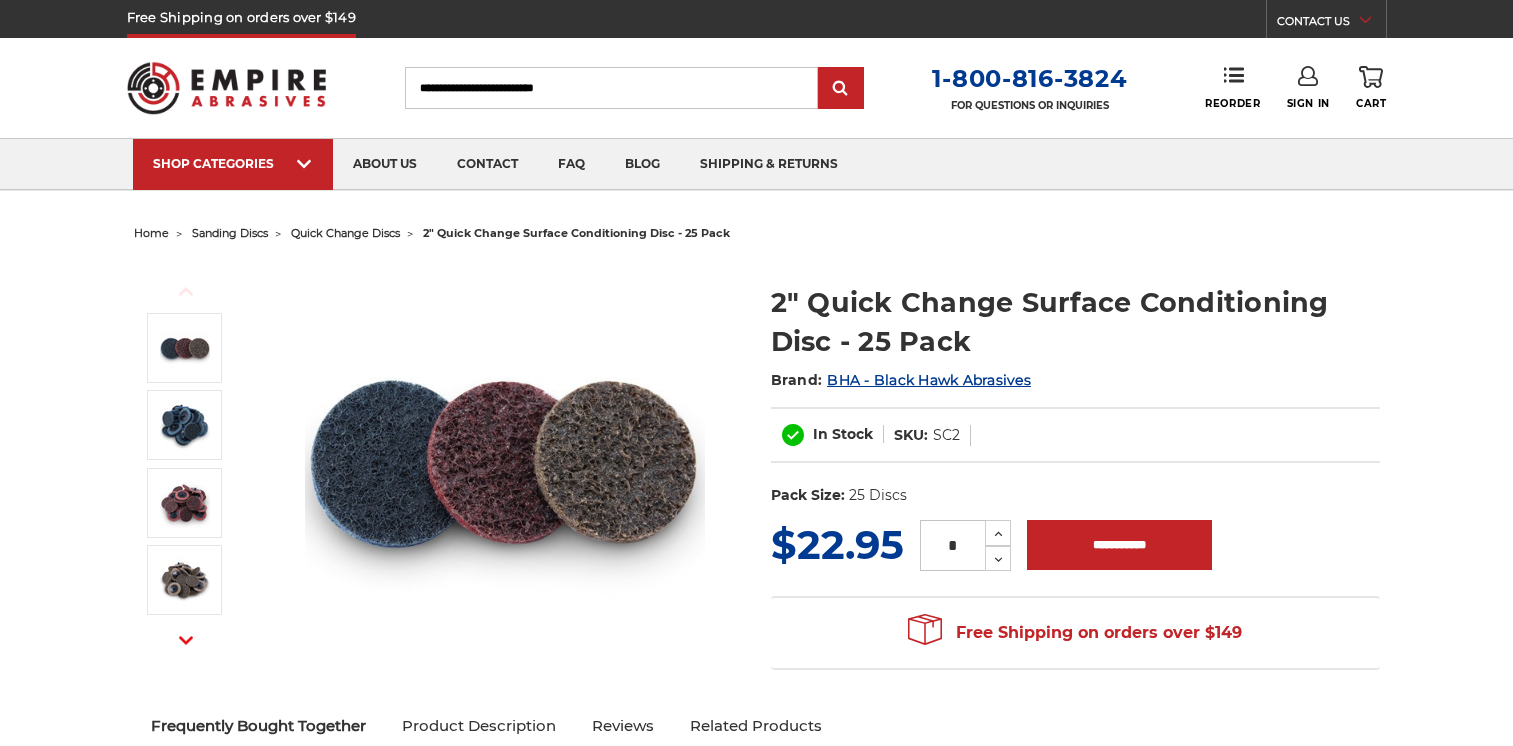 scroll, scrollTop: 0, scrollLeft: 0, axis: both 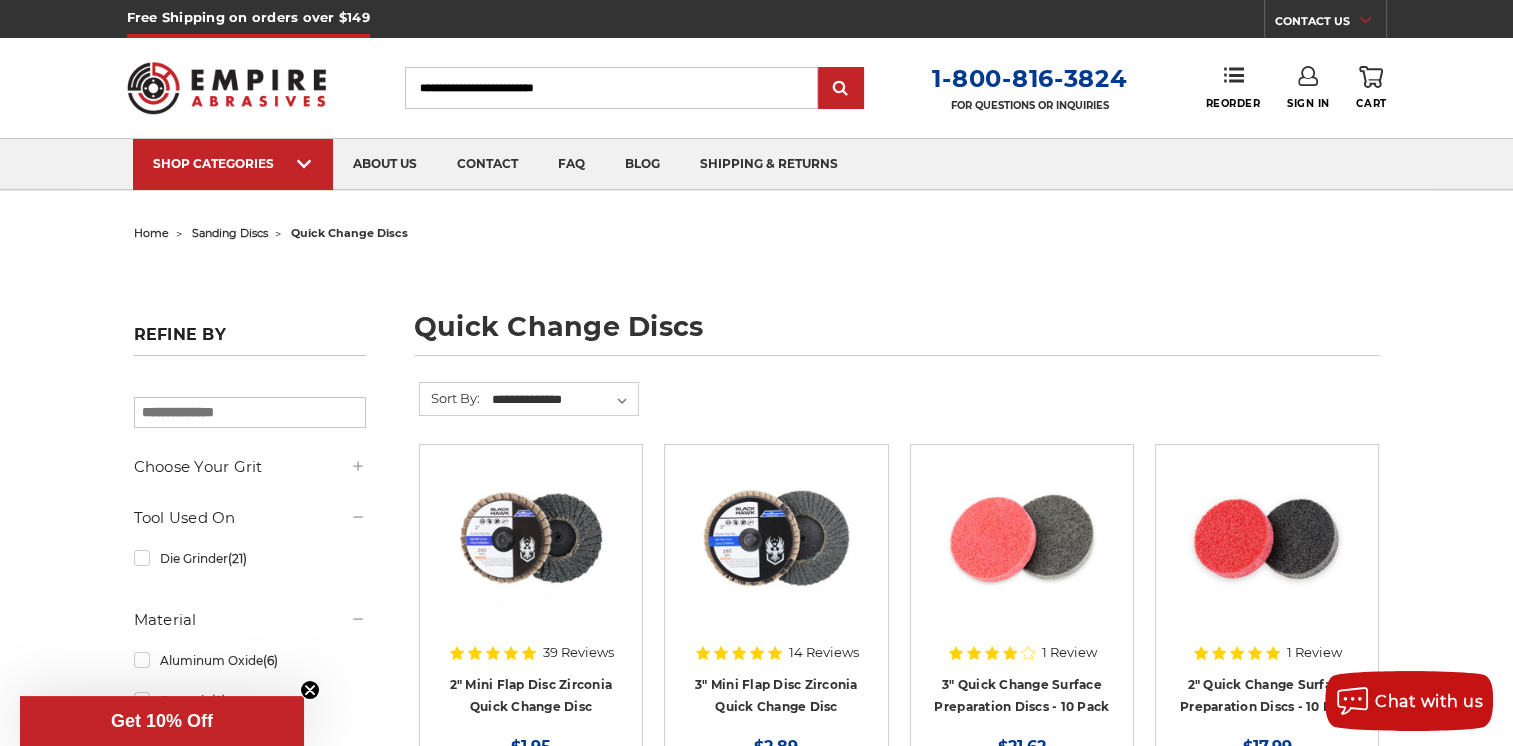 click on "Search" at bounding box center [611, 88] 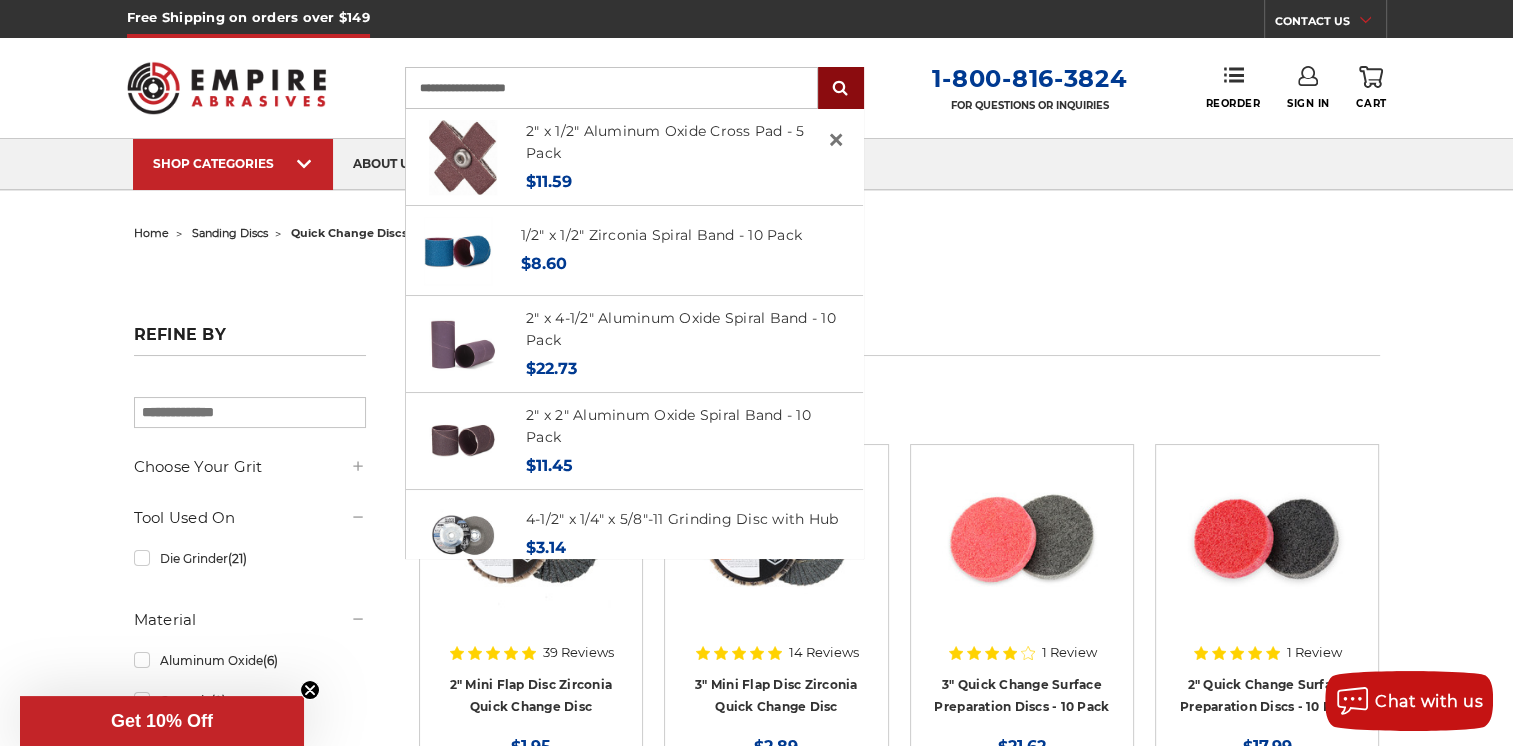 type on "**********" 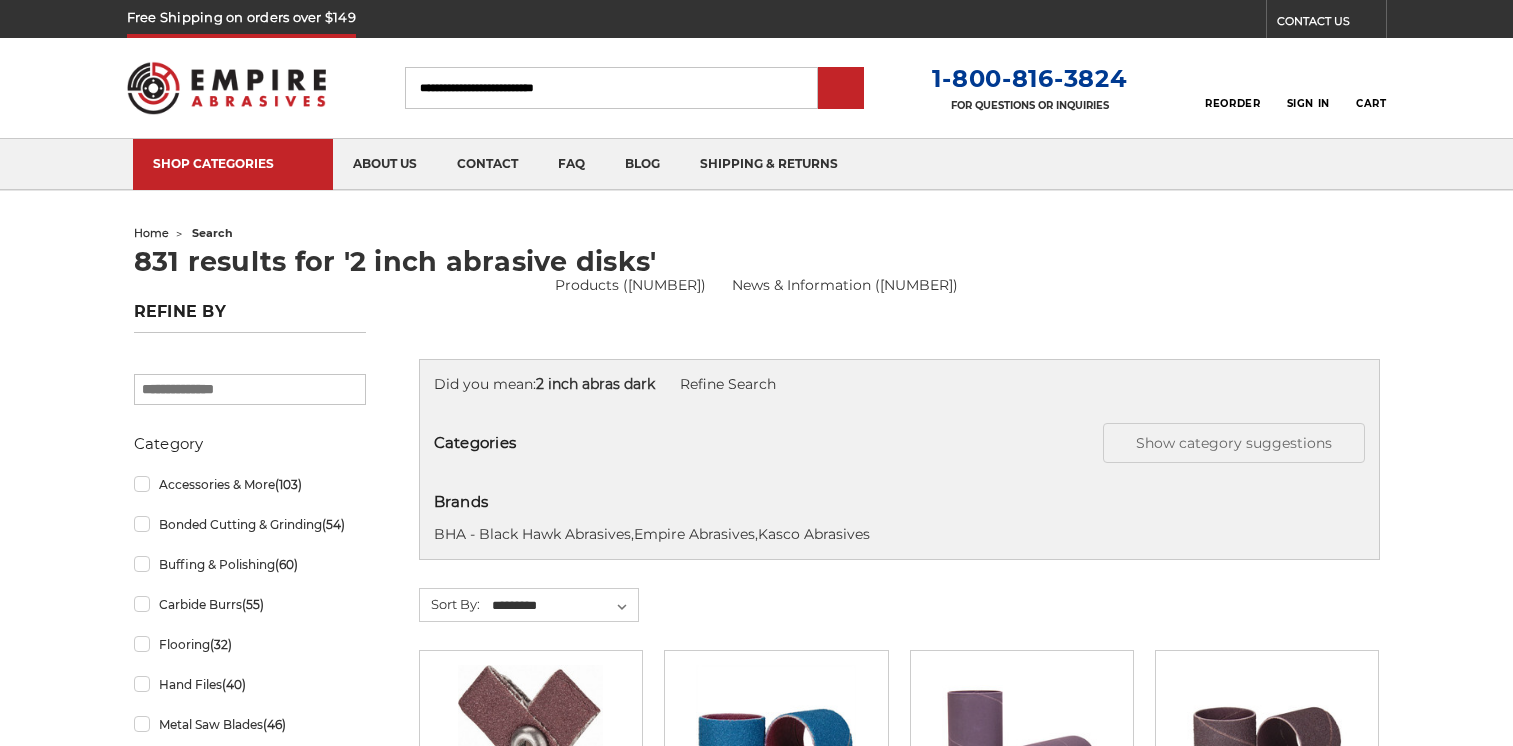 scroll, scrollTop: 0, scrollLeft: 0, axis: both 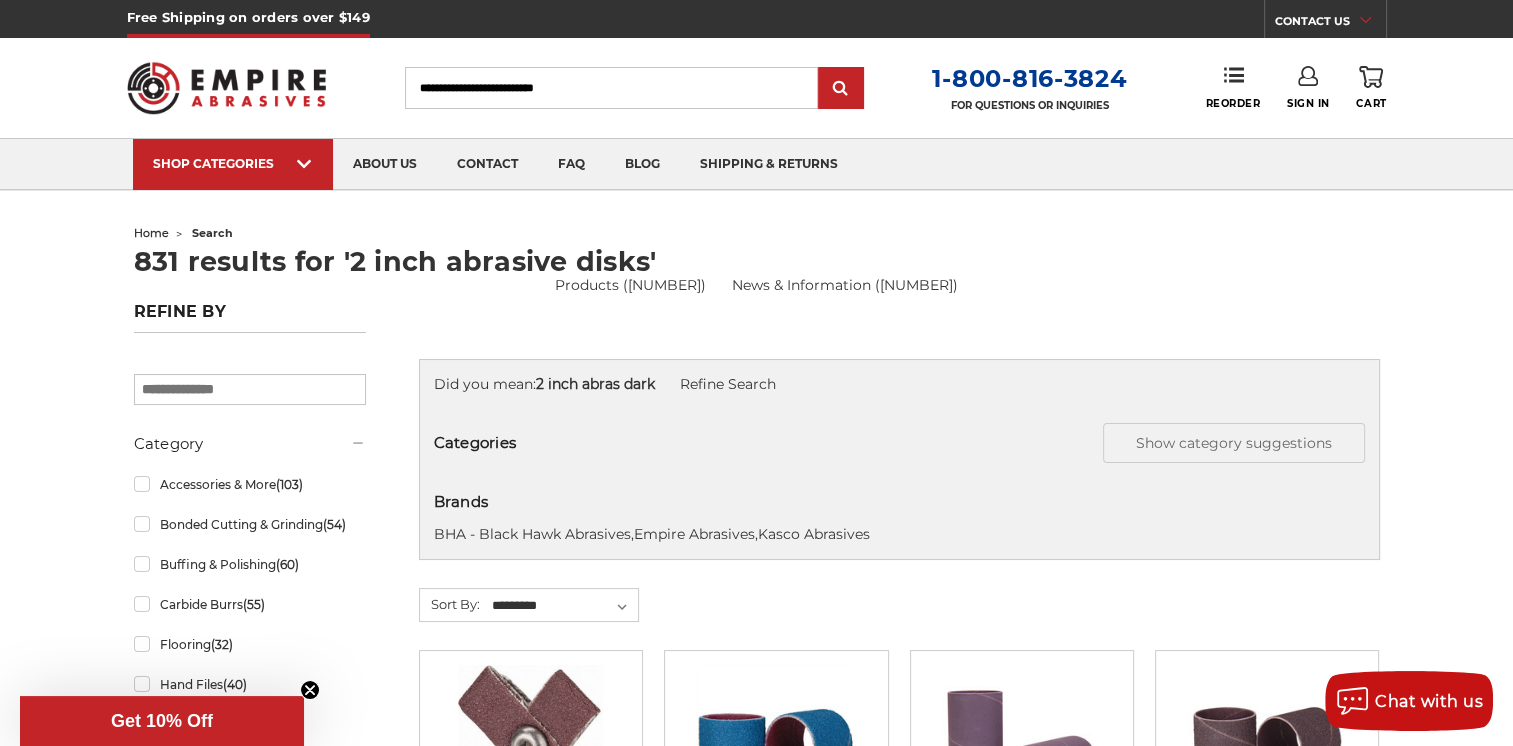 click on "Search" at bounding box center (611, 88) 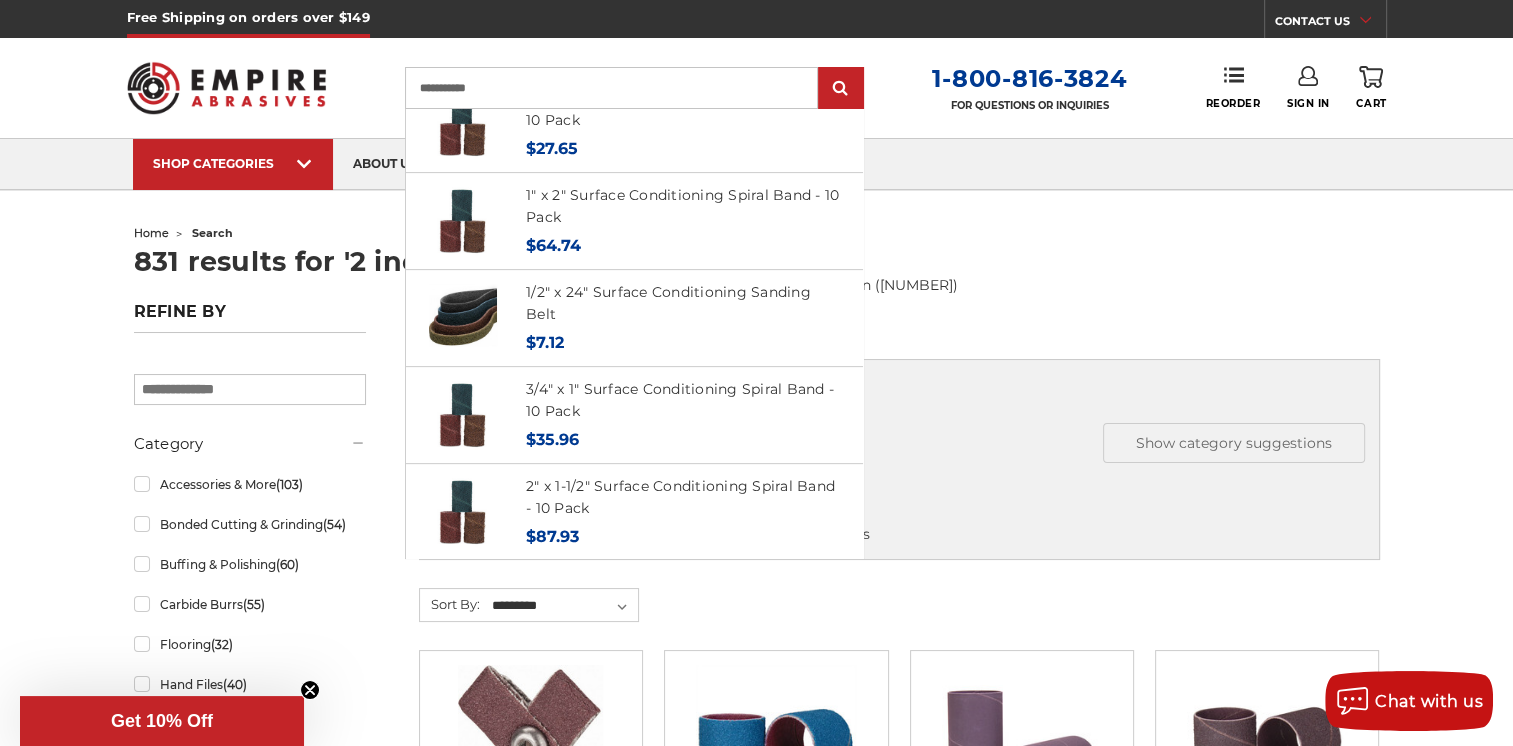 scroll, scrollTop: 0, scrollLeft: 0, axis: both 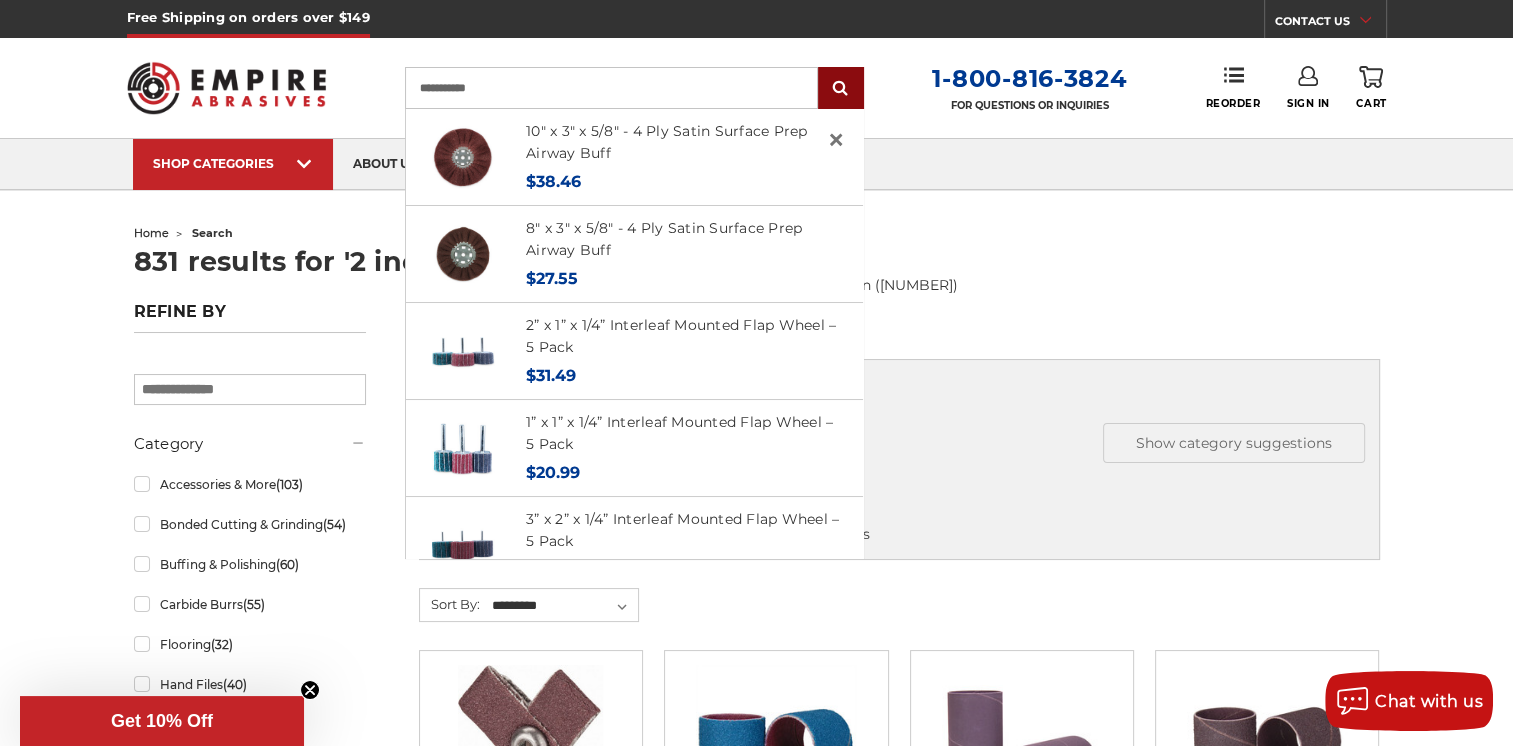 type on "**********" 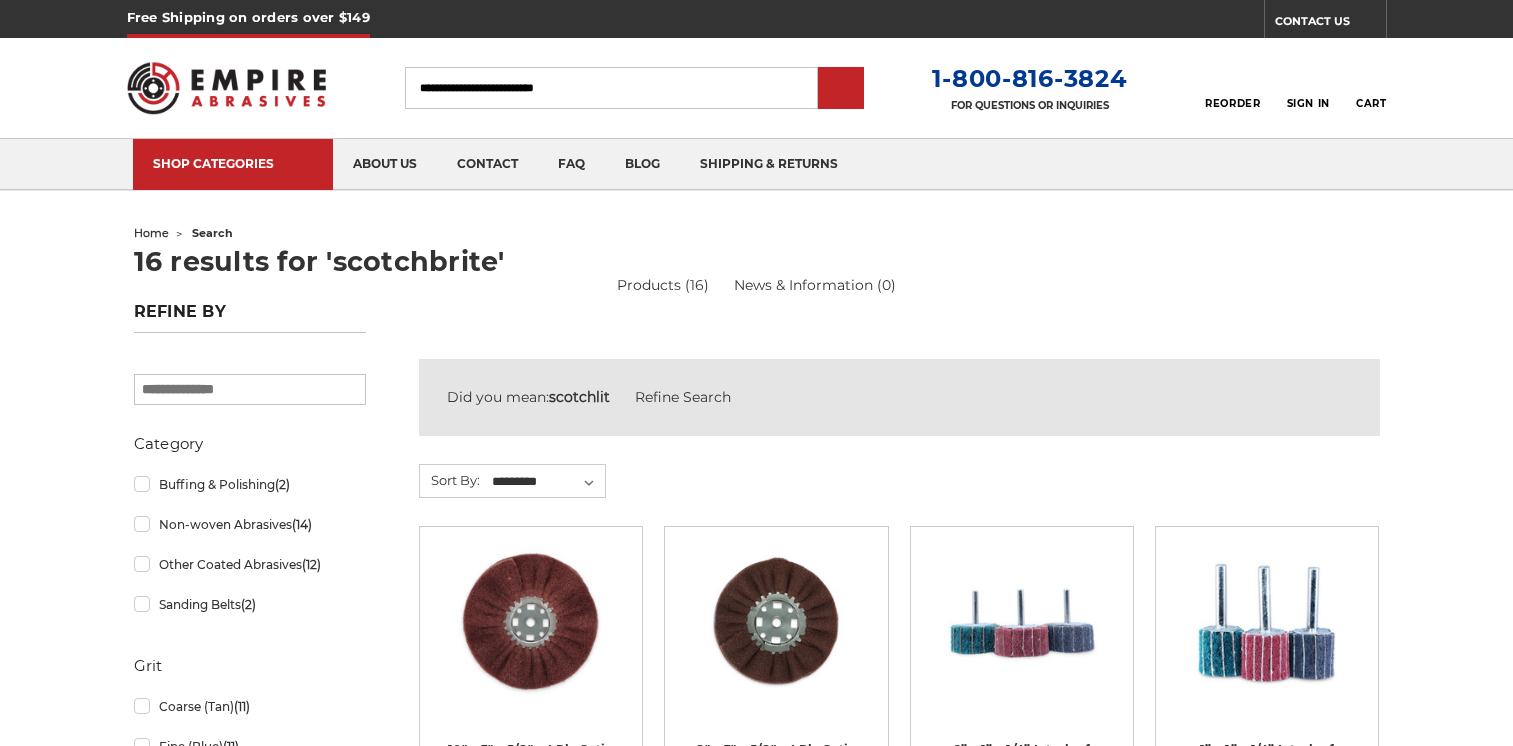 scroll, scrollTop: 0, scrollLeft: 0, axis: both 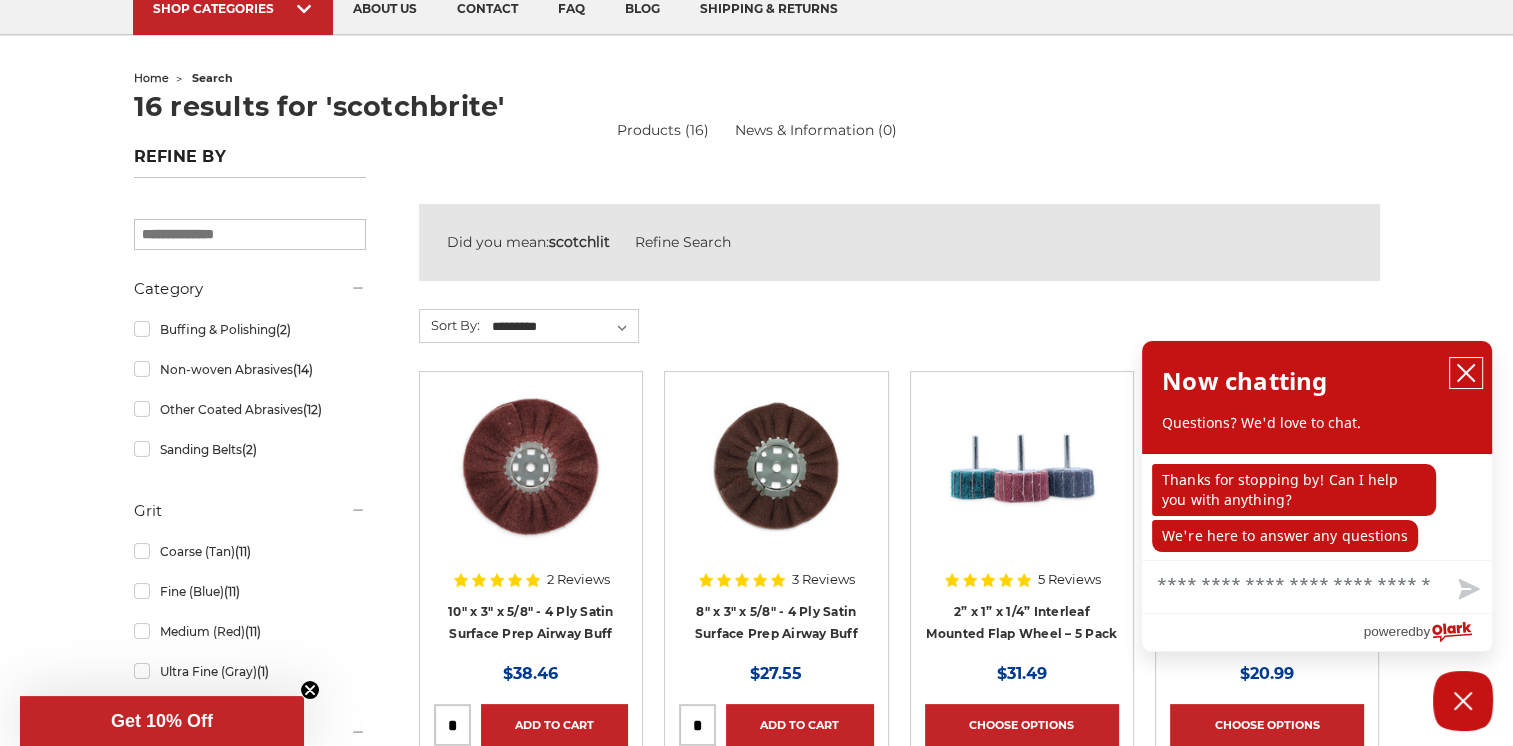 click 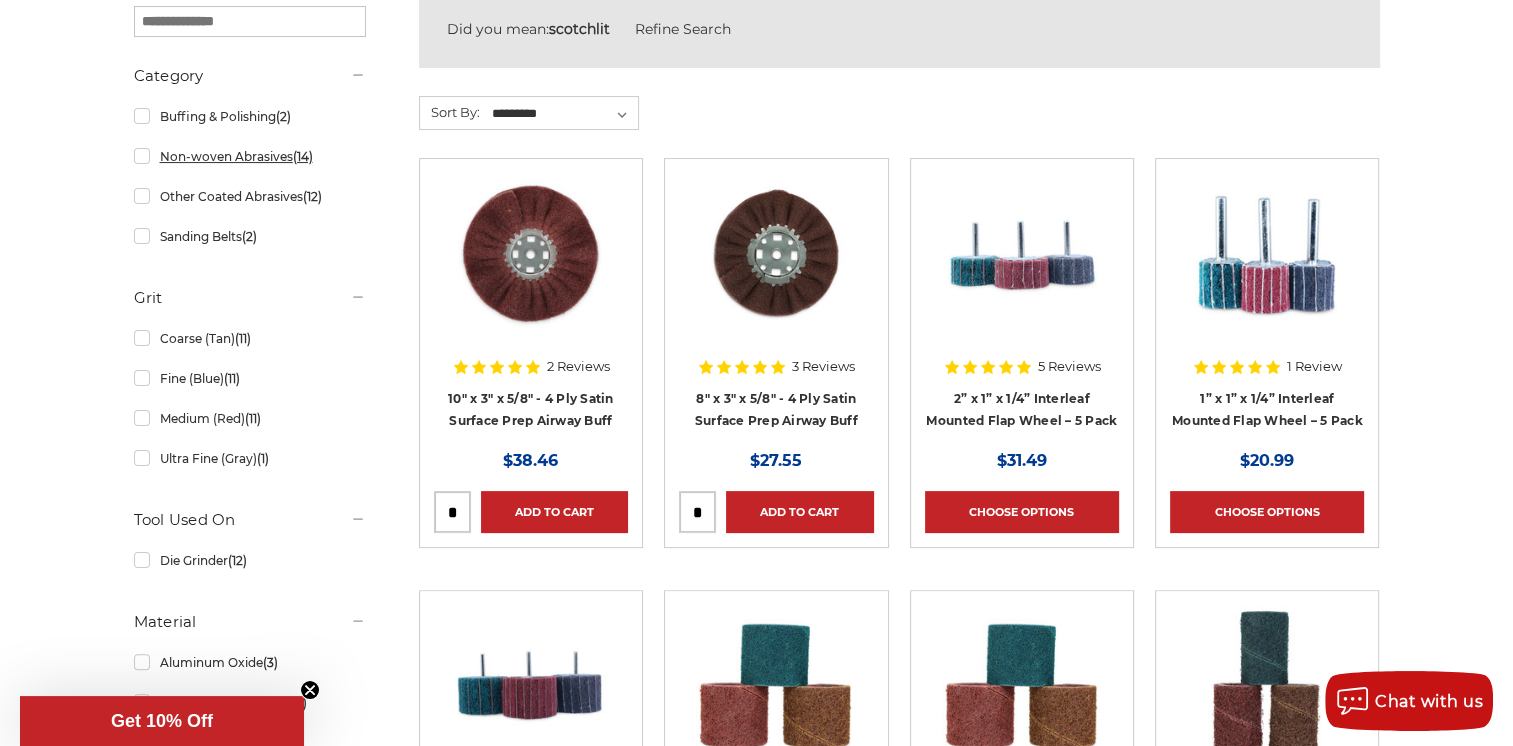 scroll, scrollTop: 369, scrollLeft: 0, axis: vertical 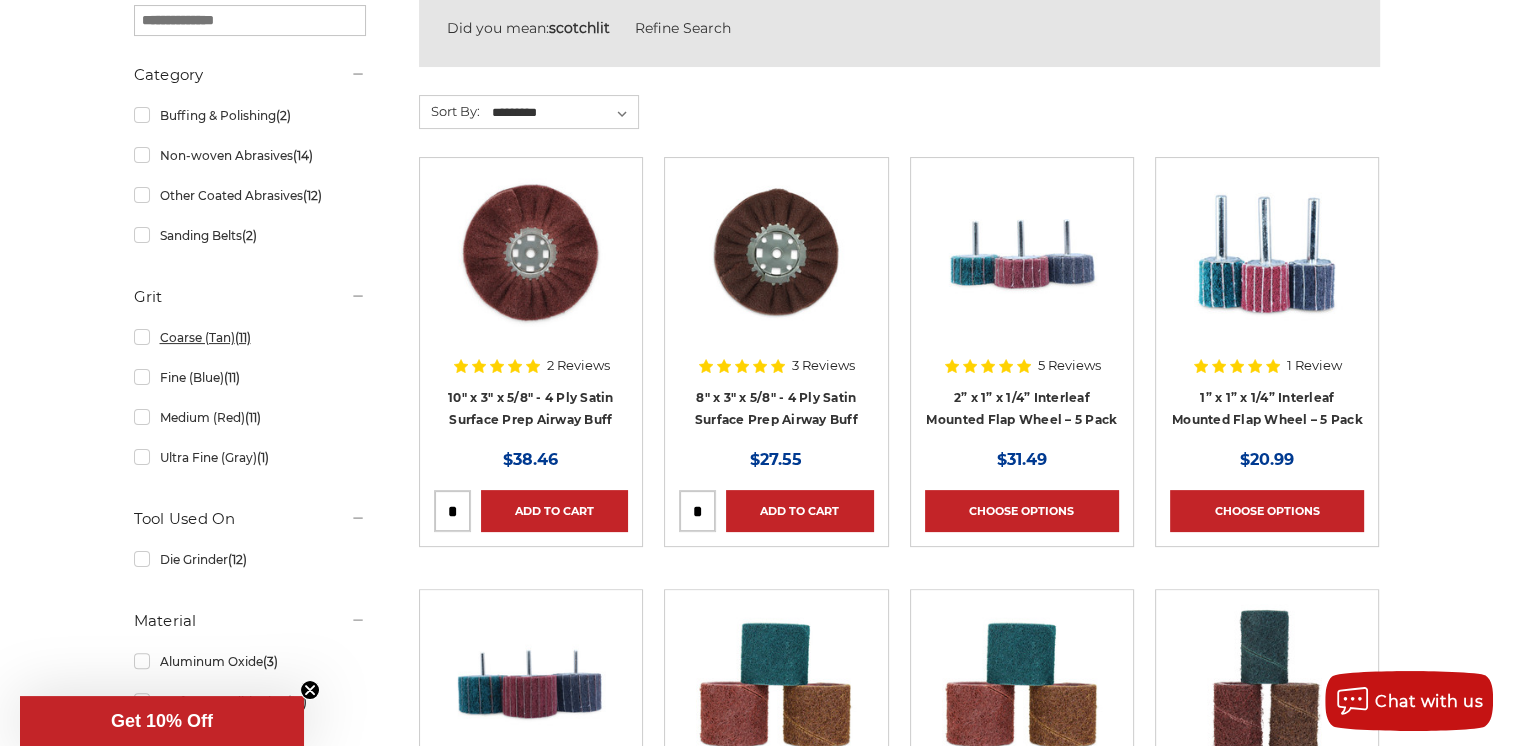 click on "Coarse (Tan)
(11)" at bounding box center [250, 337] 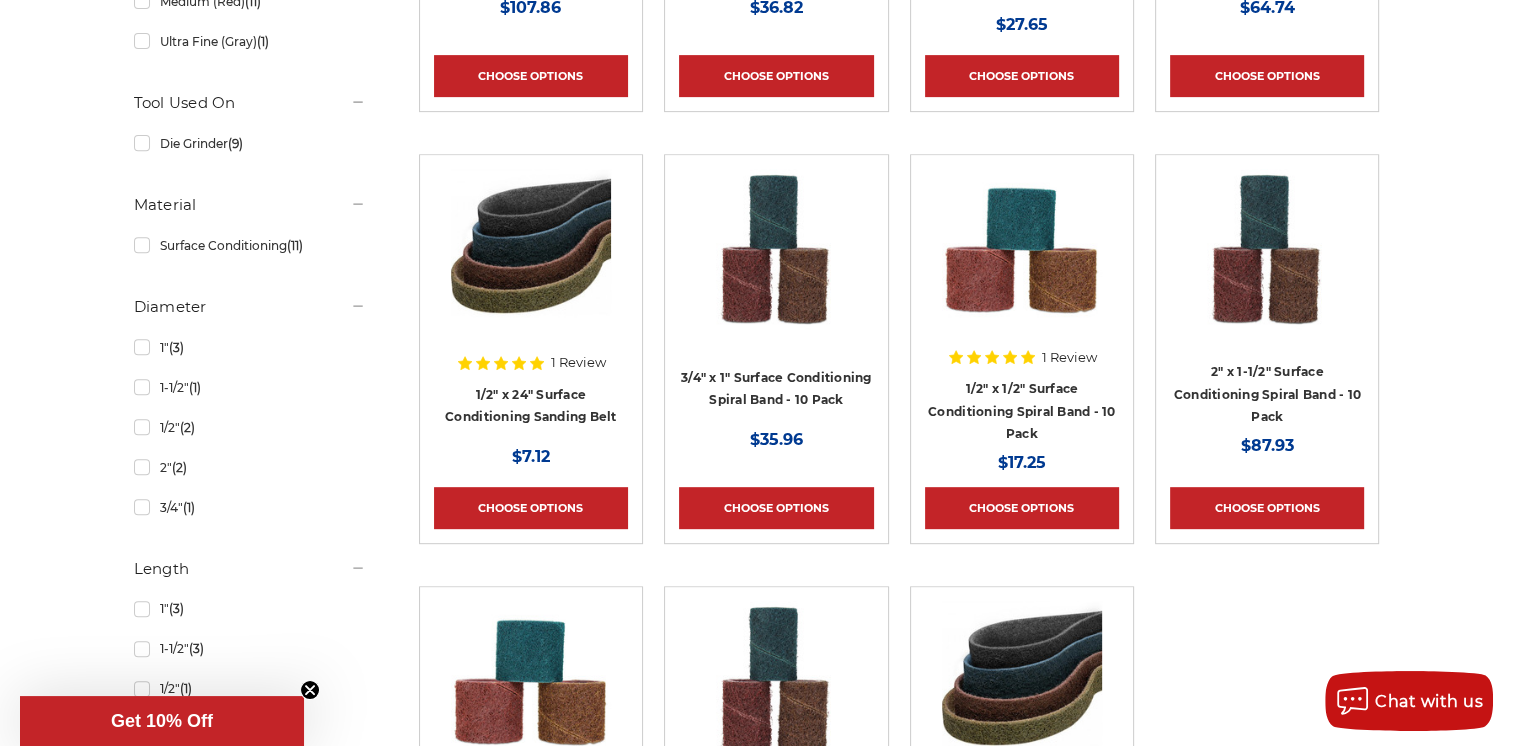scroll, scrollTop: 805, scrollLeft: 0, axis: vertical 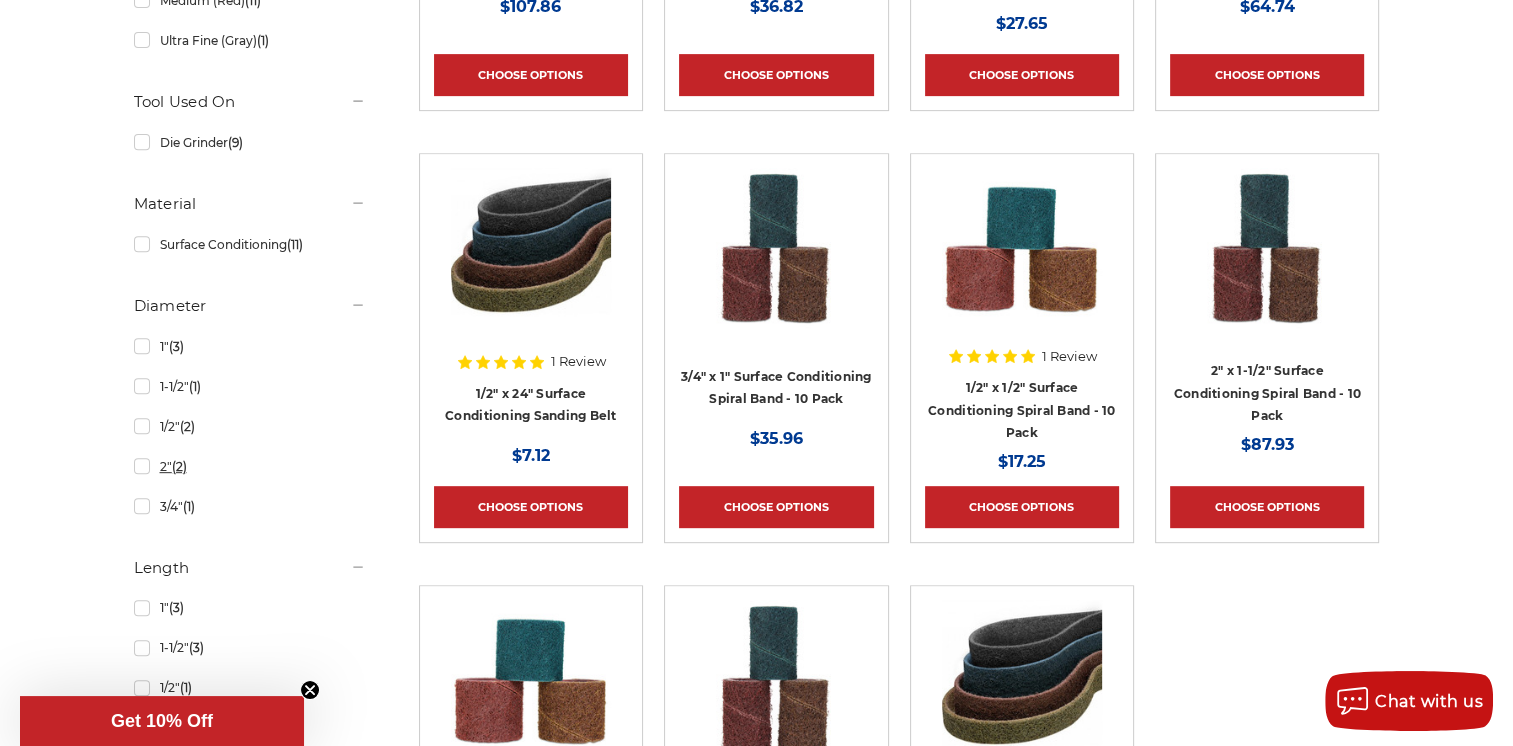click on "2"
(2)" at bounding box center [250, 466] 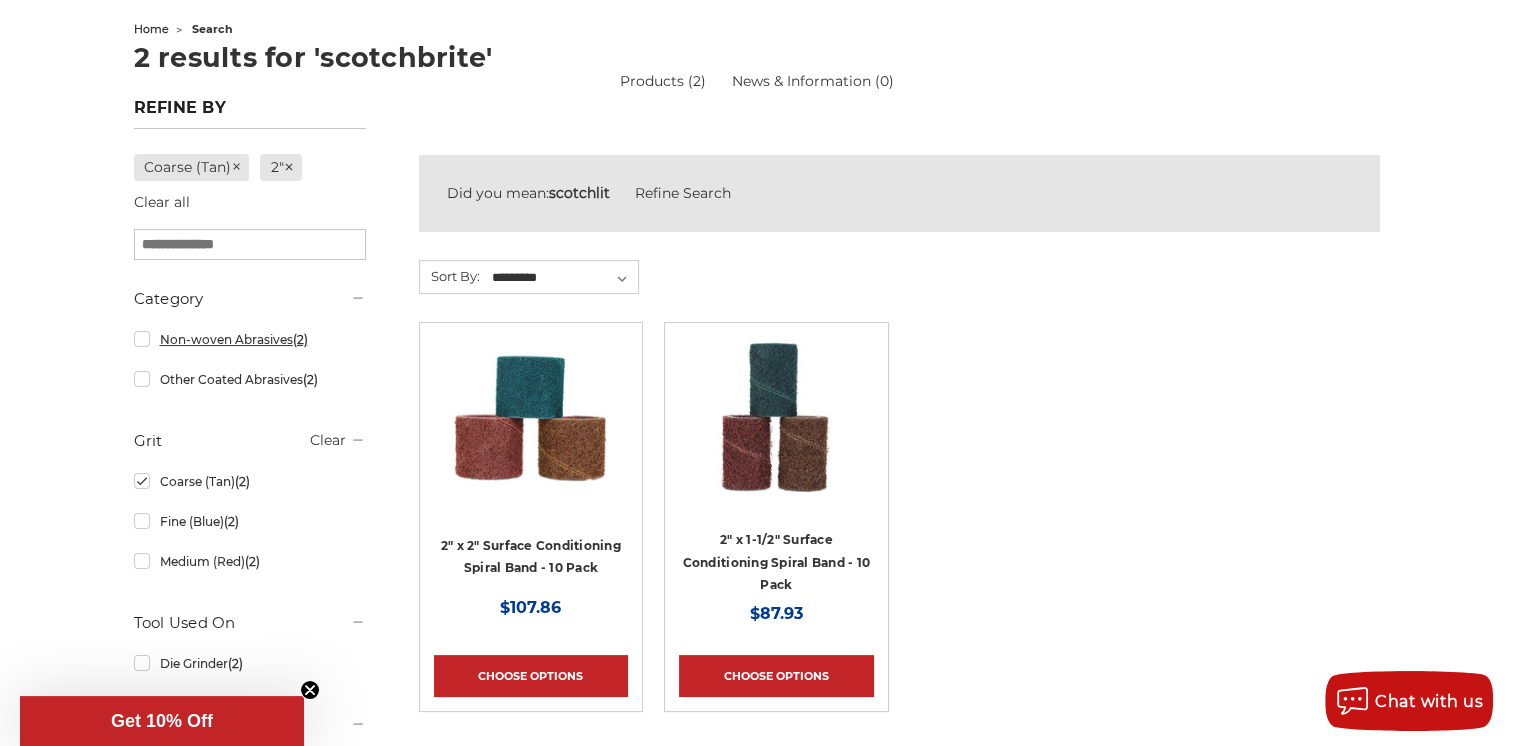 scroll, scrollTop: 0, scrollLeft: 0, axis: both 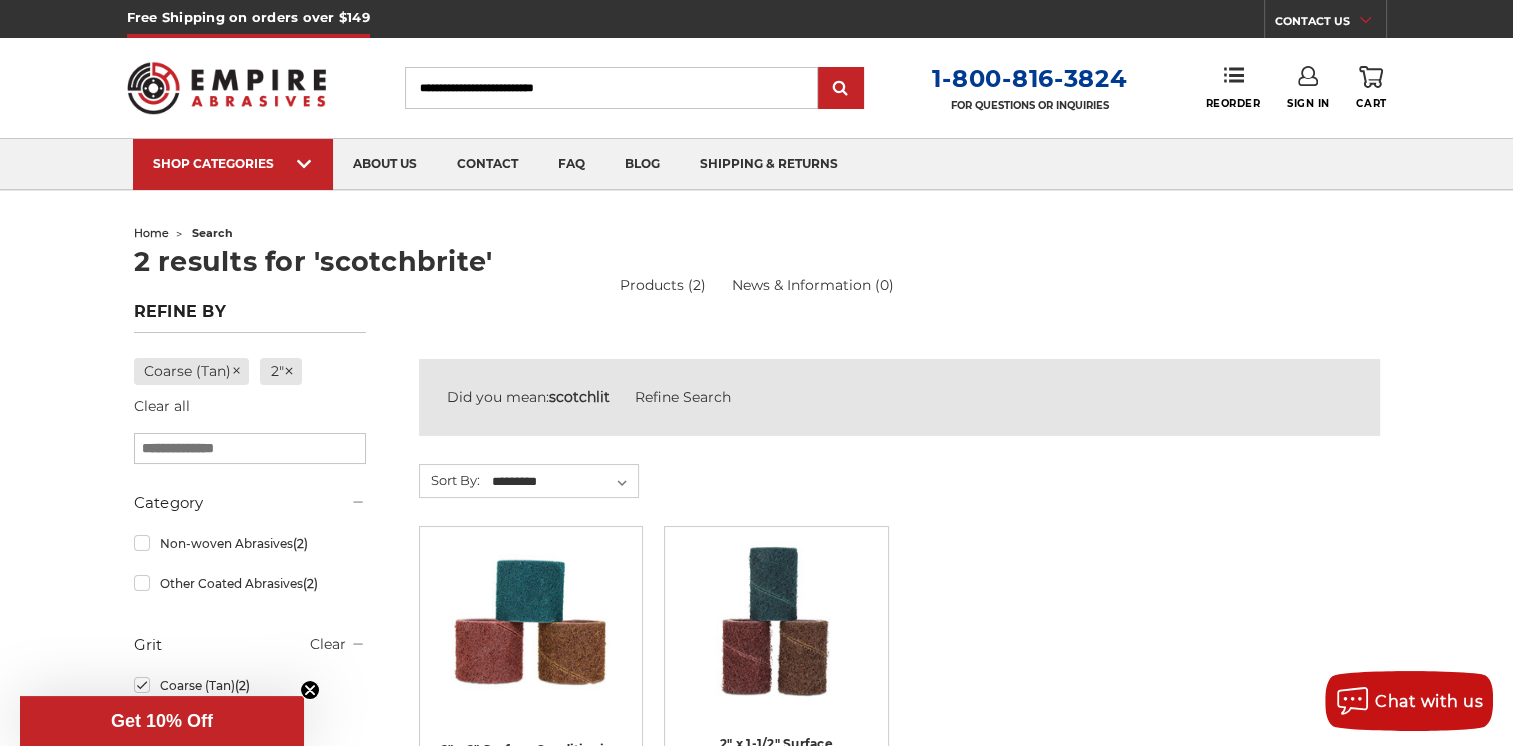 click on "Search" at bounding box center [611, 88] 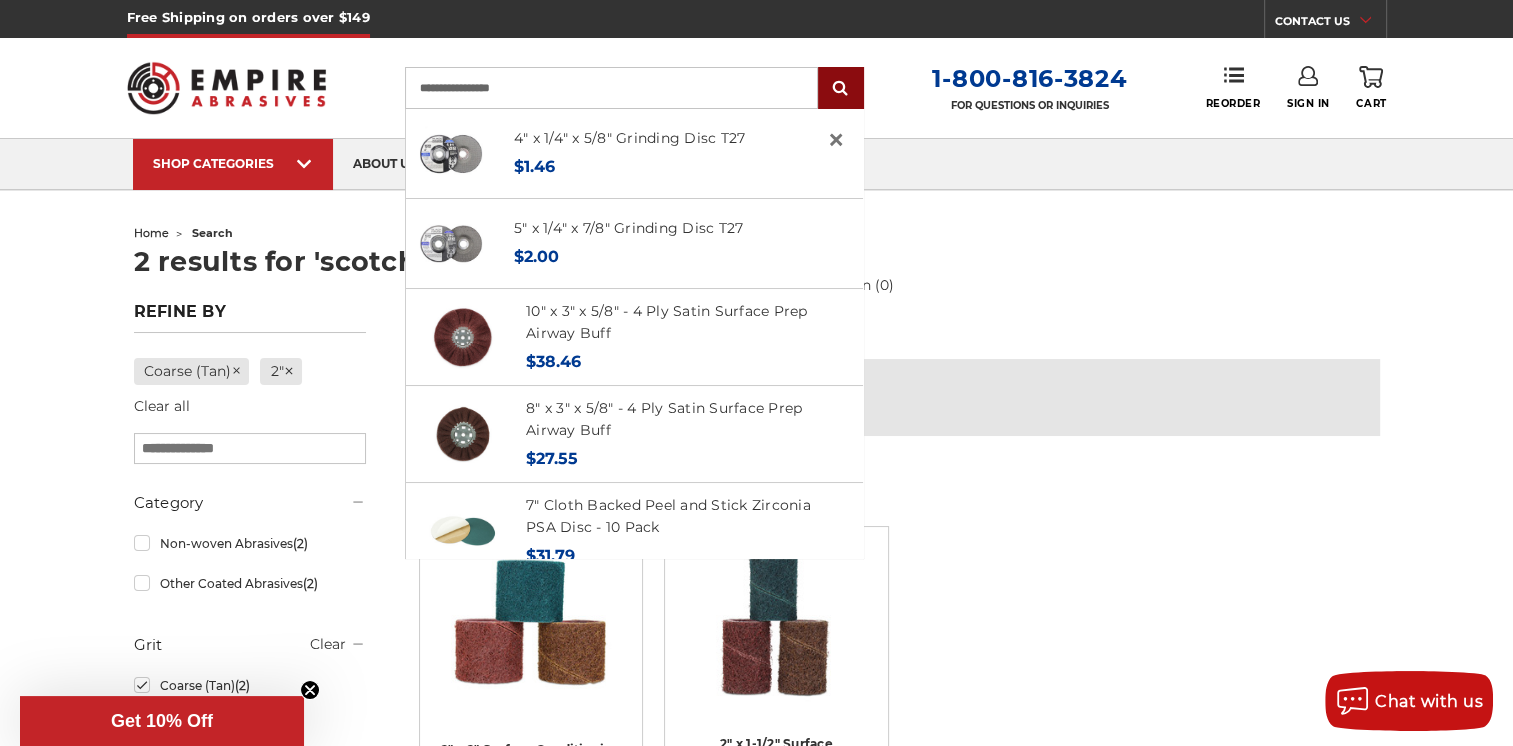 type on "**********" 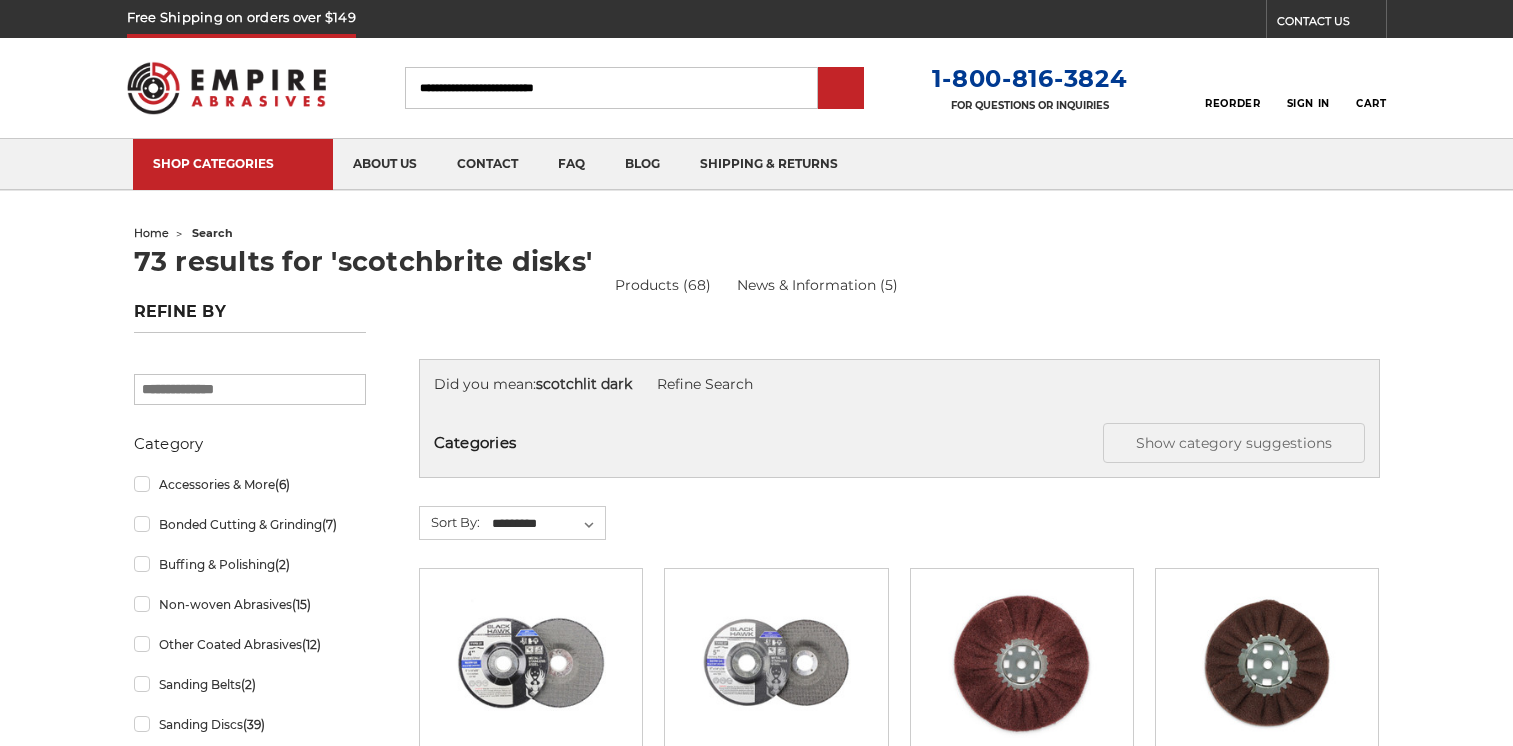 scroll, scrollTop: 0, scrollLeft: 0, axis: both 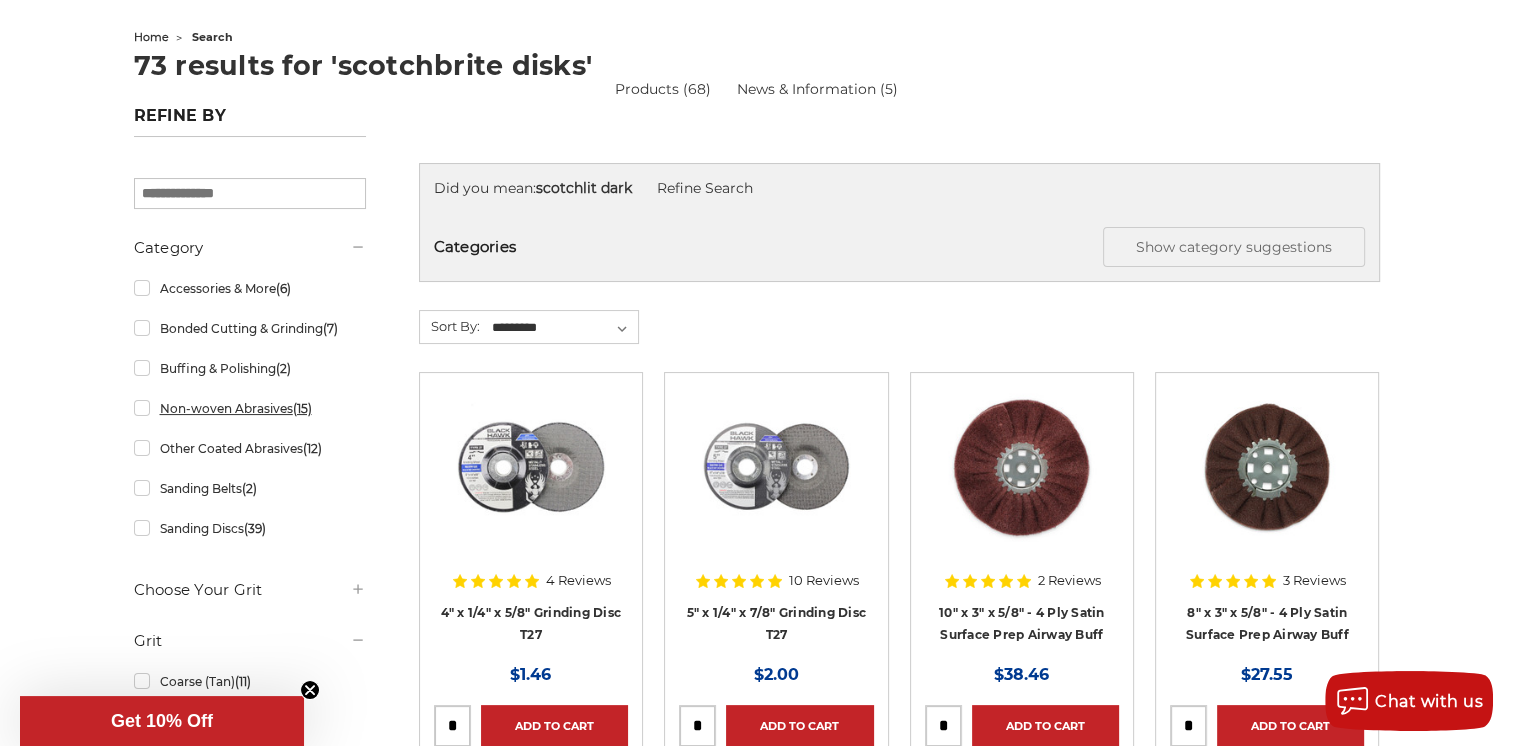 click on "Non-woven Abrasives
(15)" at bounding box center (250, 408) 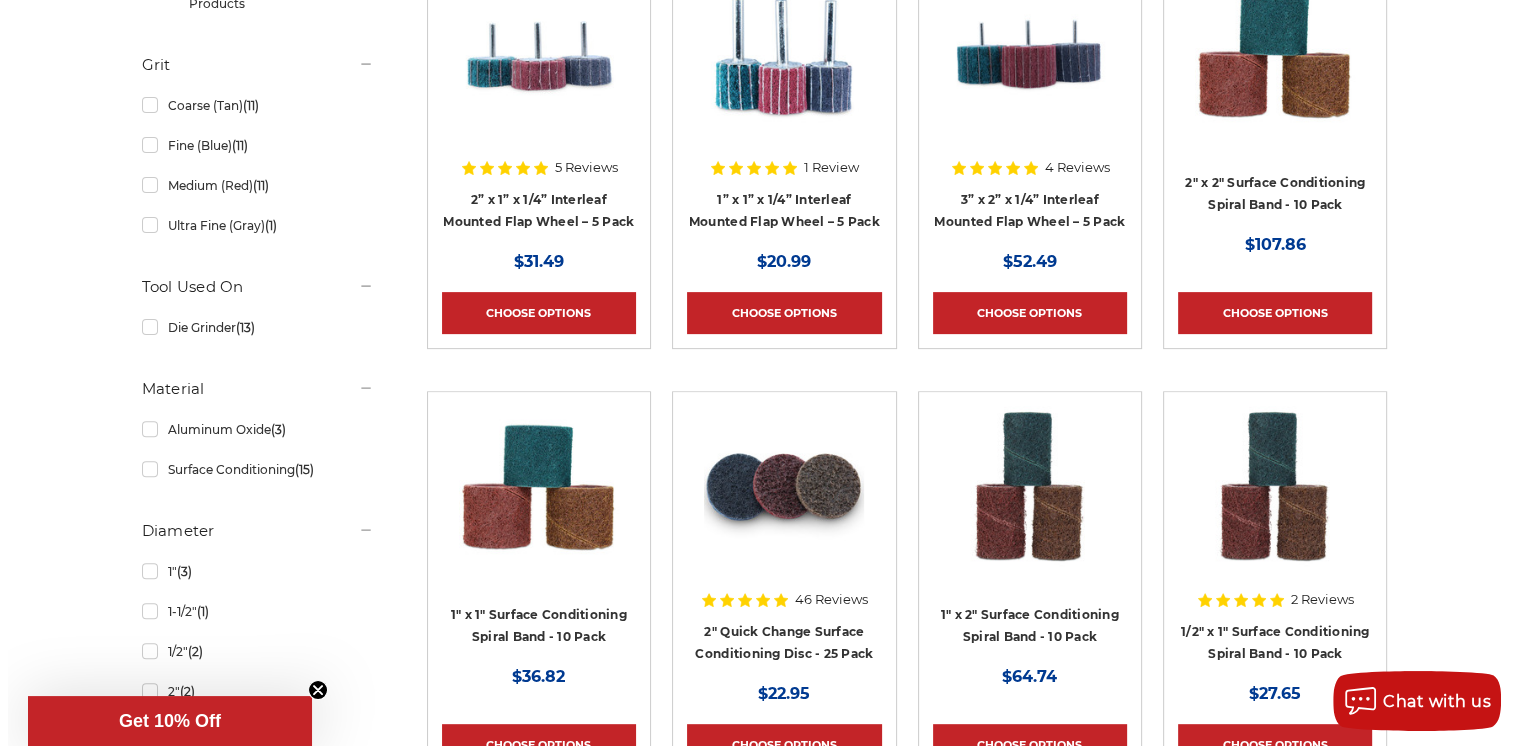 scroll, scrollTop: 611, scrollLeft: 0, axis: vertical 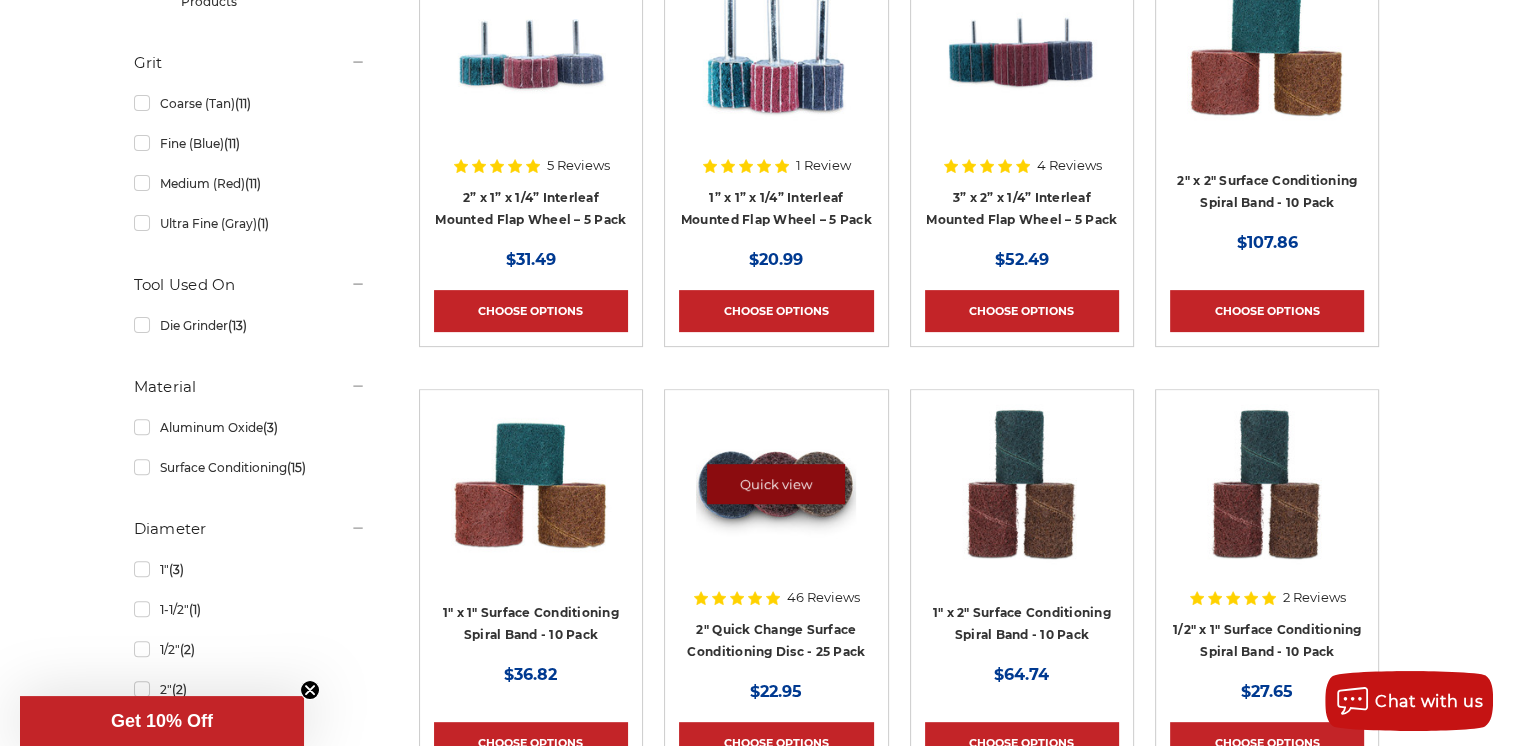 click on "Quick view" at bounding box center (776, 484) 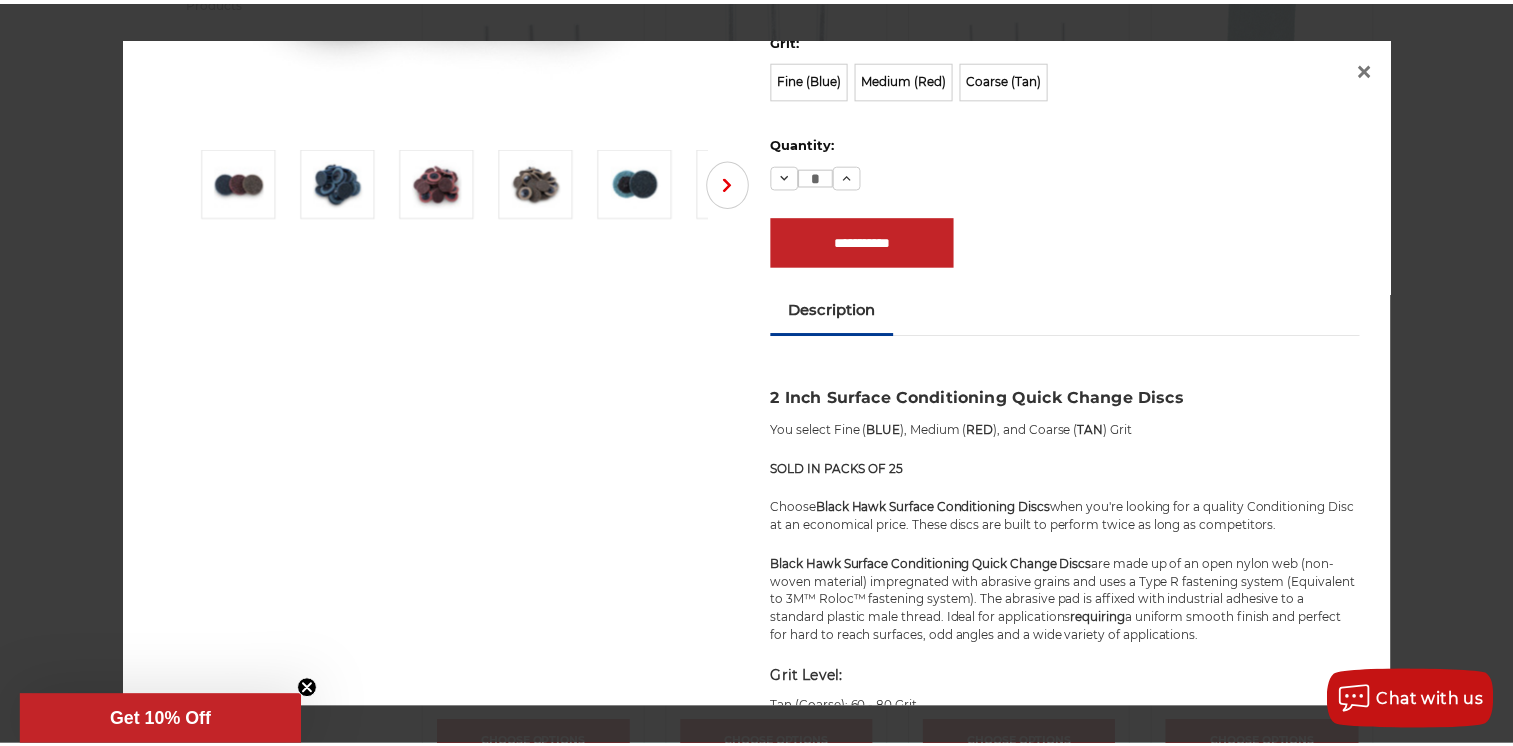 scroll, scrollTop: 0, scrollLeft: 0, axis: both 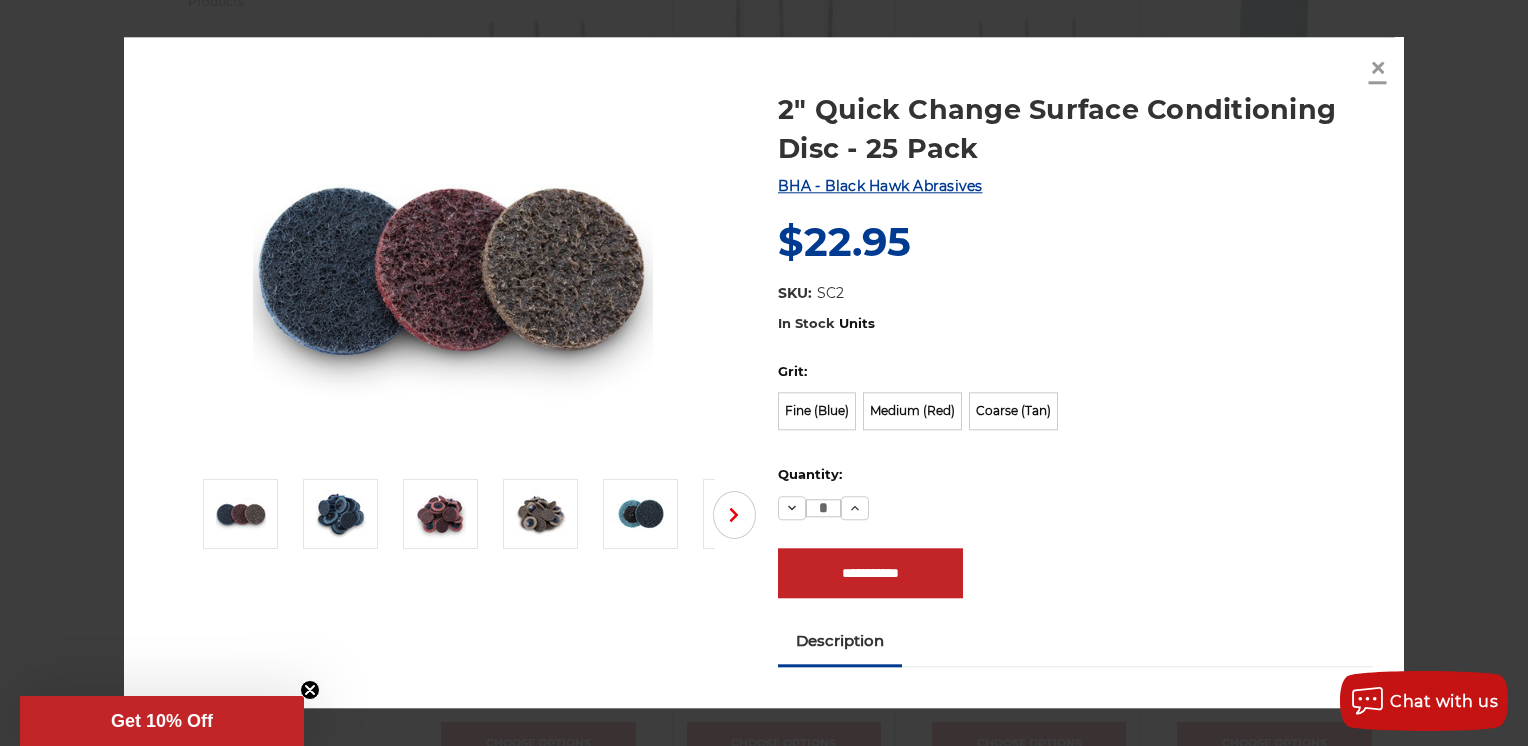click on "×" at bounding box center (1378, 67) 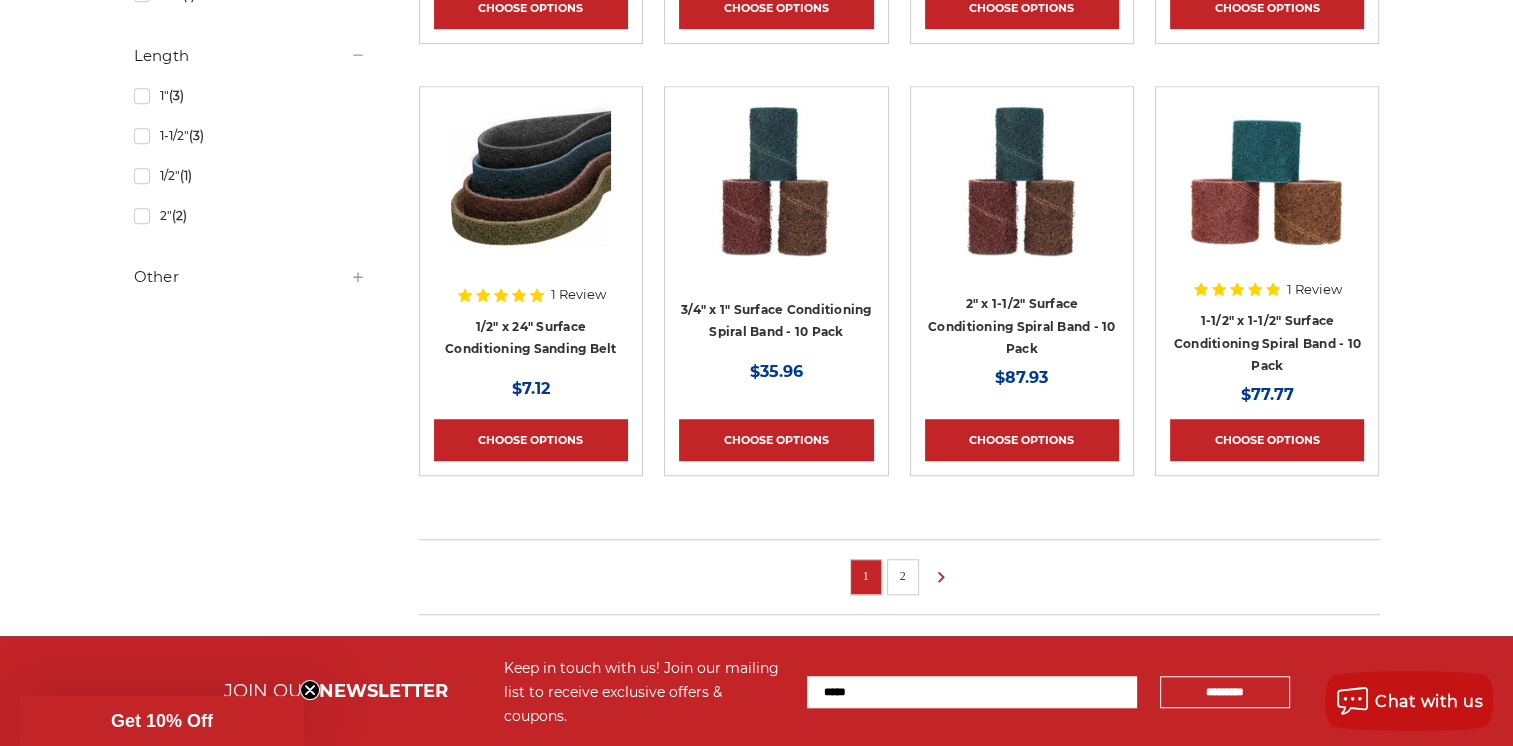 scroll, scrollTop: 1352, scrollLeft: 0, axis: vertical 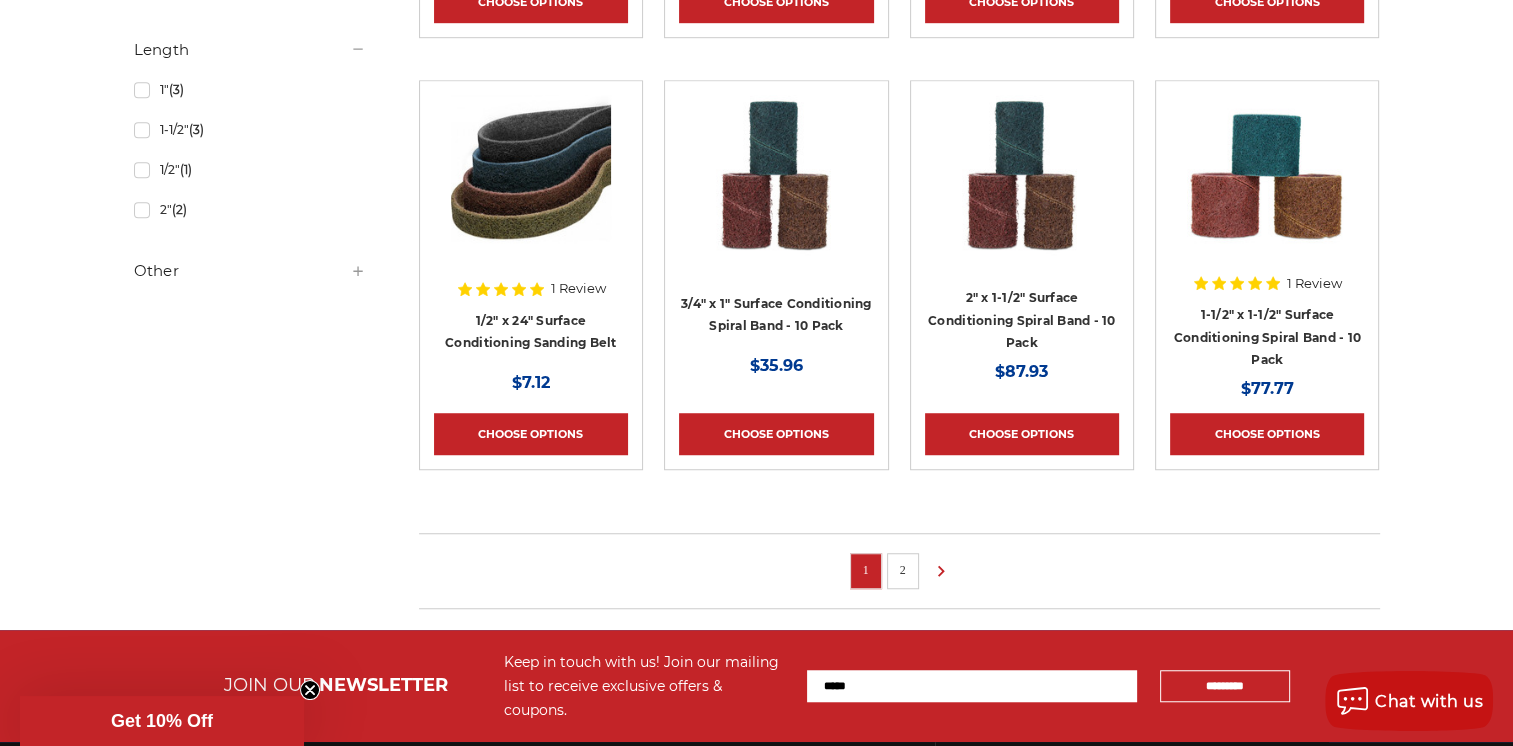 click on "2" at bounding box center (903, 570) 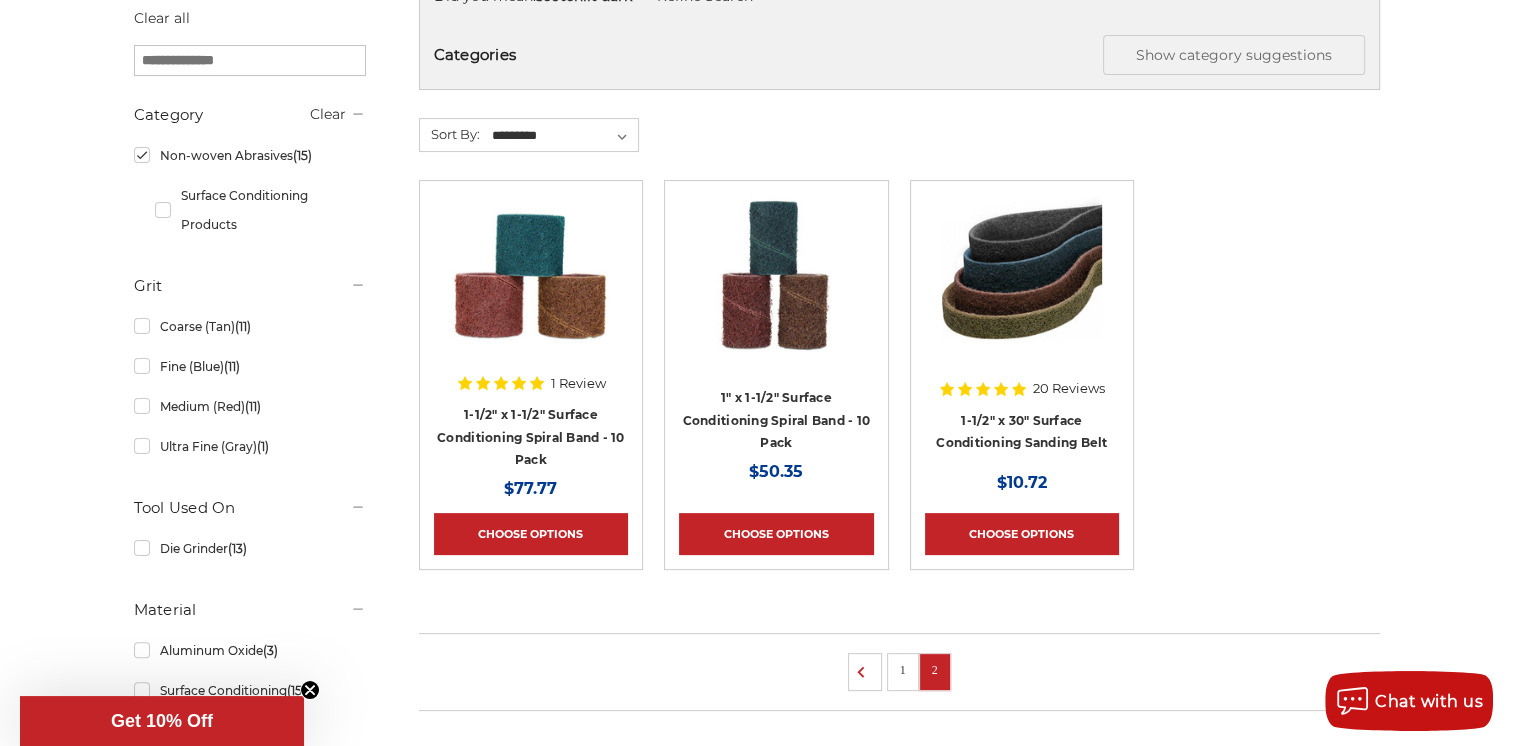 scroll, scrollTop: 390, scrollLeft: 0, axis: vertical 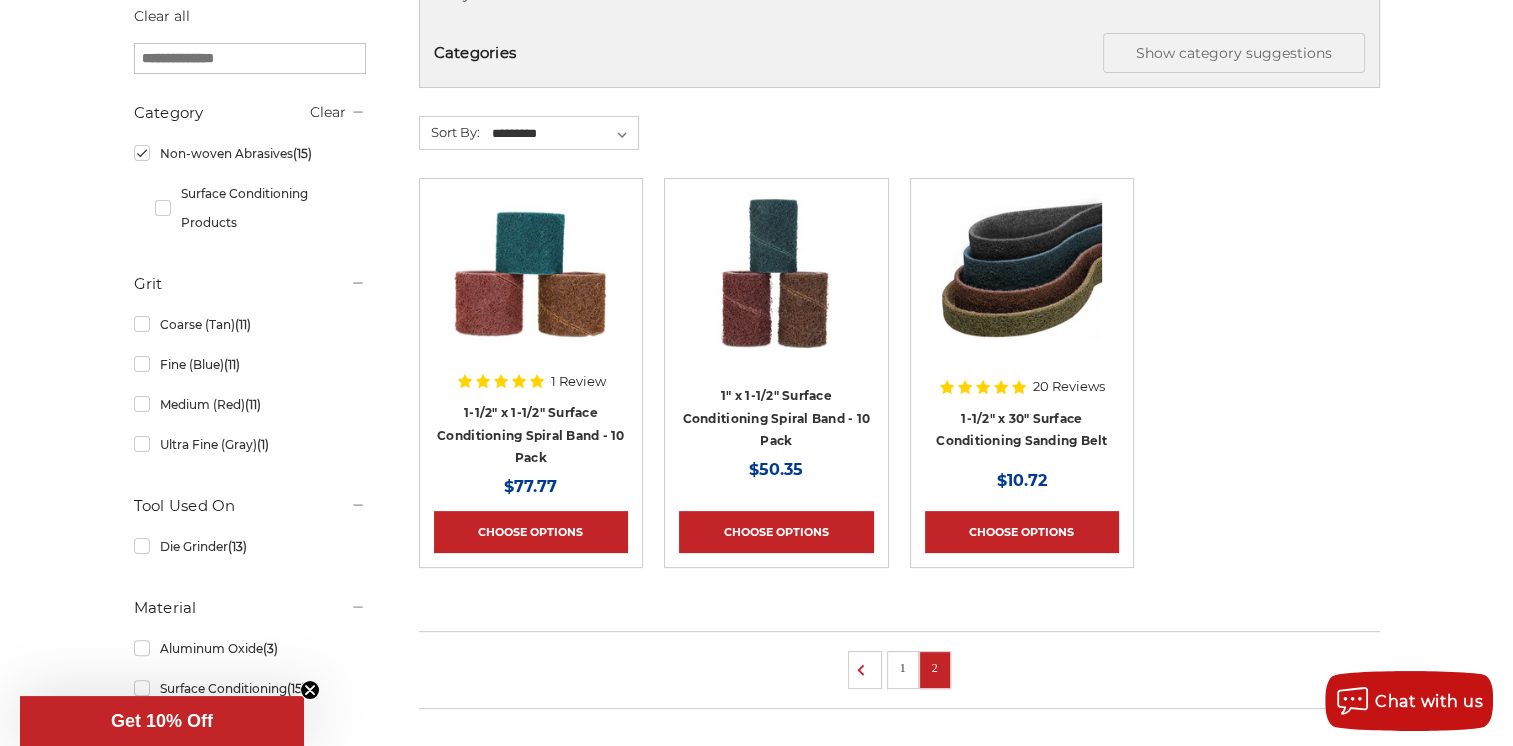 click on "1" at bounding box center (903, 668) 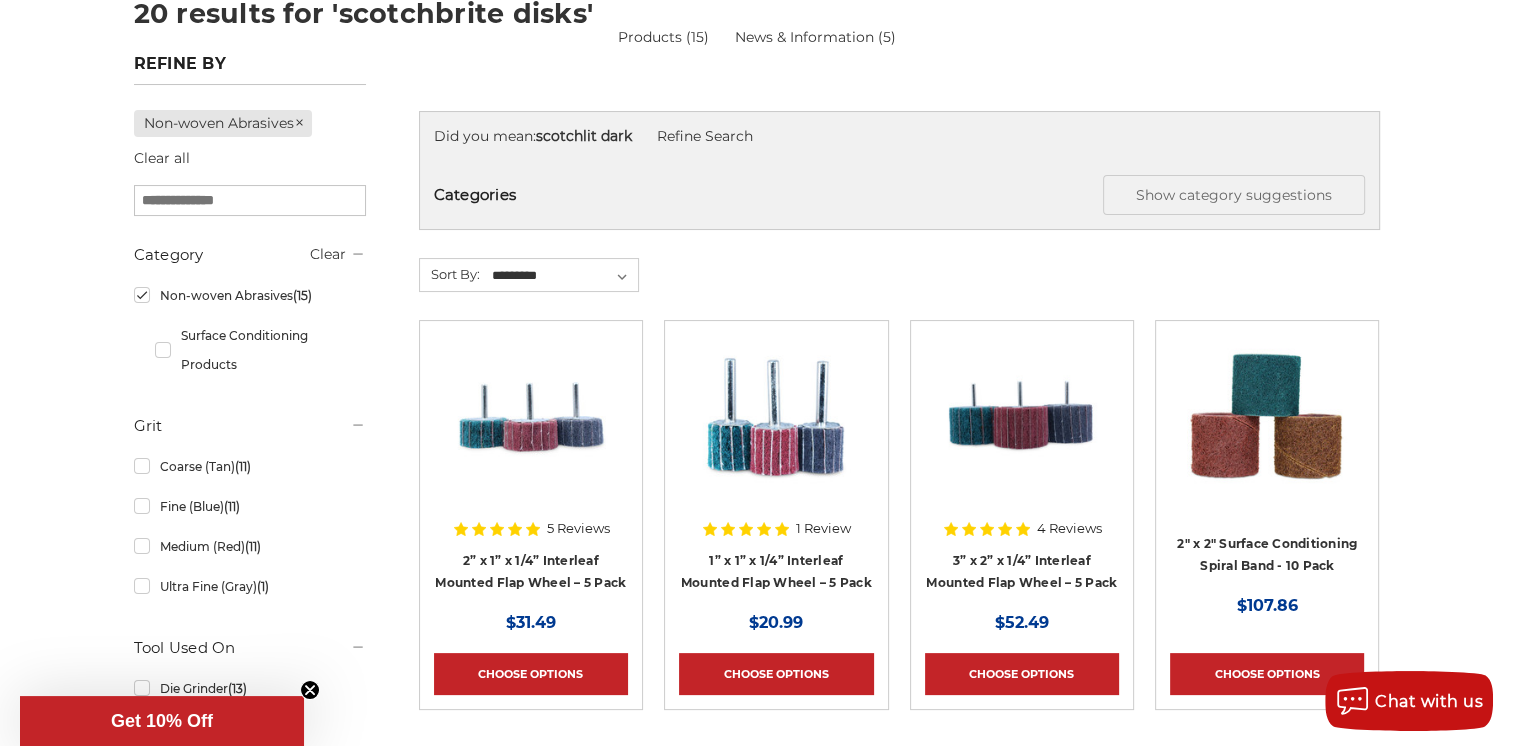 scroll, scrollTop: 0, scrollLeft: 0, axis: both 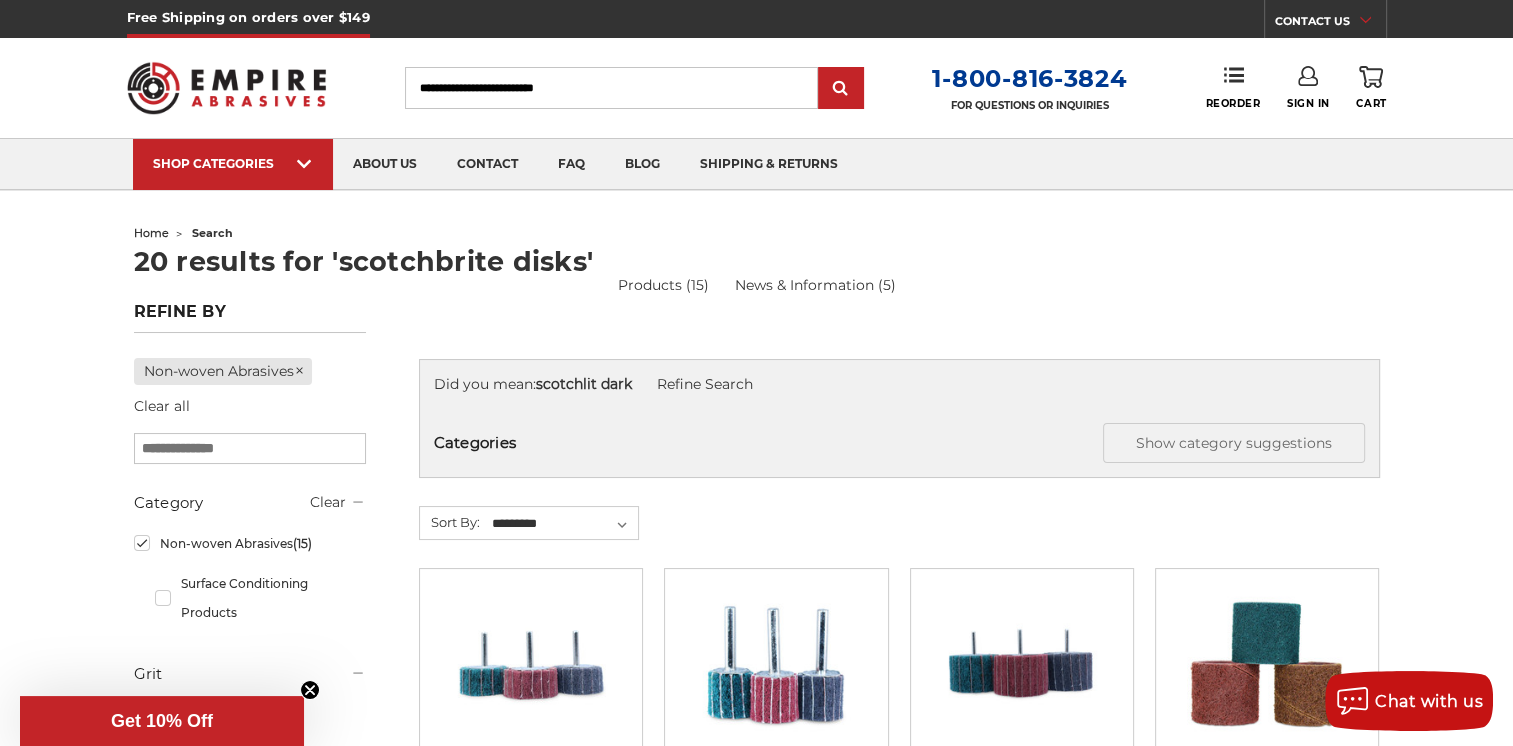 click on "Search" at bounding box center [611, 88] 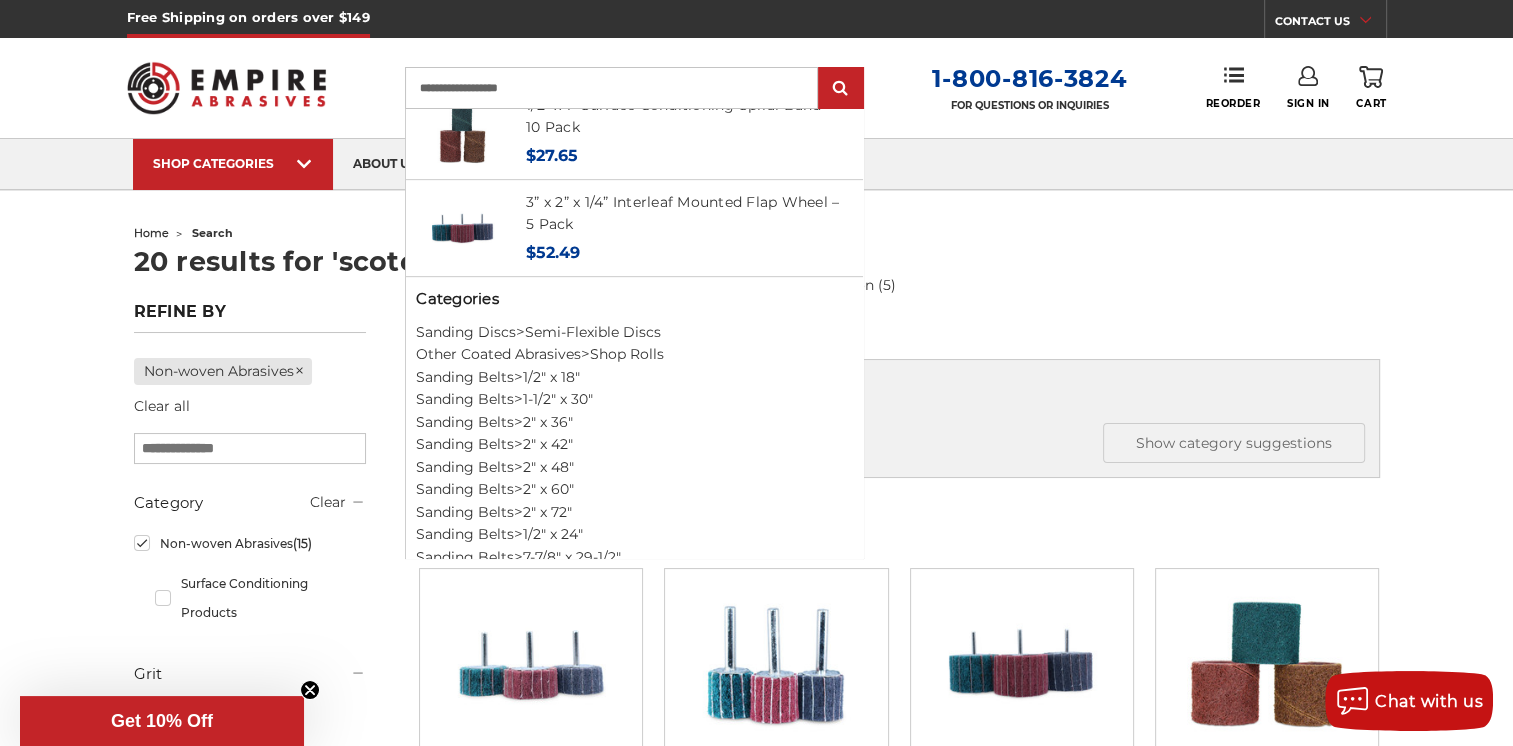 scroll, scrollTop: 984, scrollLeft: 0, axis: vertical 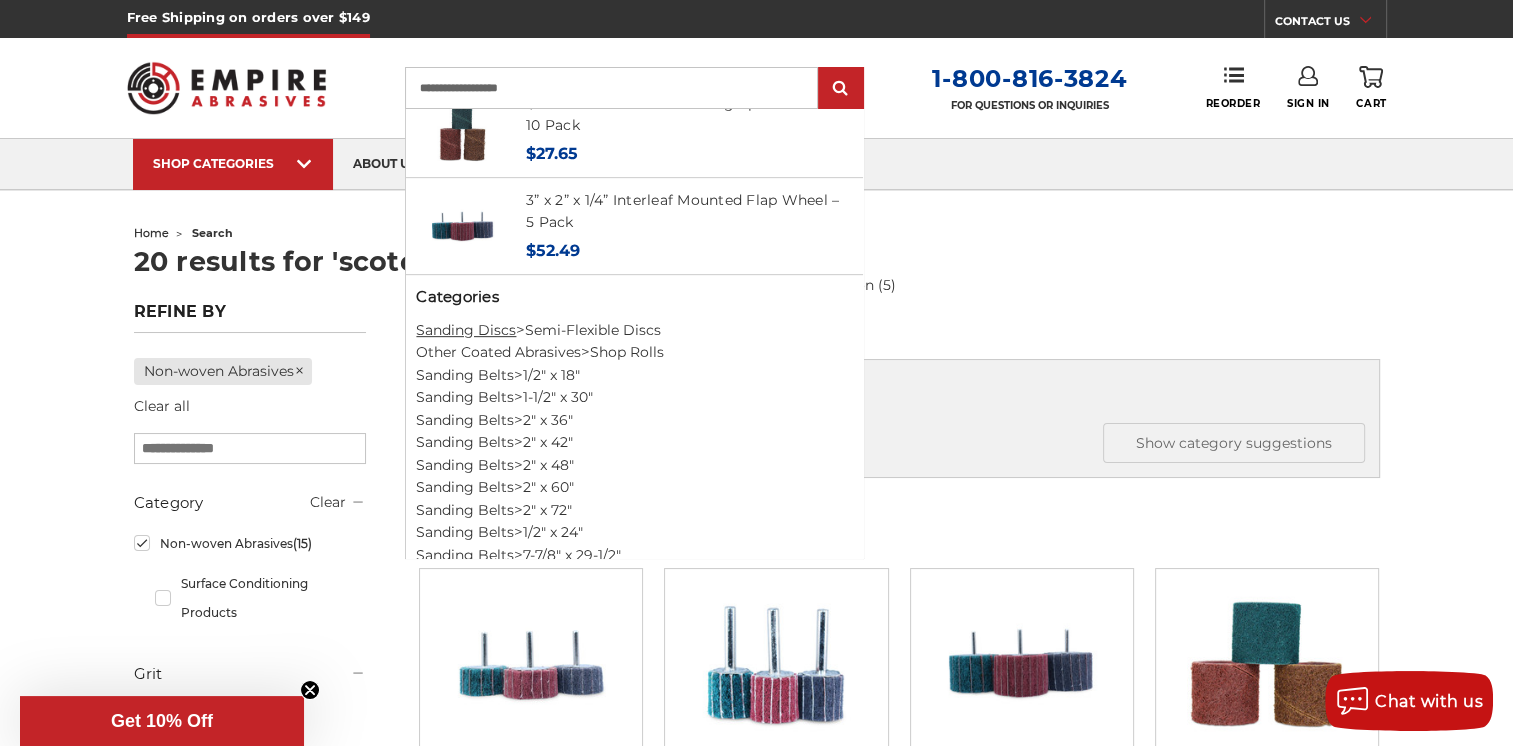 type on "**********" 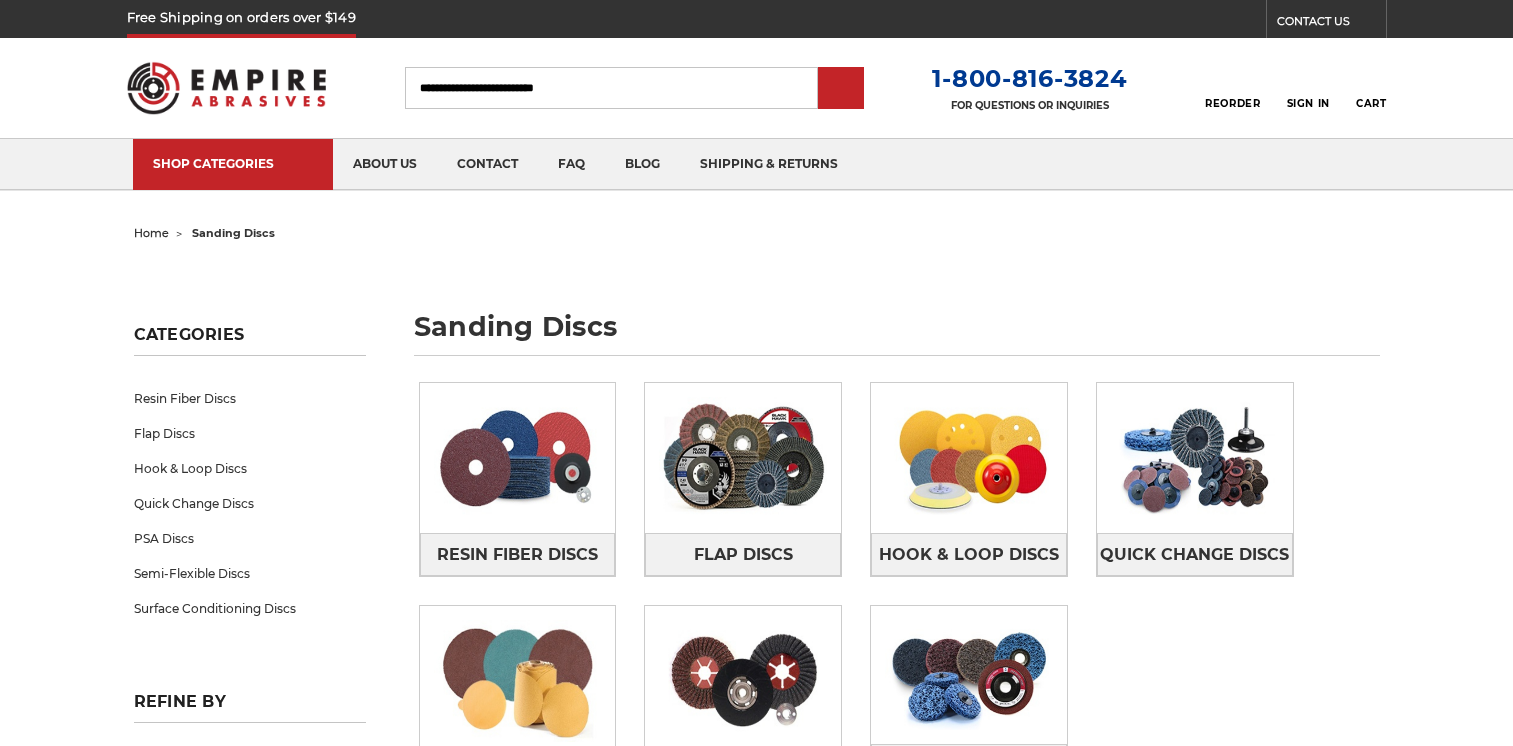 scroll, scrollTop: 0, scrollLeft: 0, axis: both 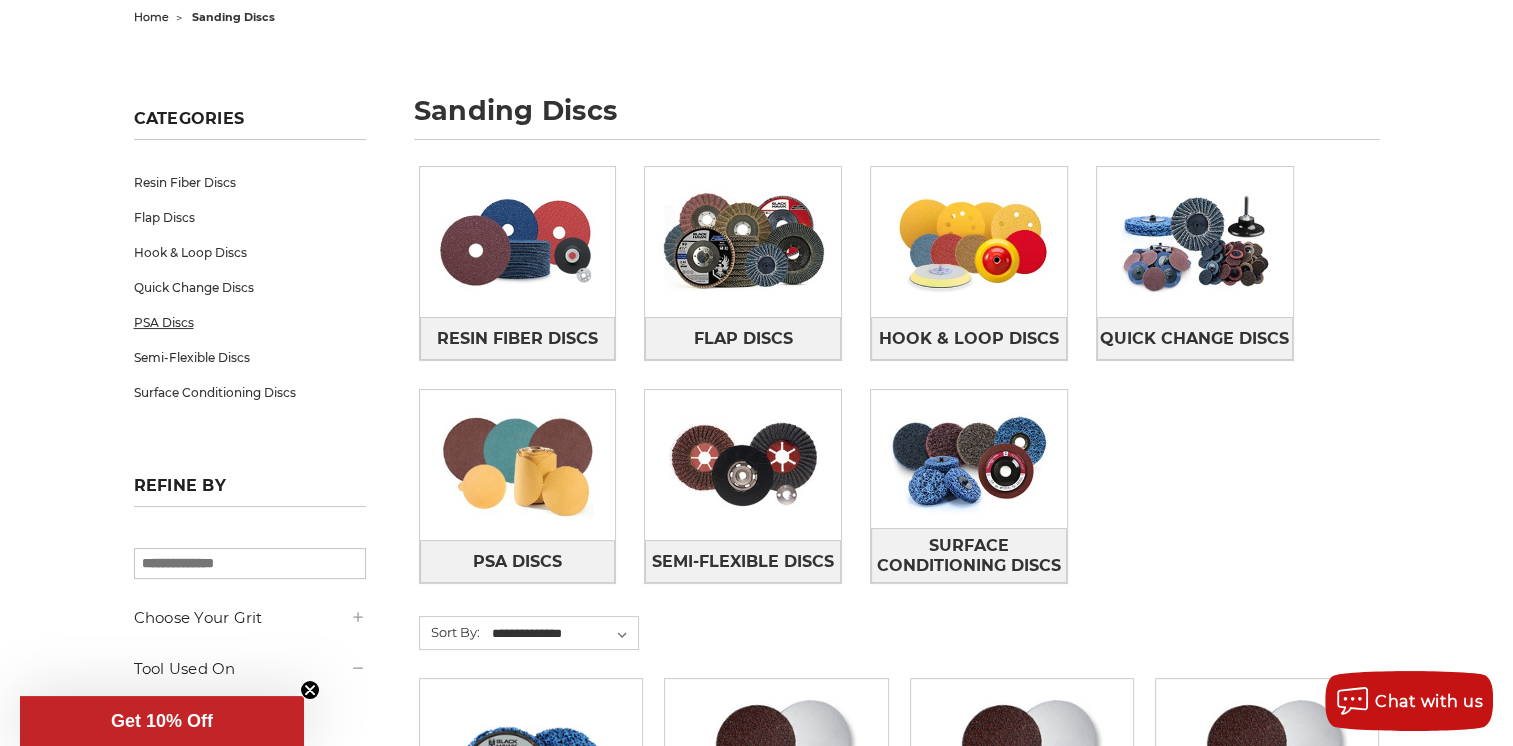 click on "PSA Discs" at bounding box center [250, 322] 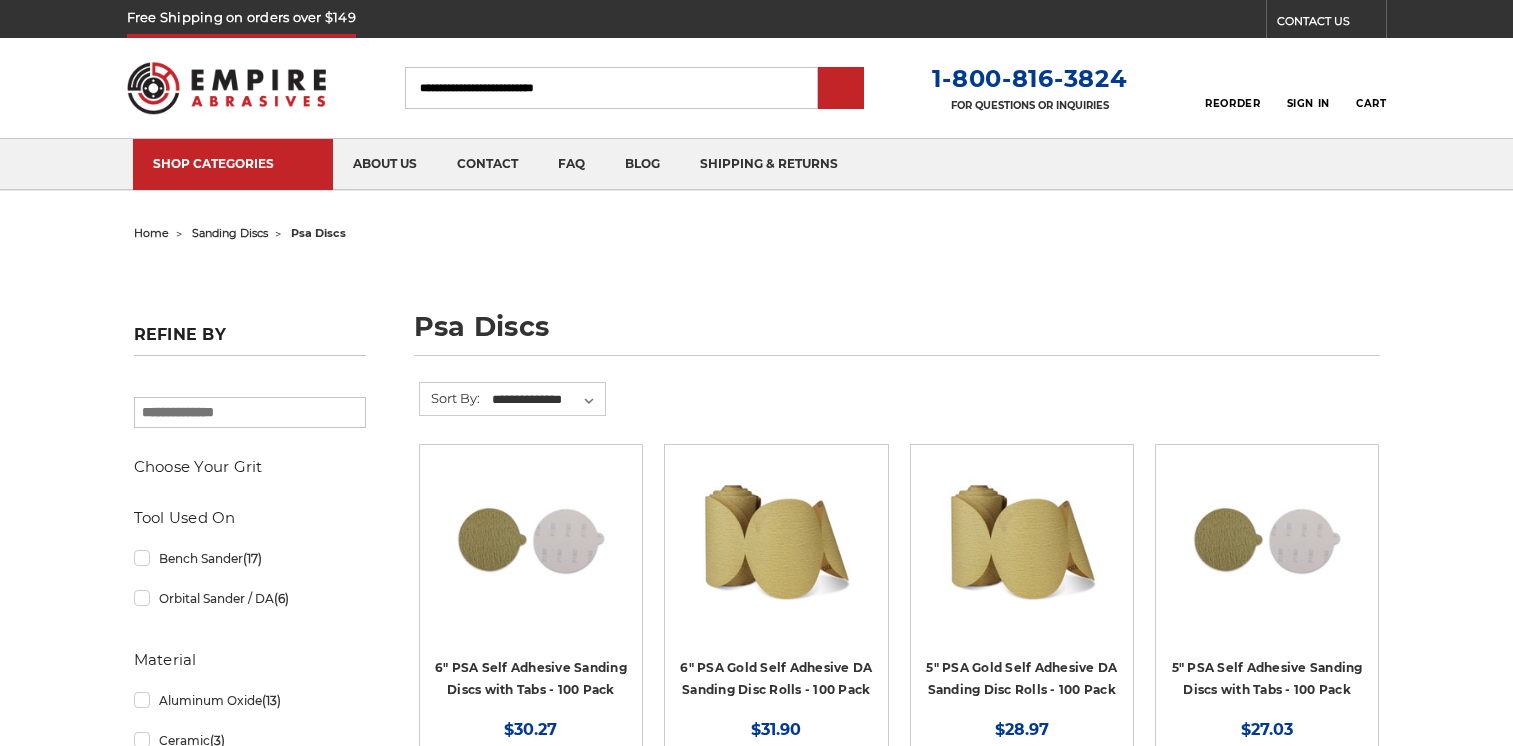 scroll, scrollTop: 0, scrollLeft: 0, axis: both 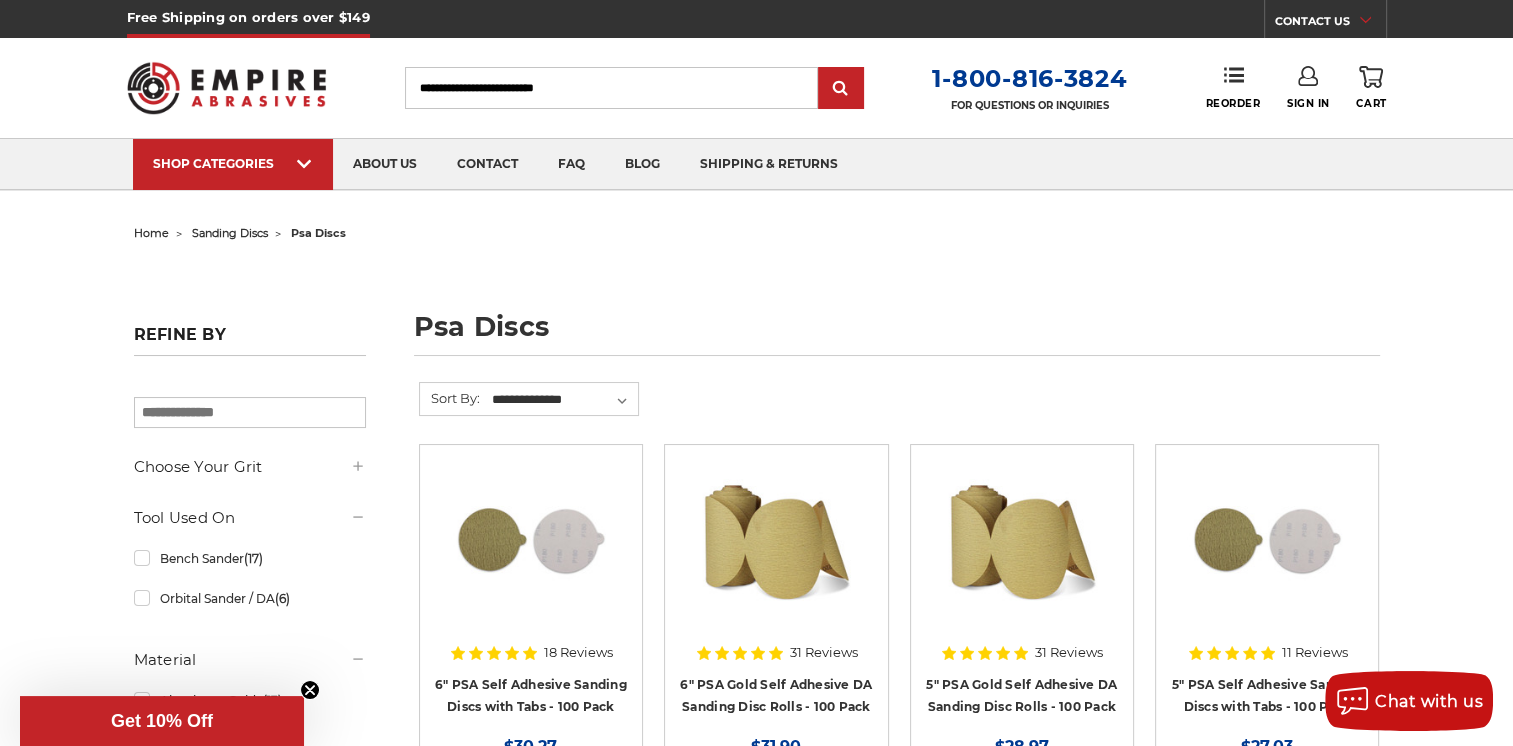 click on "sanding discs" at bounding box center (230, 233) 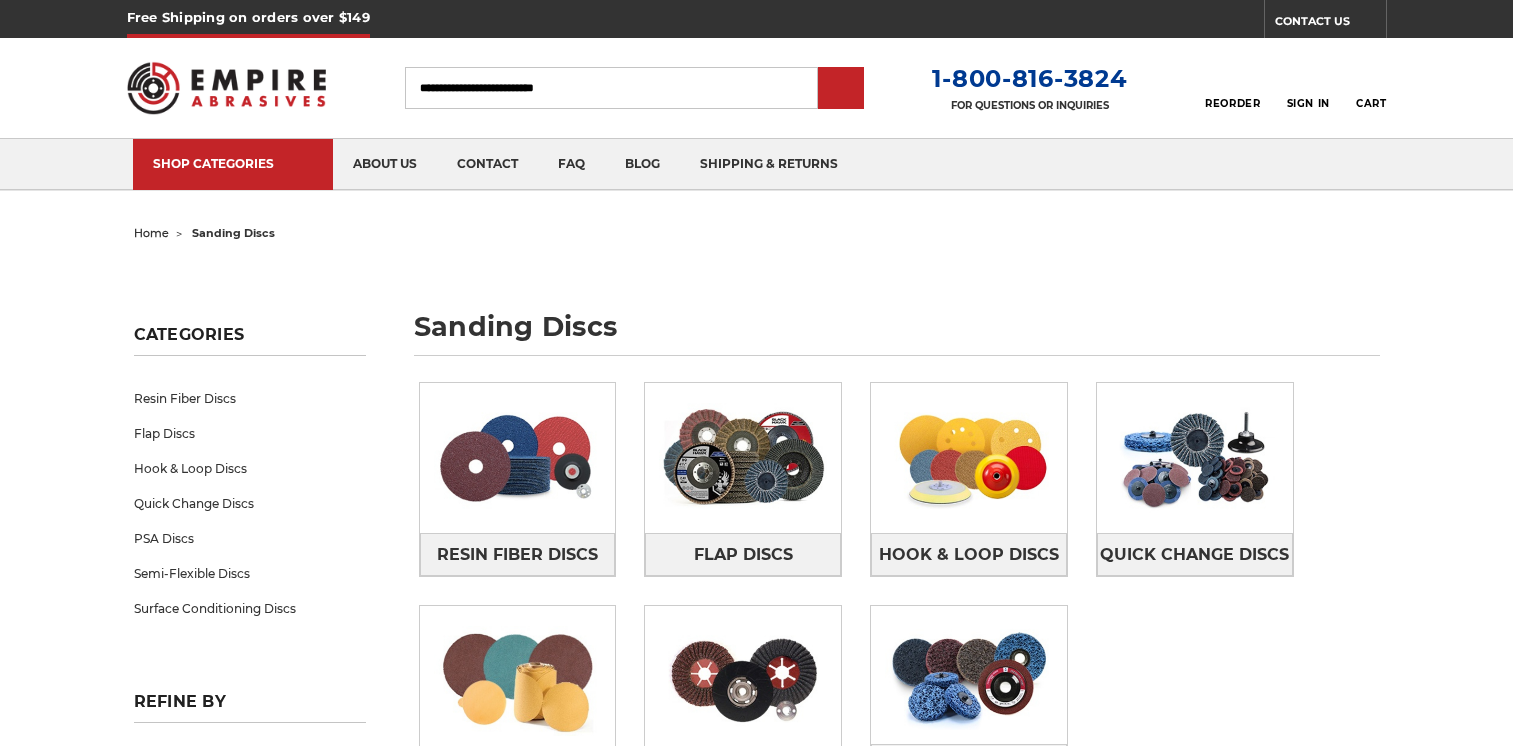 scroll, scrollTop: 0, scrollLeft: 0, axis: both 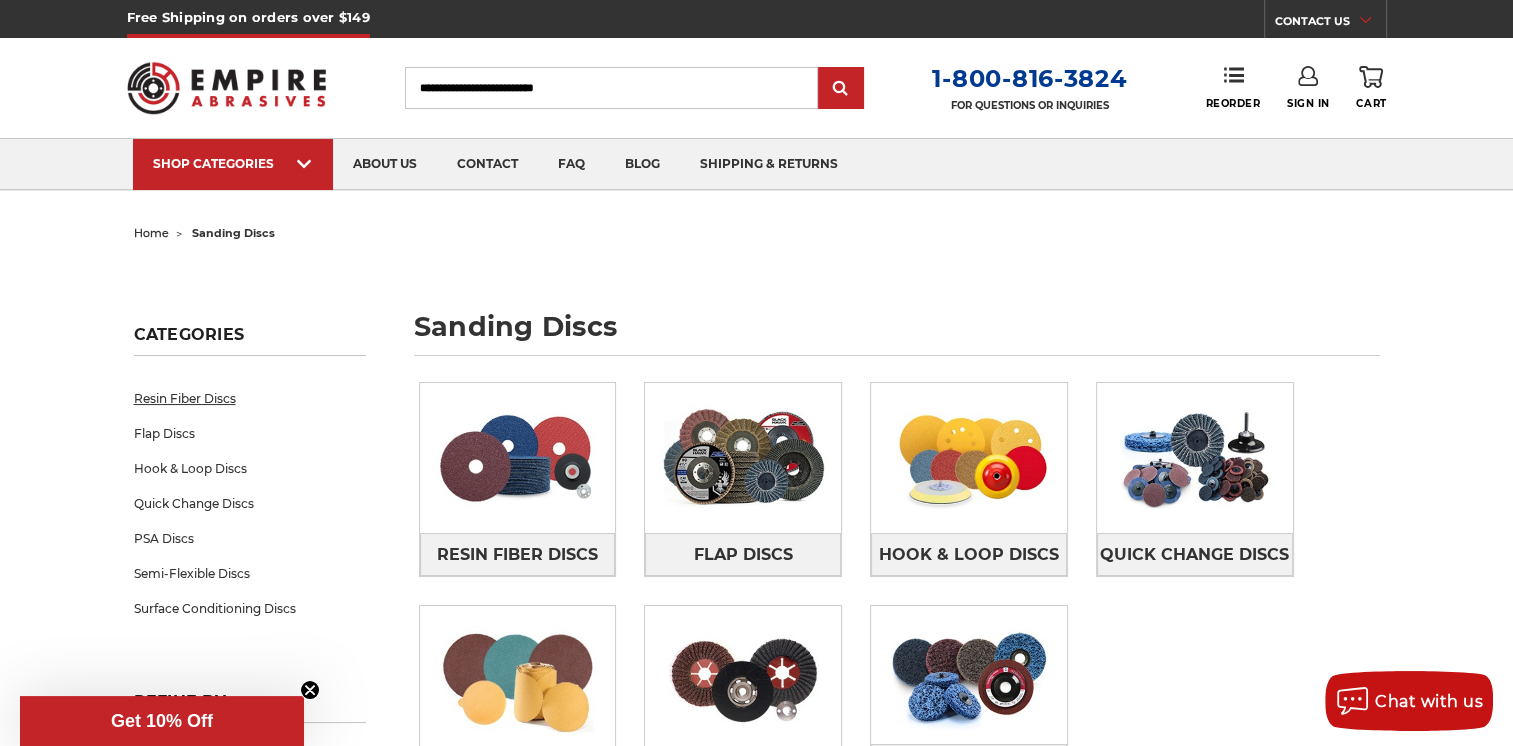 click on "Resin Fiber Discs" at bounding box center [250, 398] 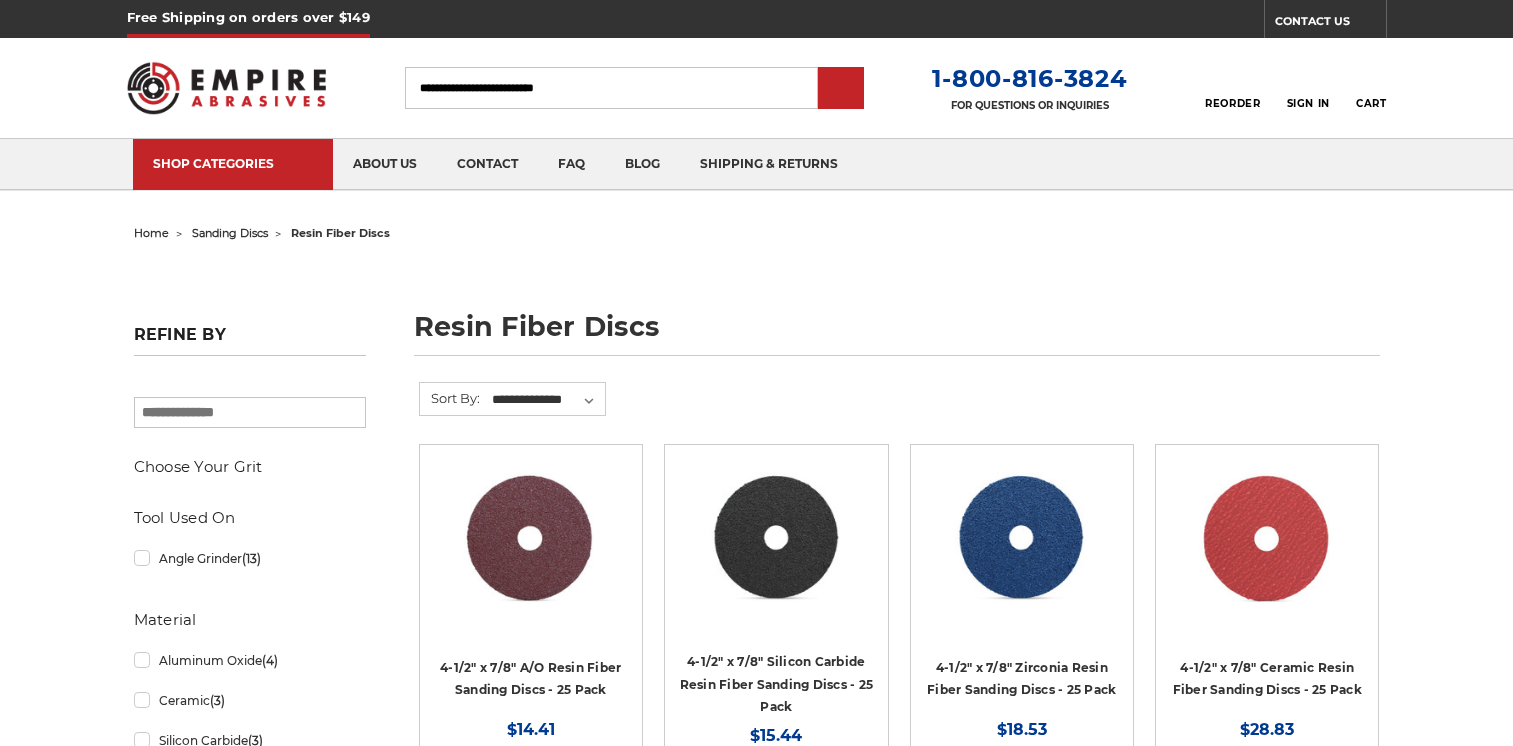 scroll, scrollTop: 0, scrollLeft: 0, axis: both 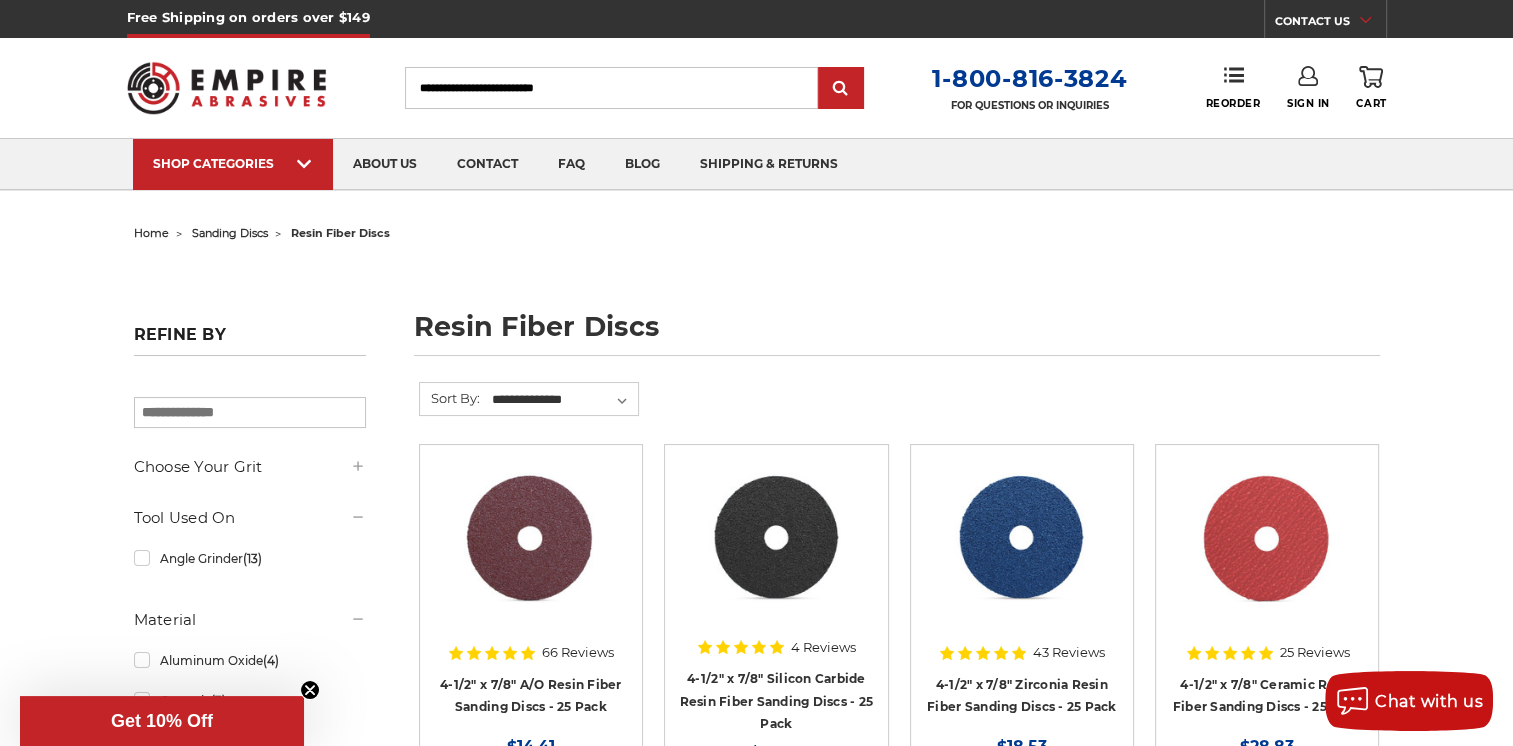 click on "sanding discs" at bounding box center [230, 233] 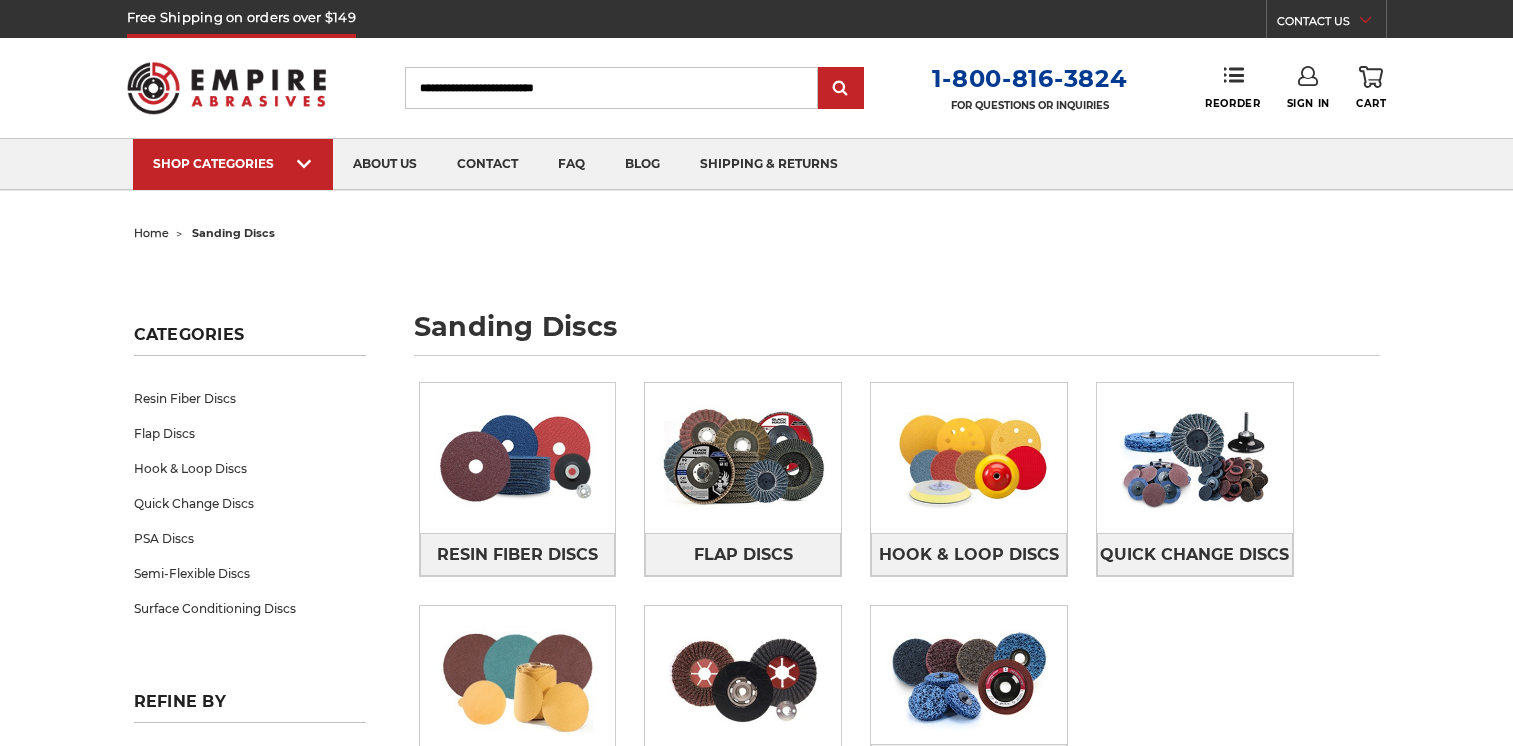 scroll, scrollTop: 0, scrollLeft: 0, axis: both 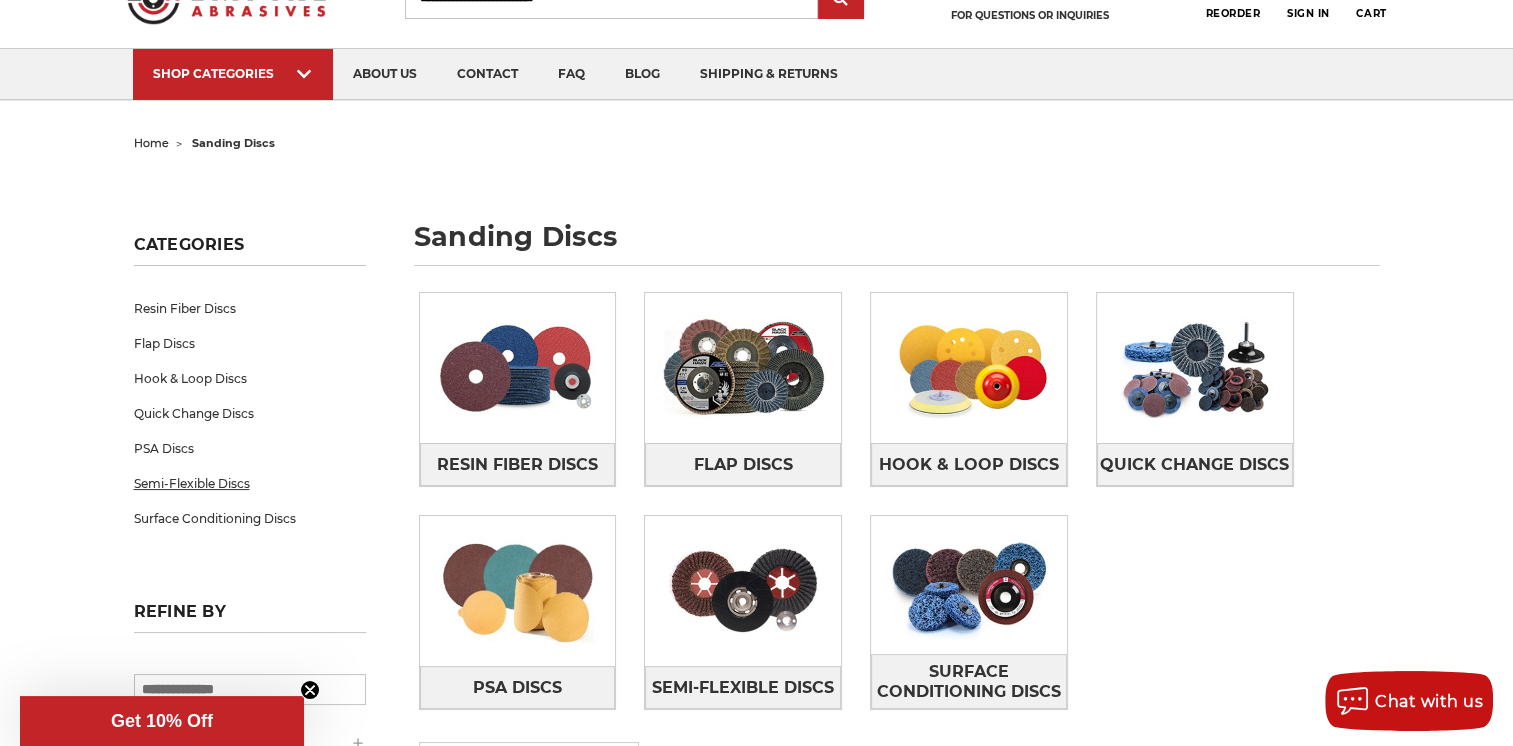 click on "Semi-Flexible Discs" at bounding box center [250, 483] 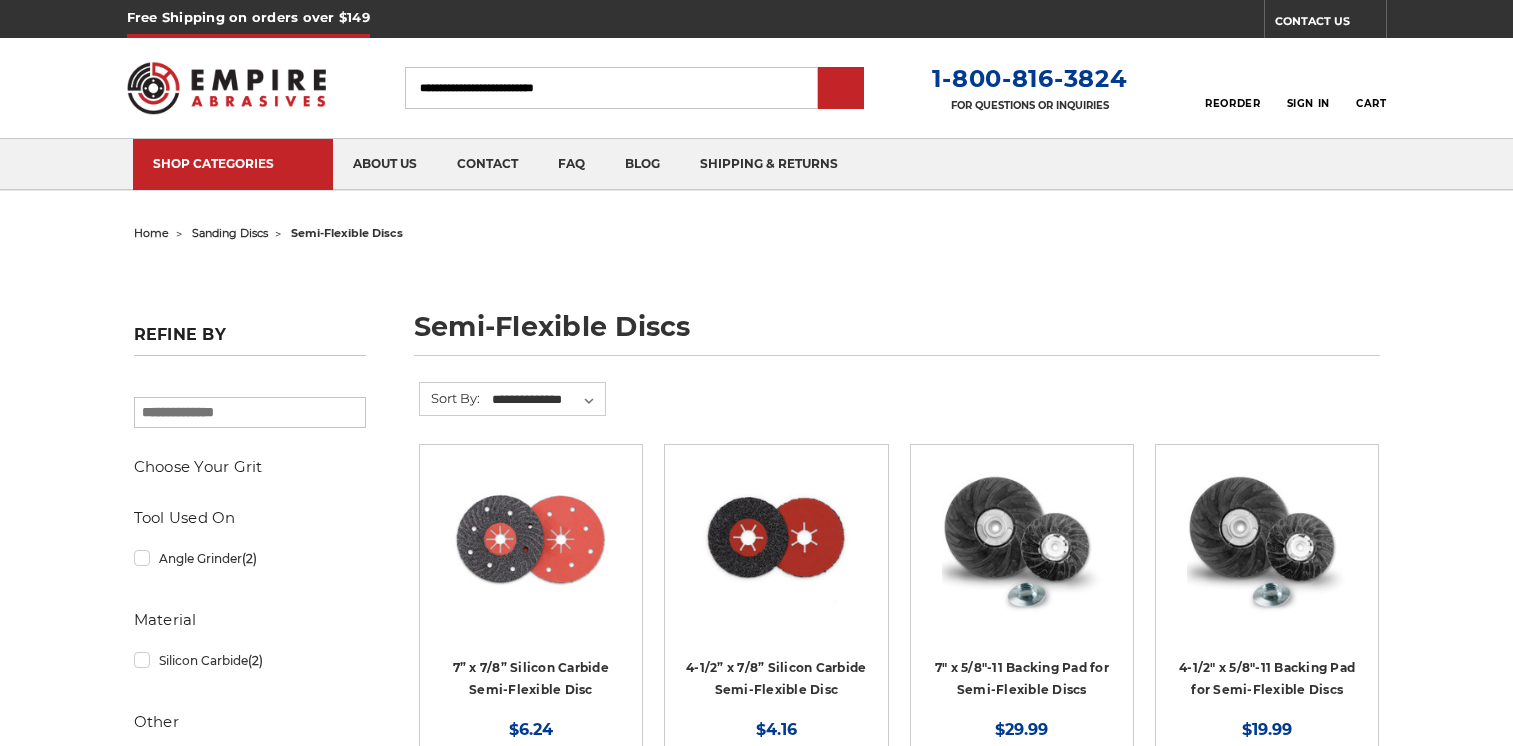 scroll, scrollTop: 0, scrollLeft: 0, axis: both 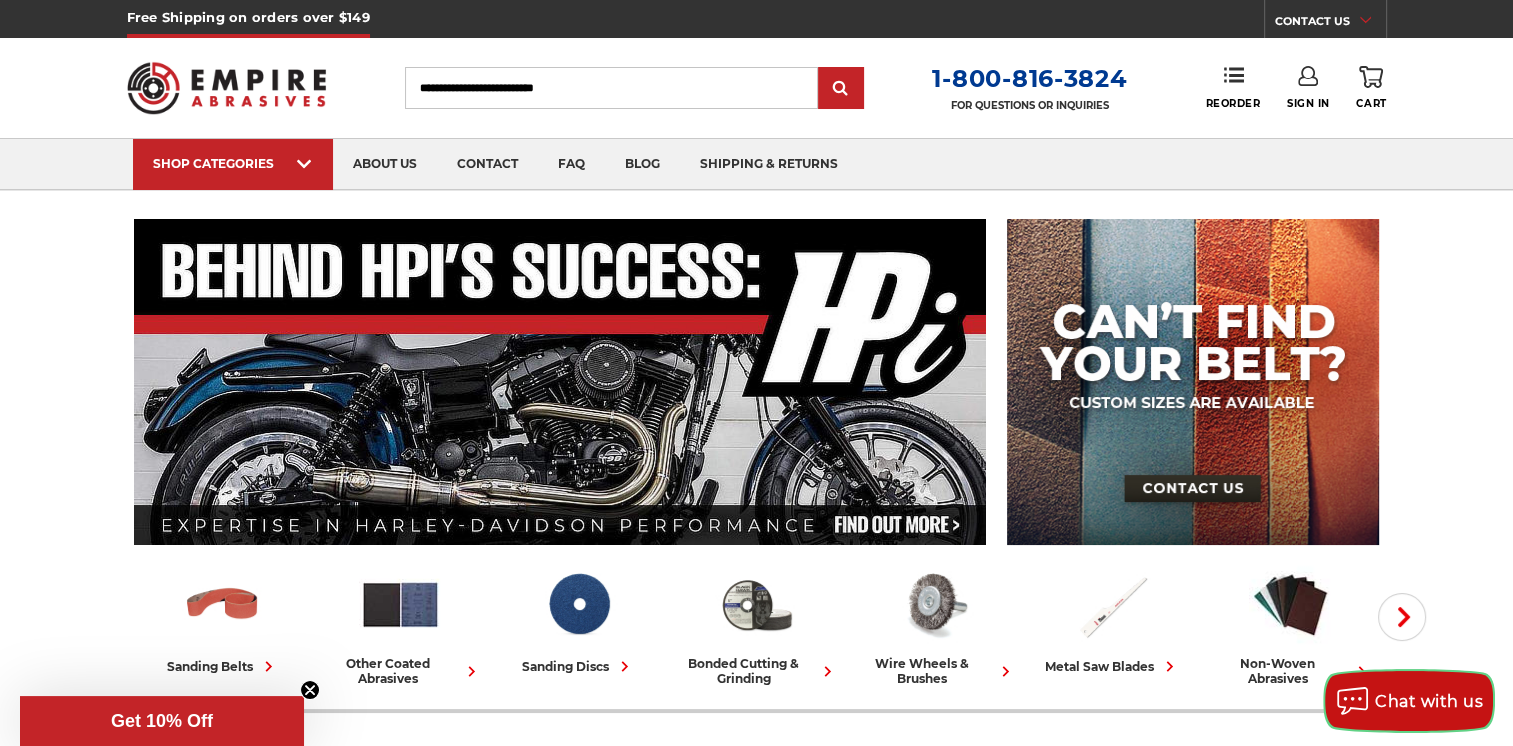 click on "Chat with us" at bounding box center [1429, 701] 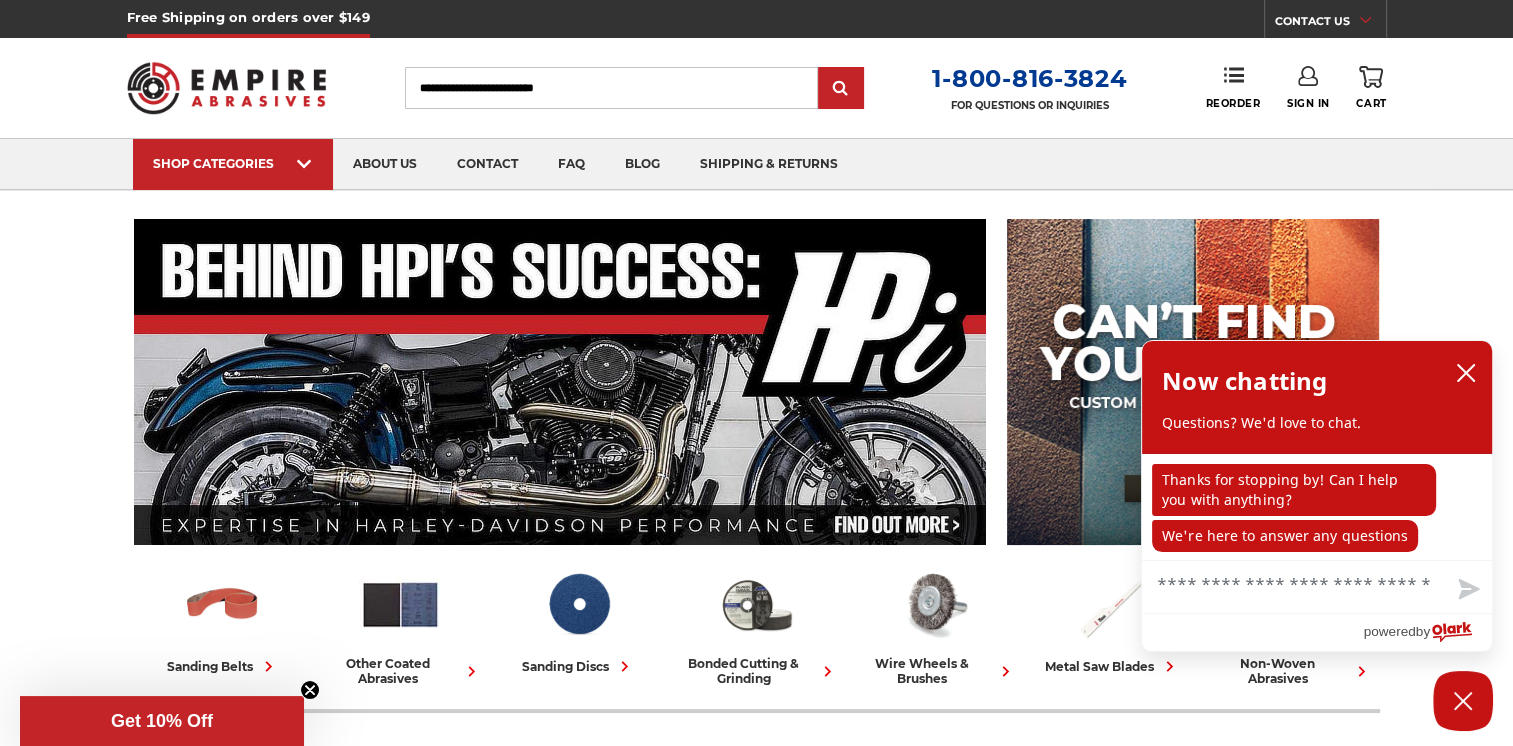 type on "*" 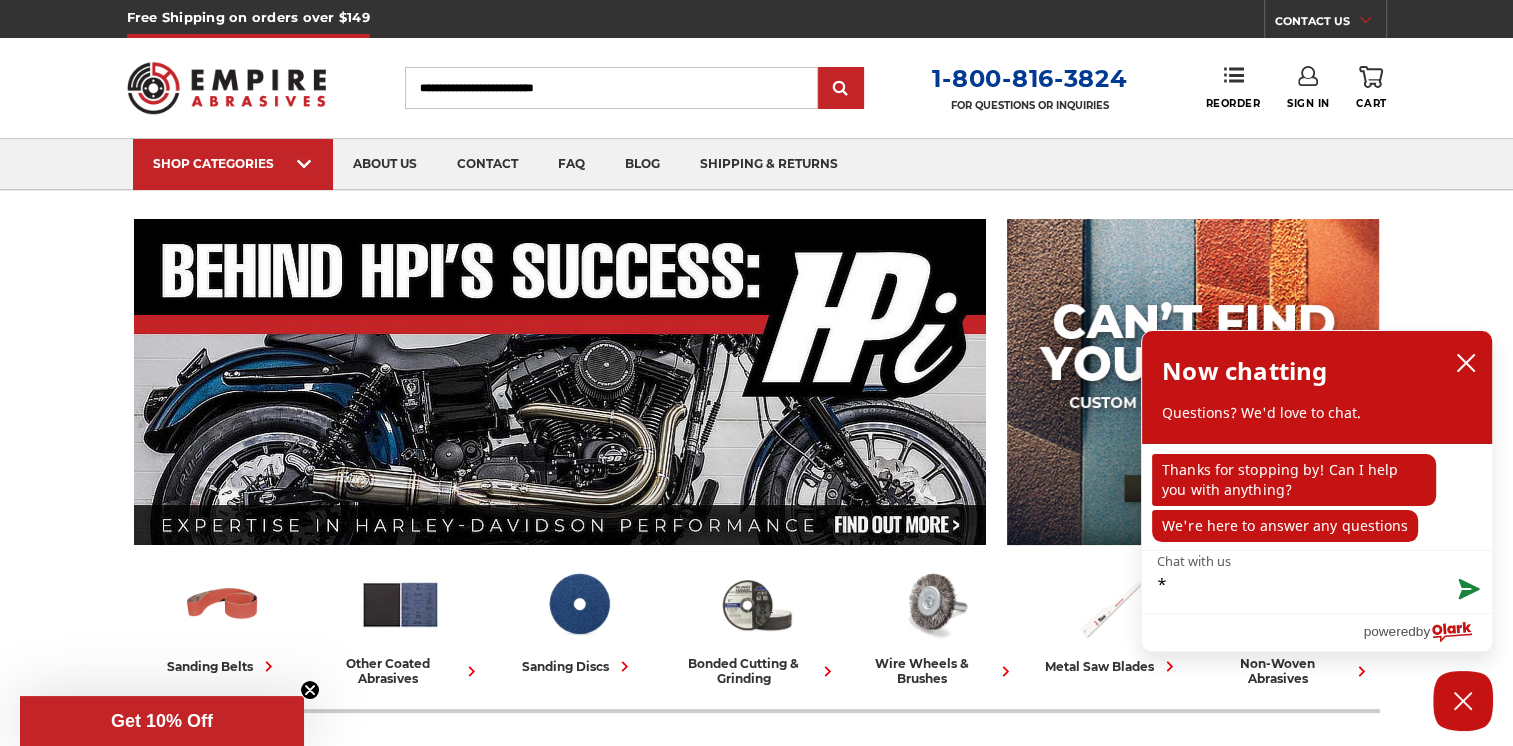 type on "**" 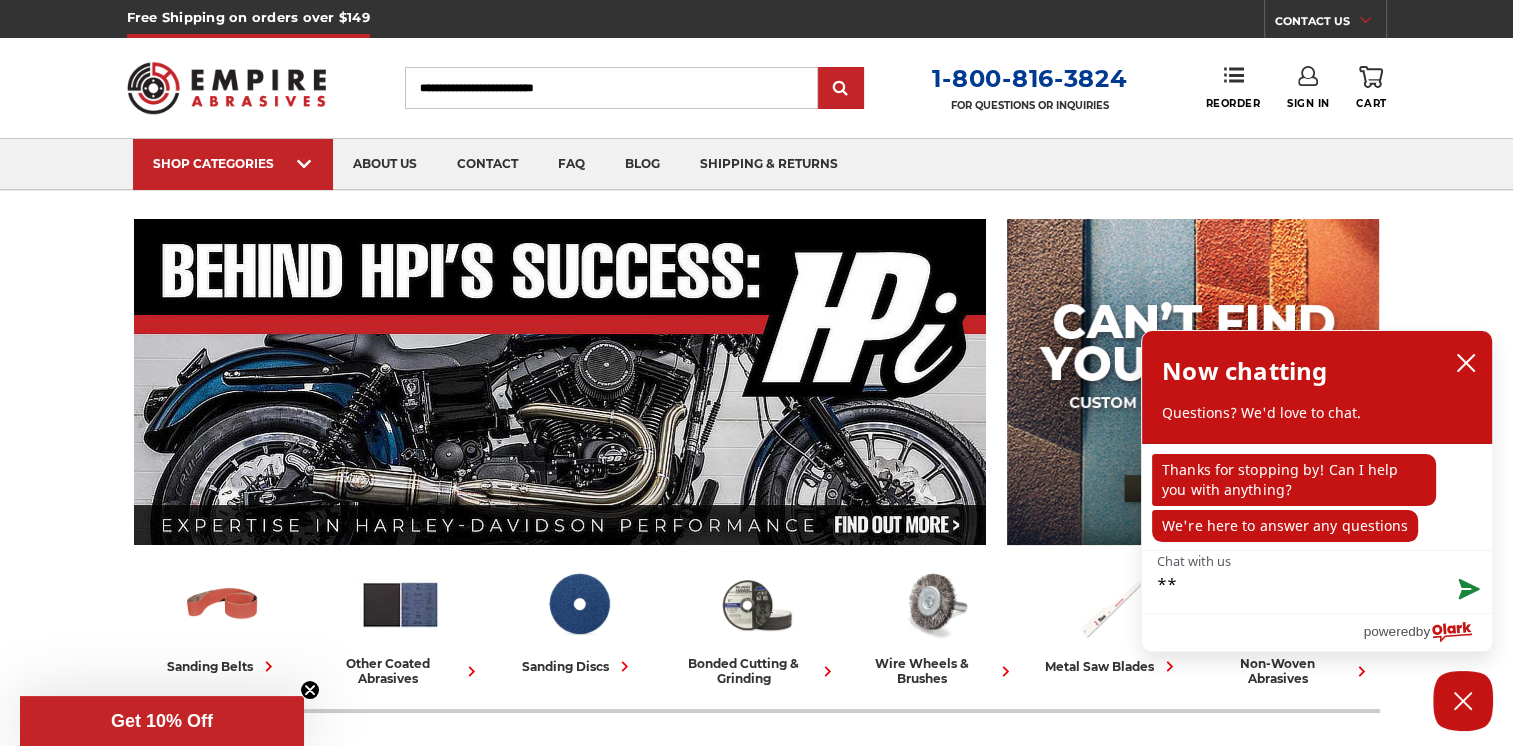 type on "***" 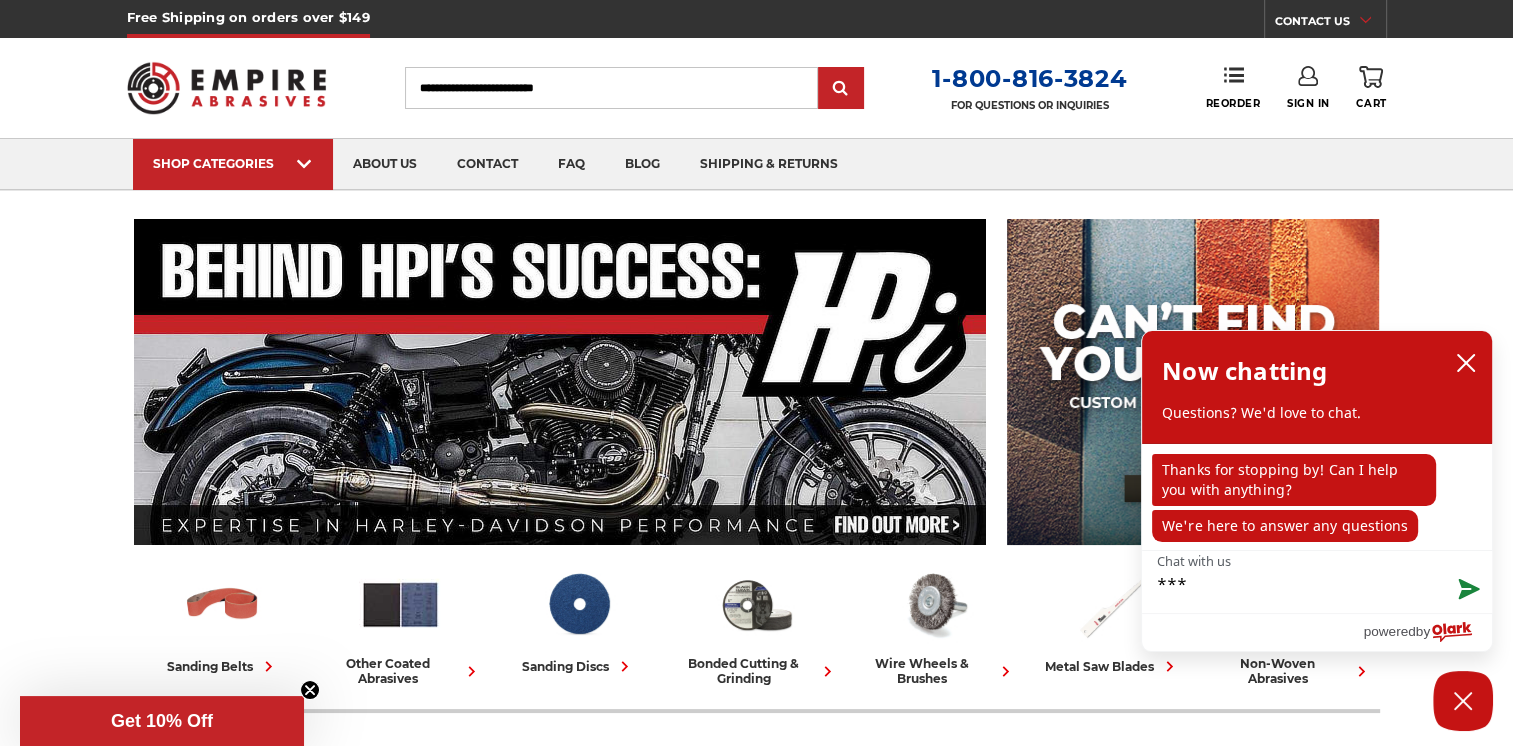 type on "***" 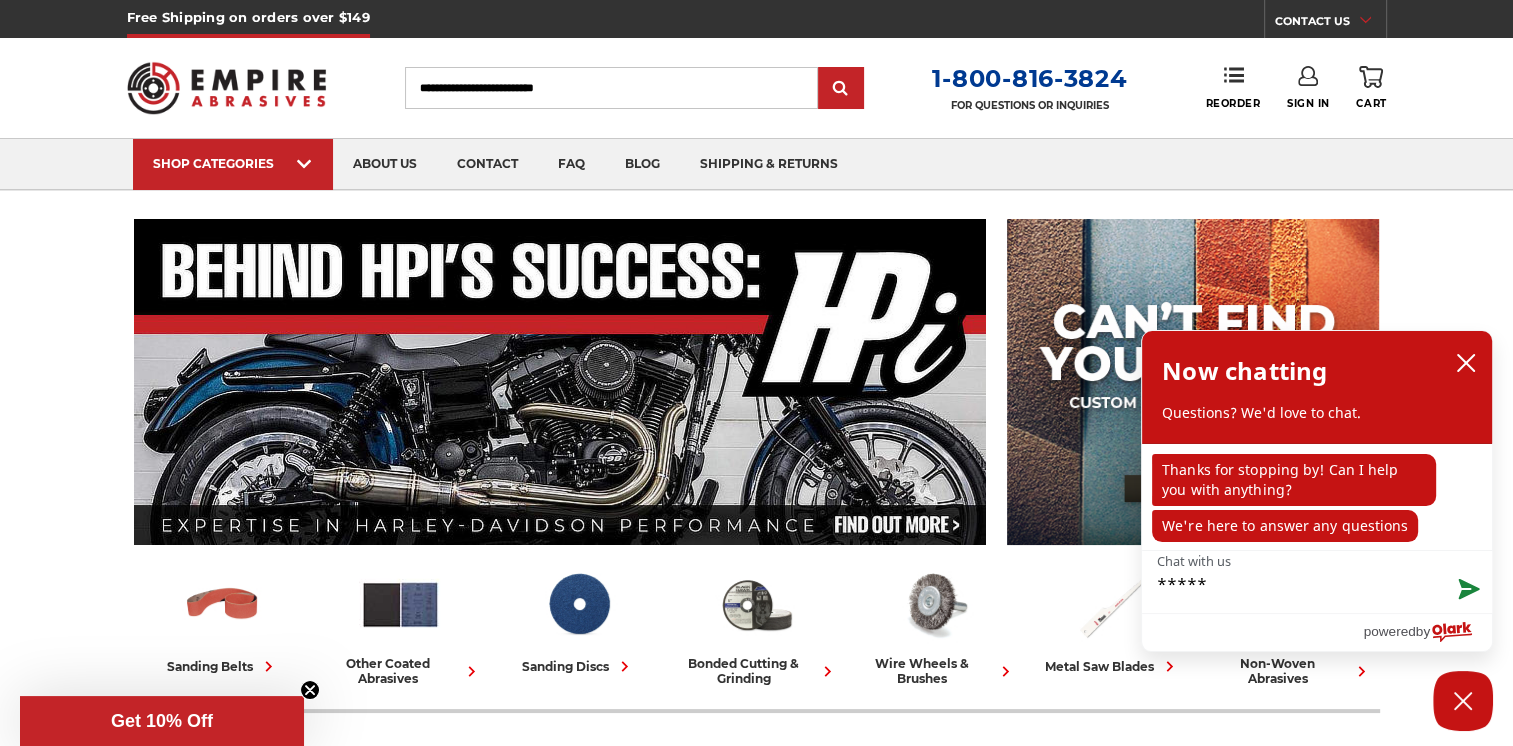 type on "******" 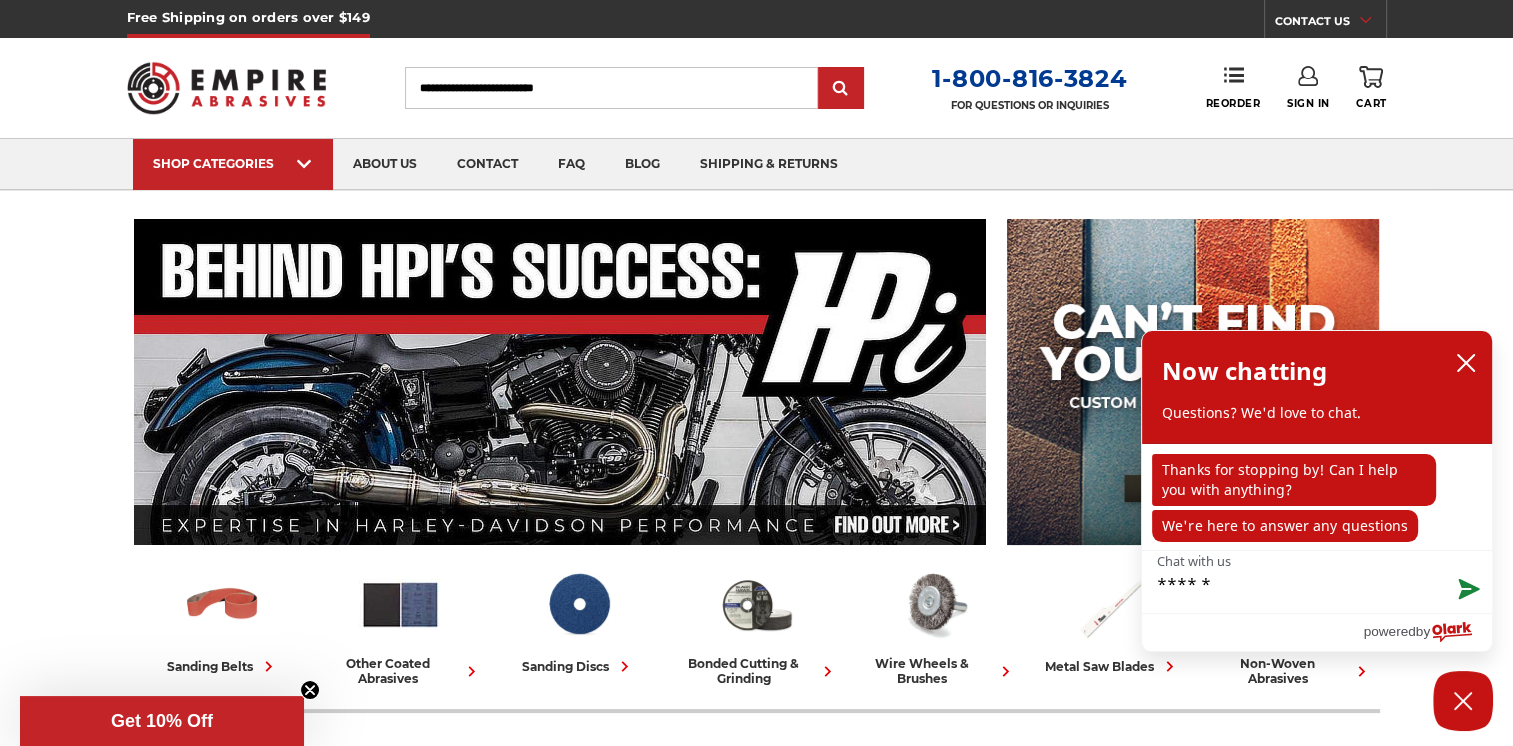 type on "*******" 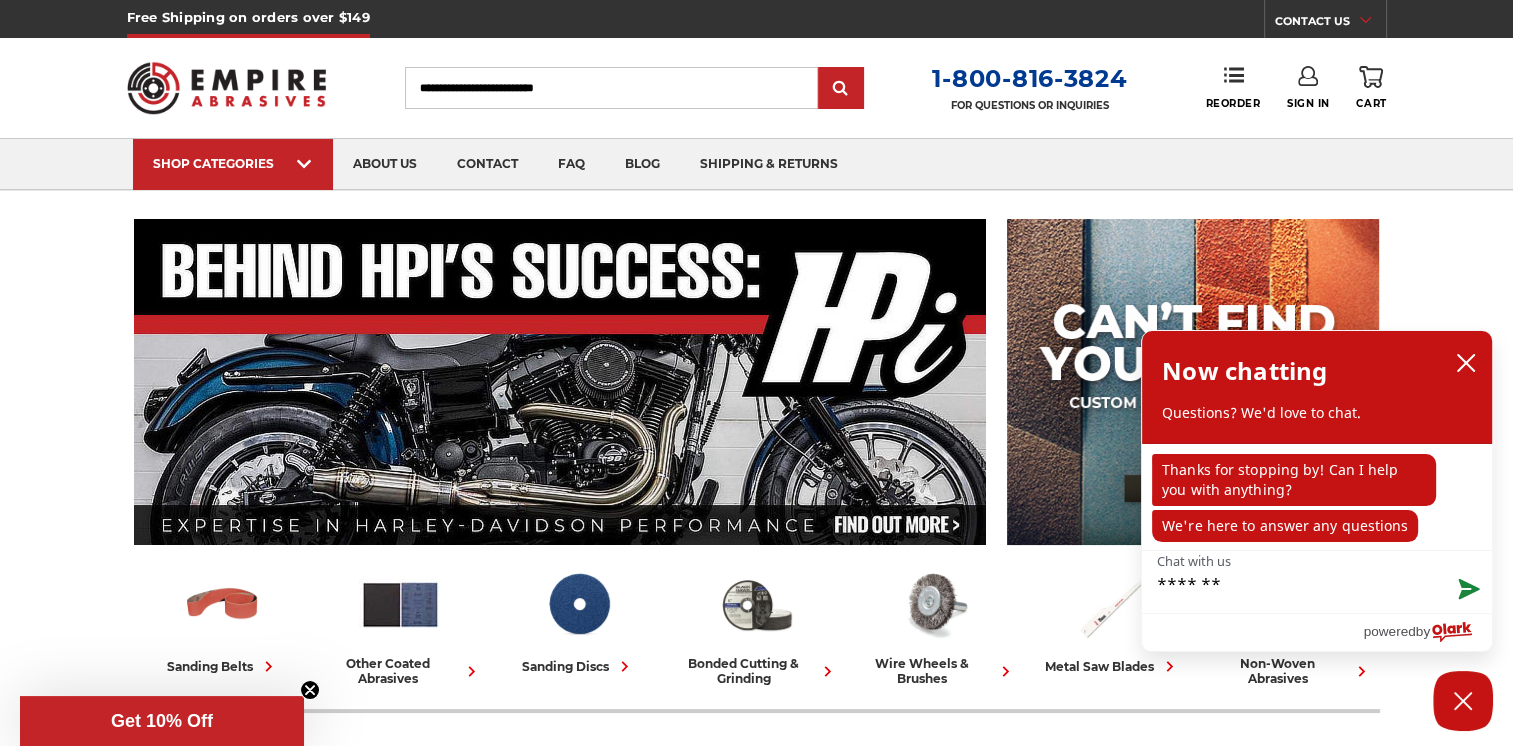 type on "********" 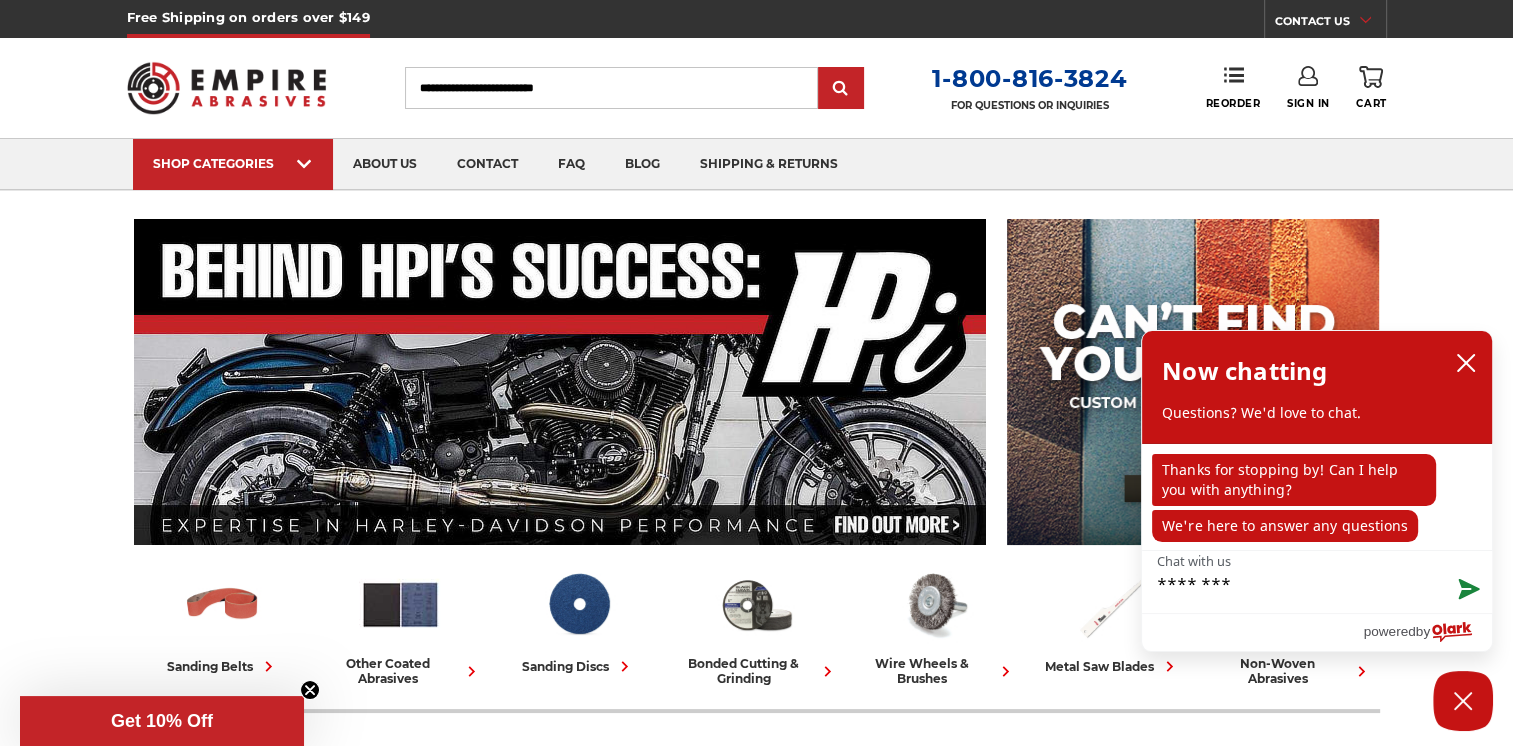 type on "*********" 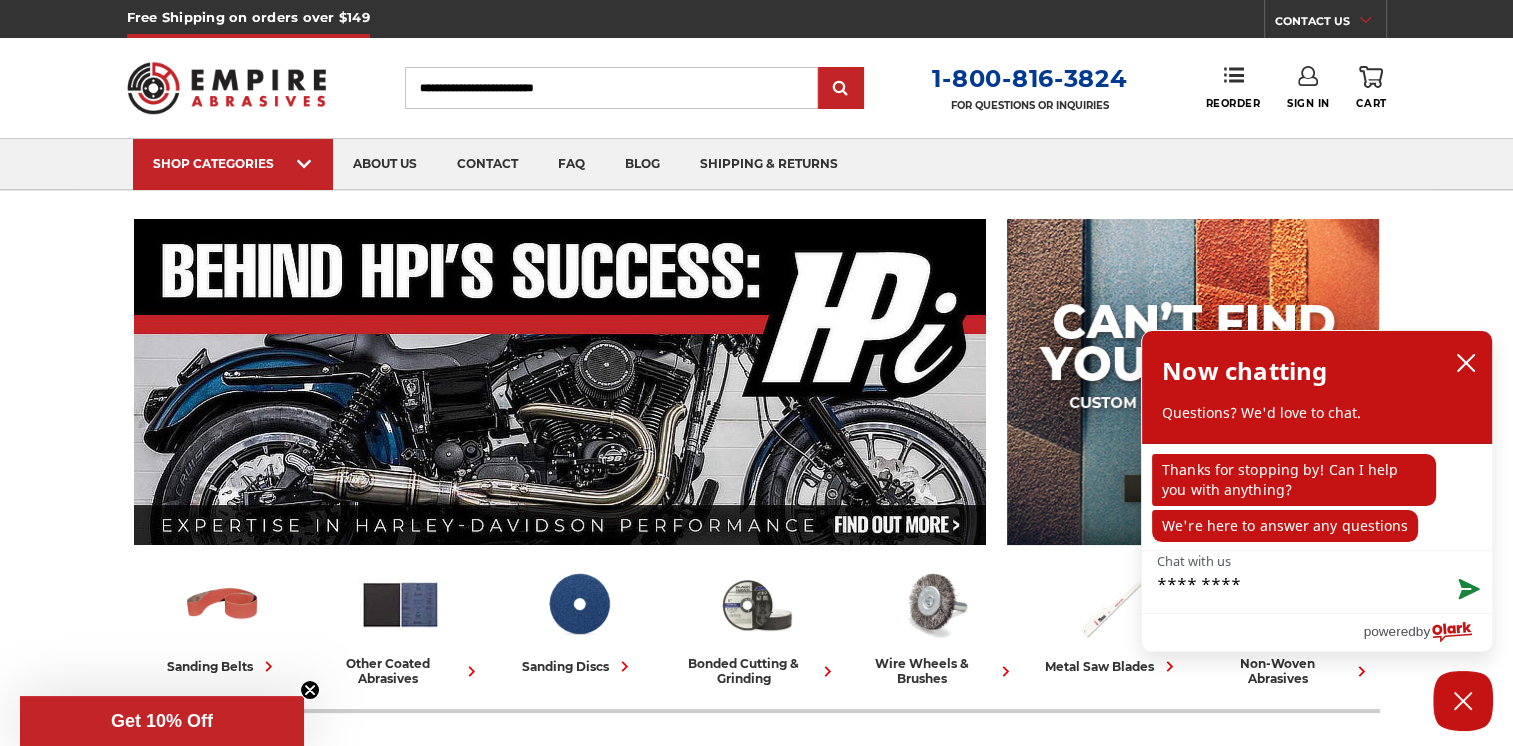 type on "**********" 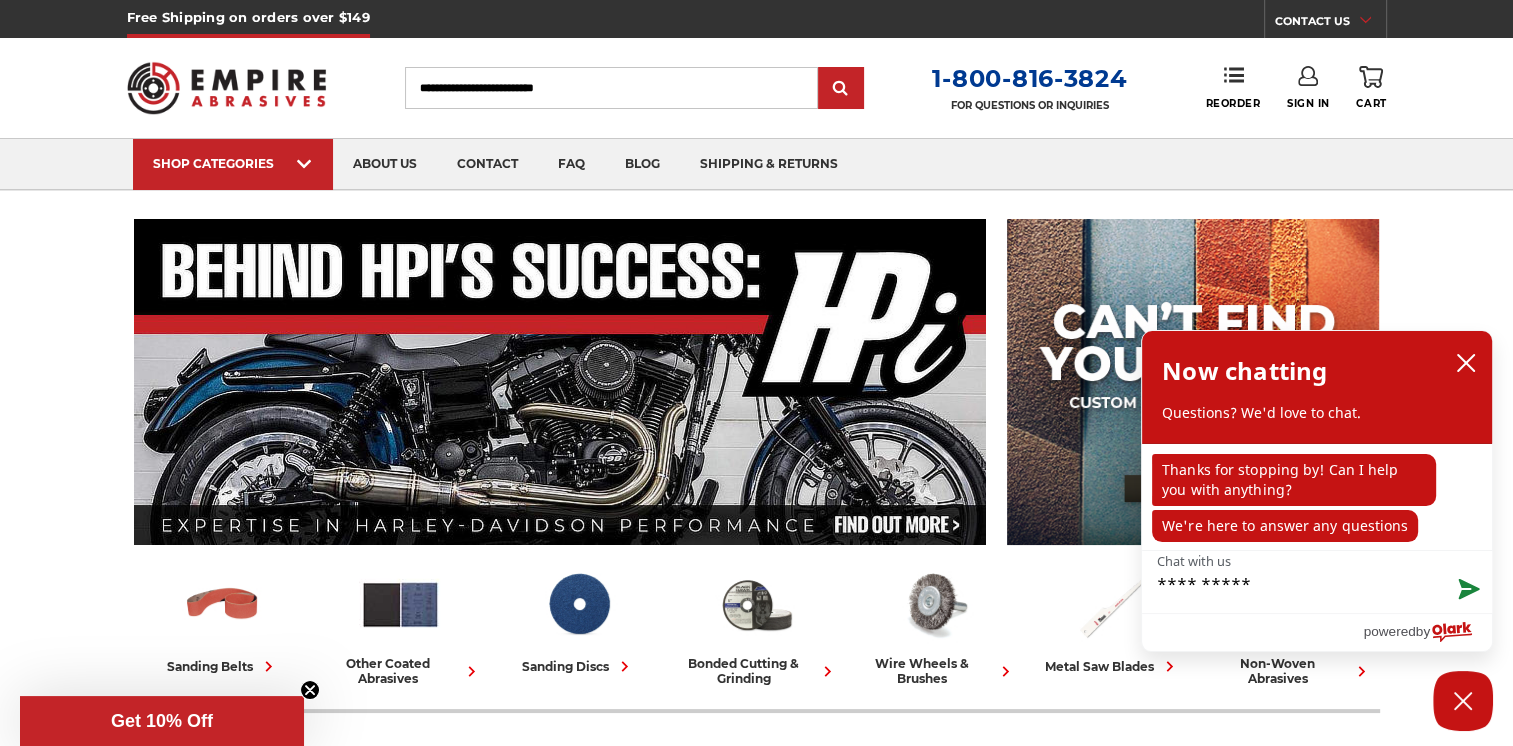 type on "**********" 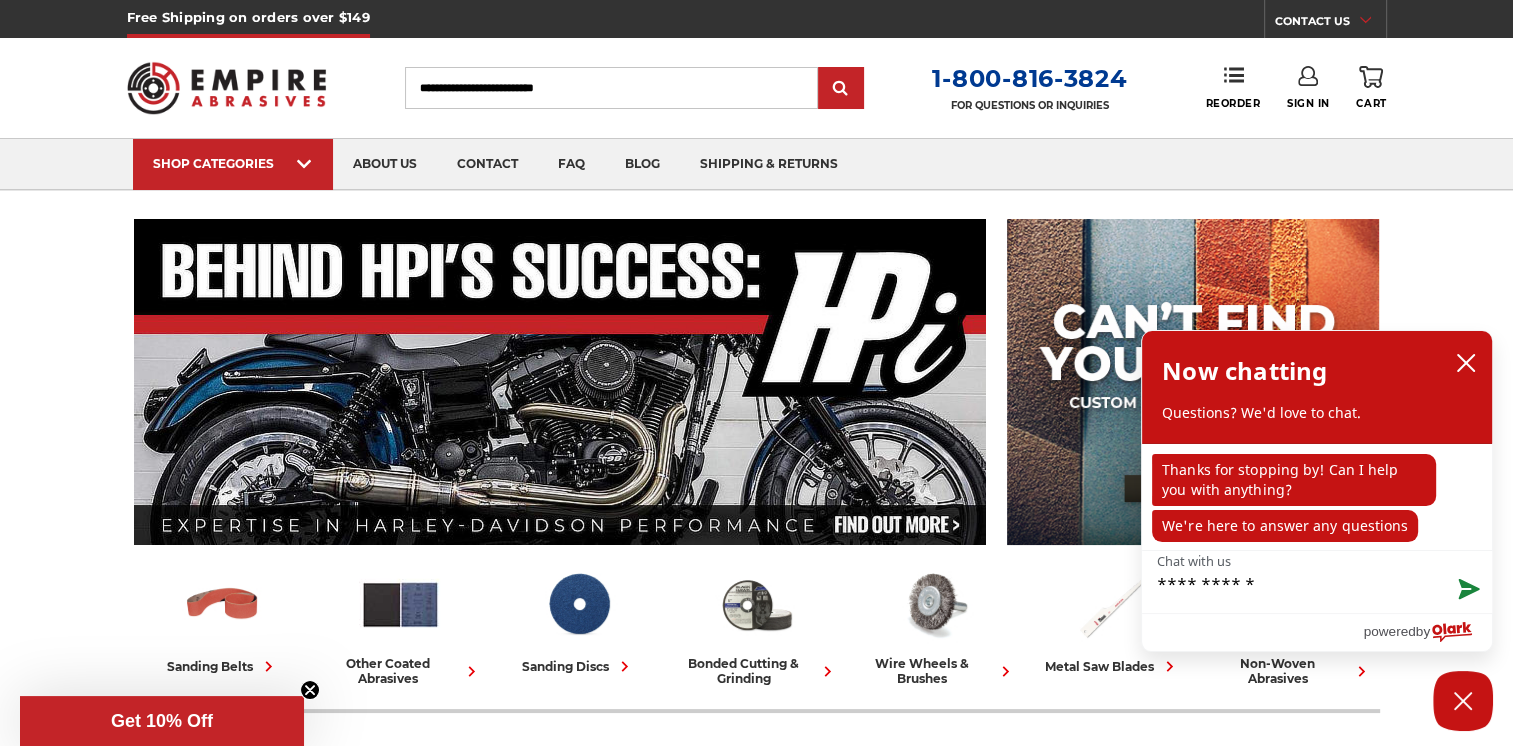 type on "**********" 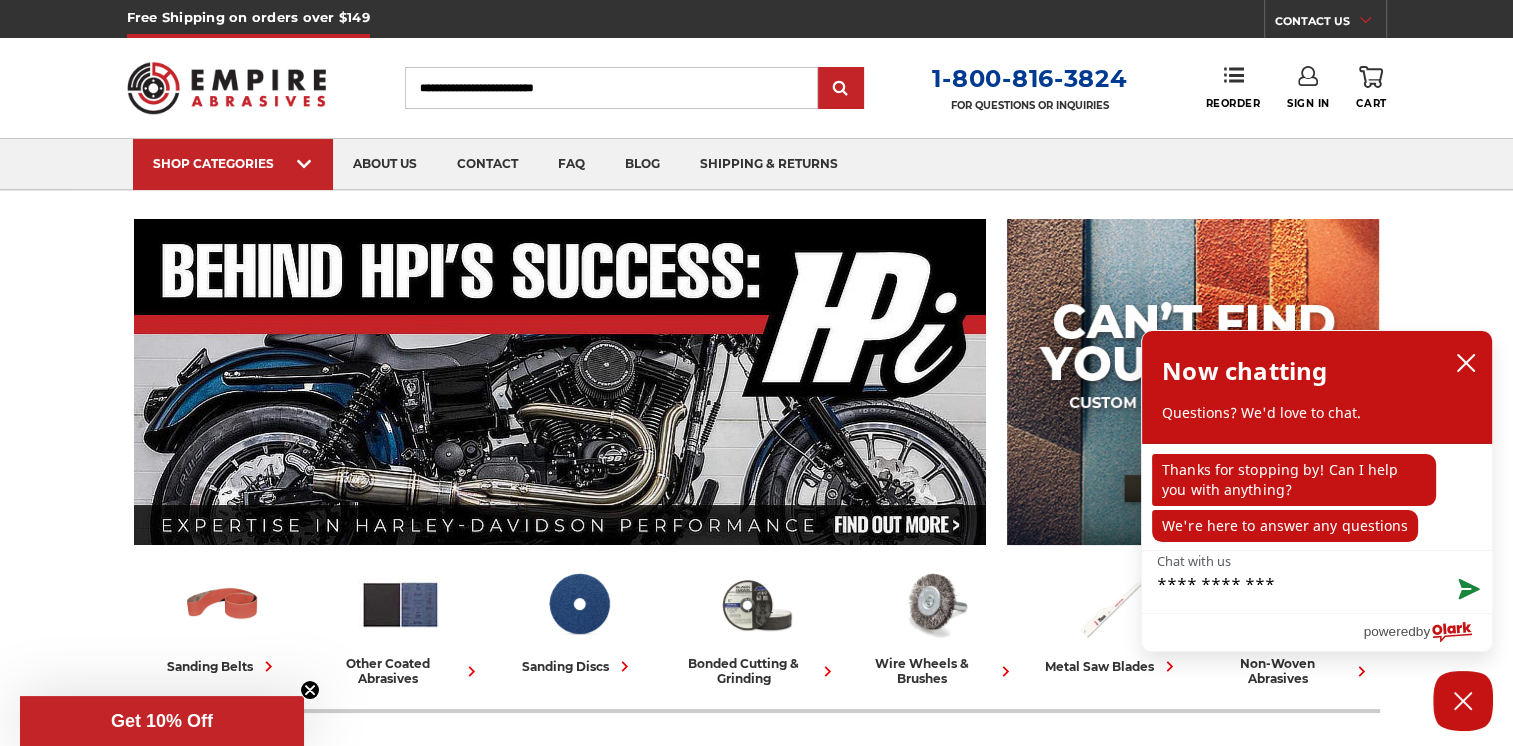 type on "**********" 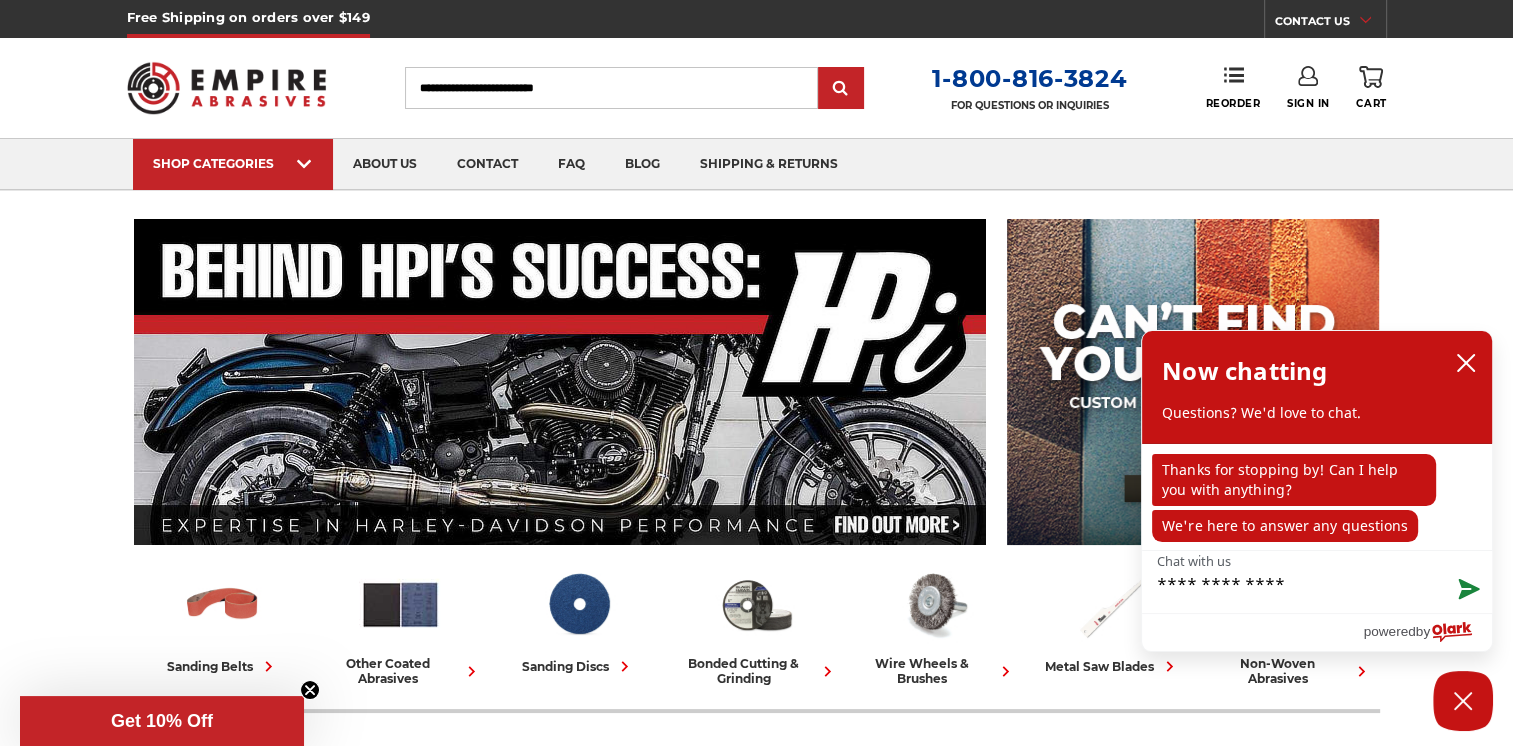 type on "**********" 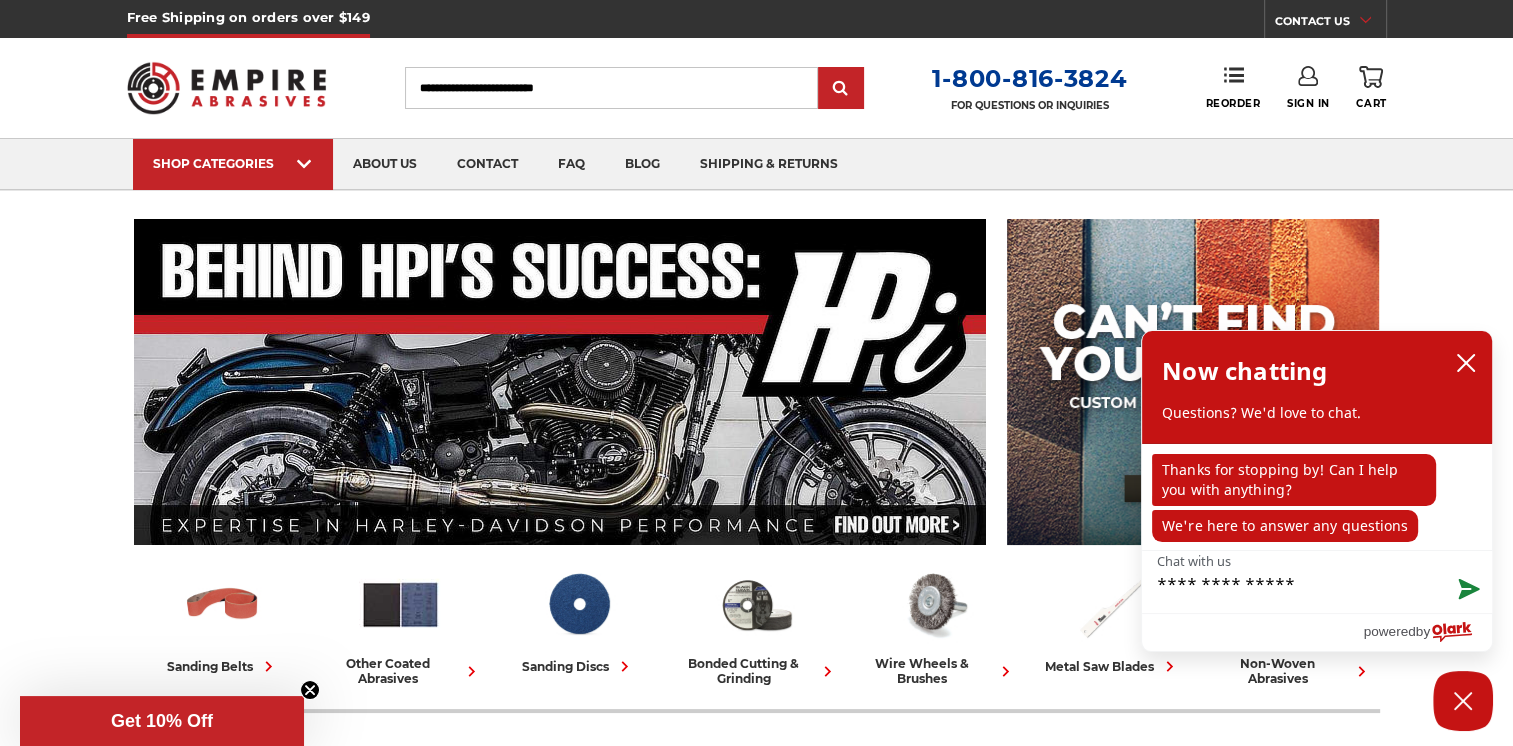 type on "**********" 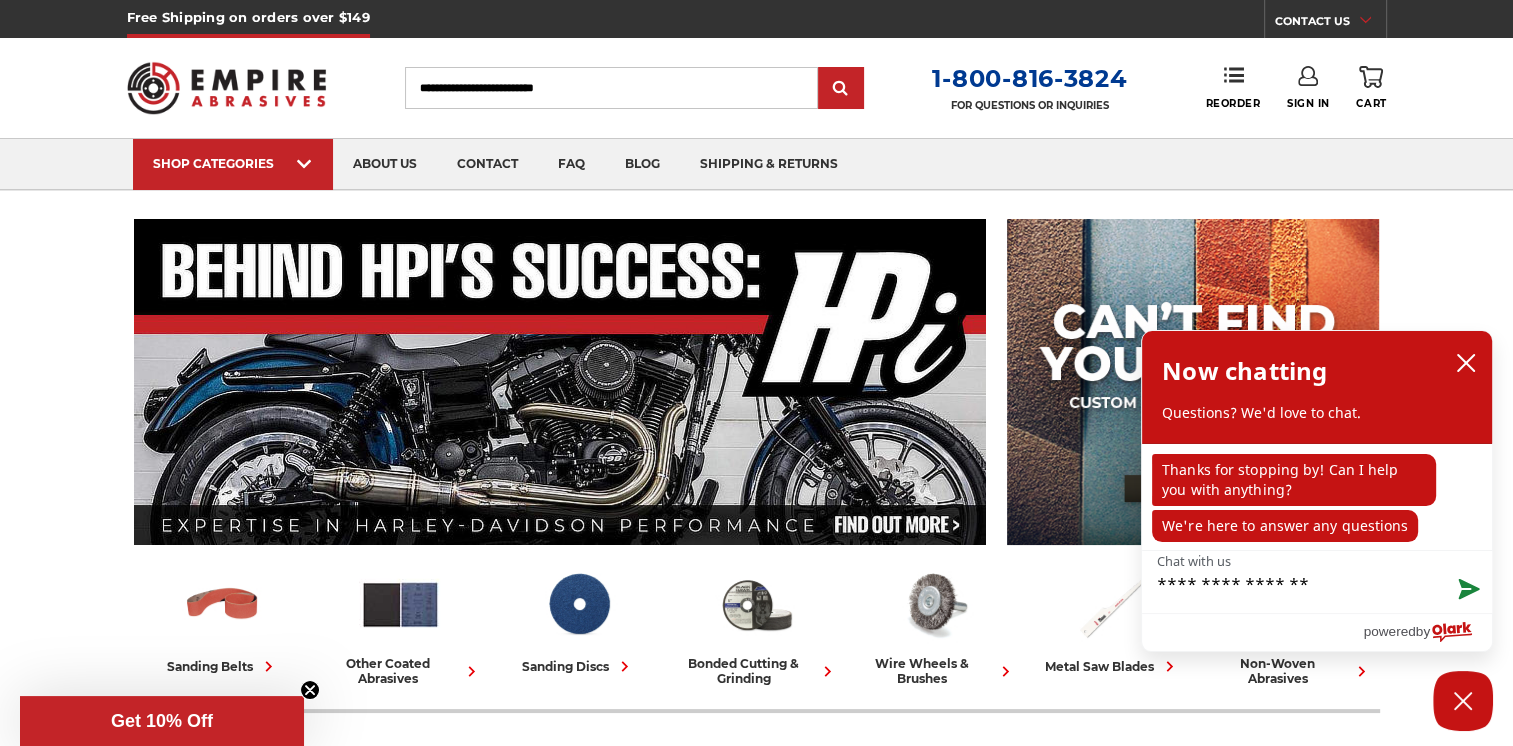 type on "**********" 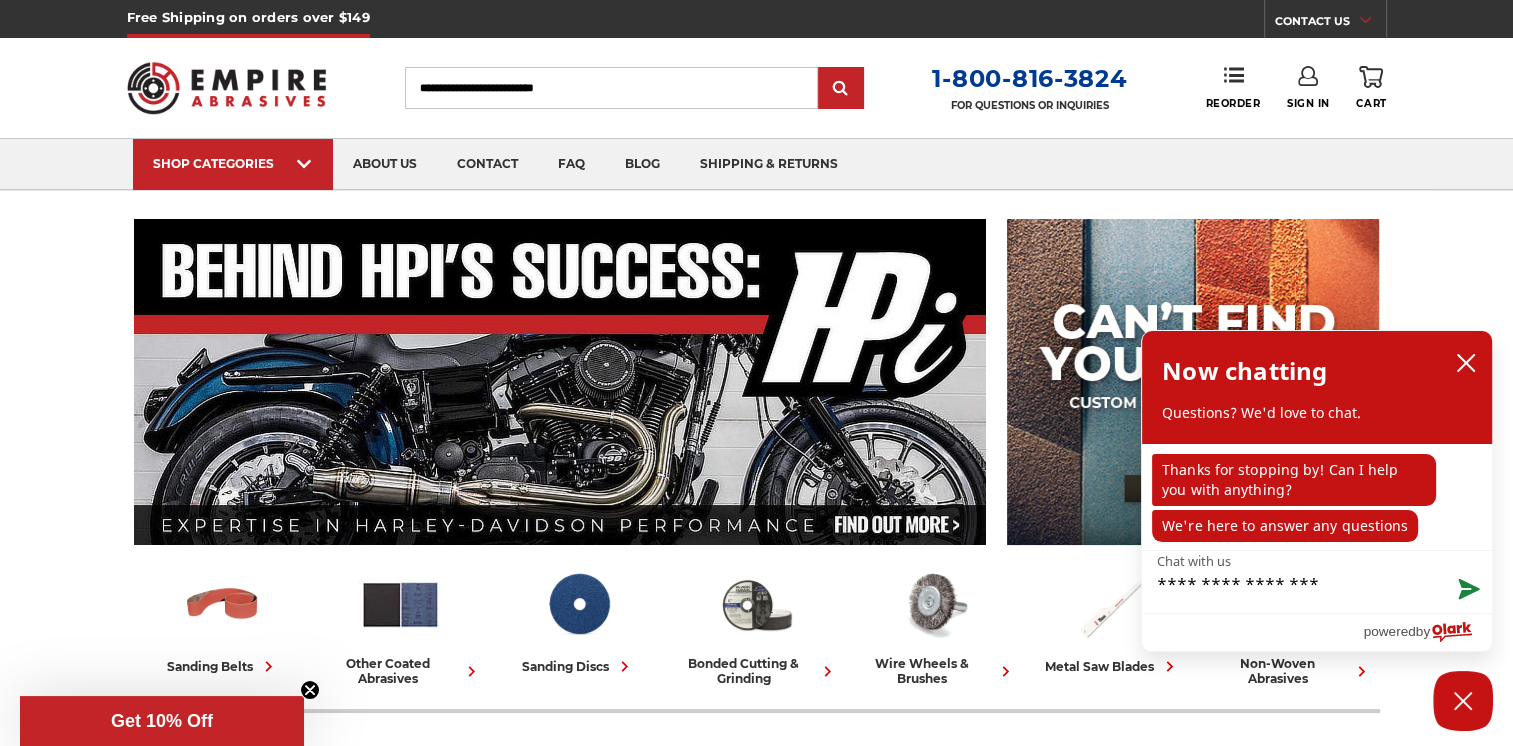 type on "**********" 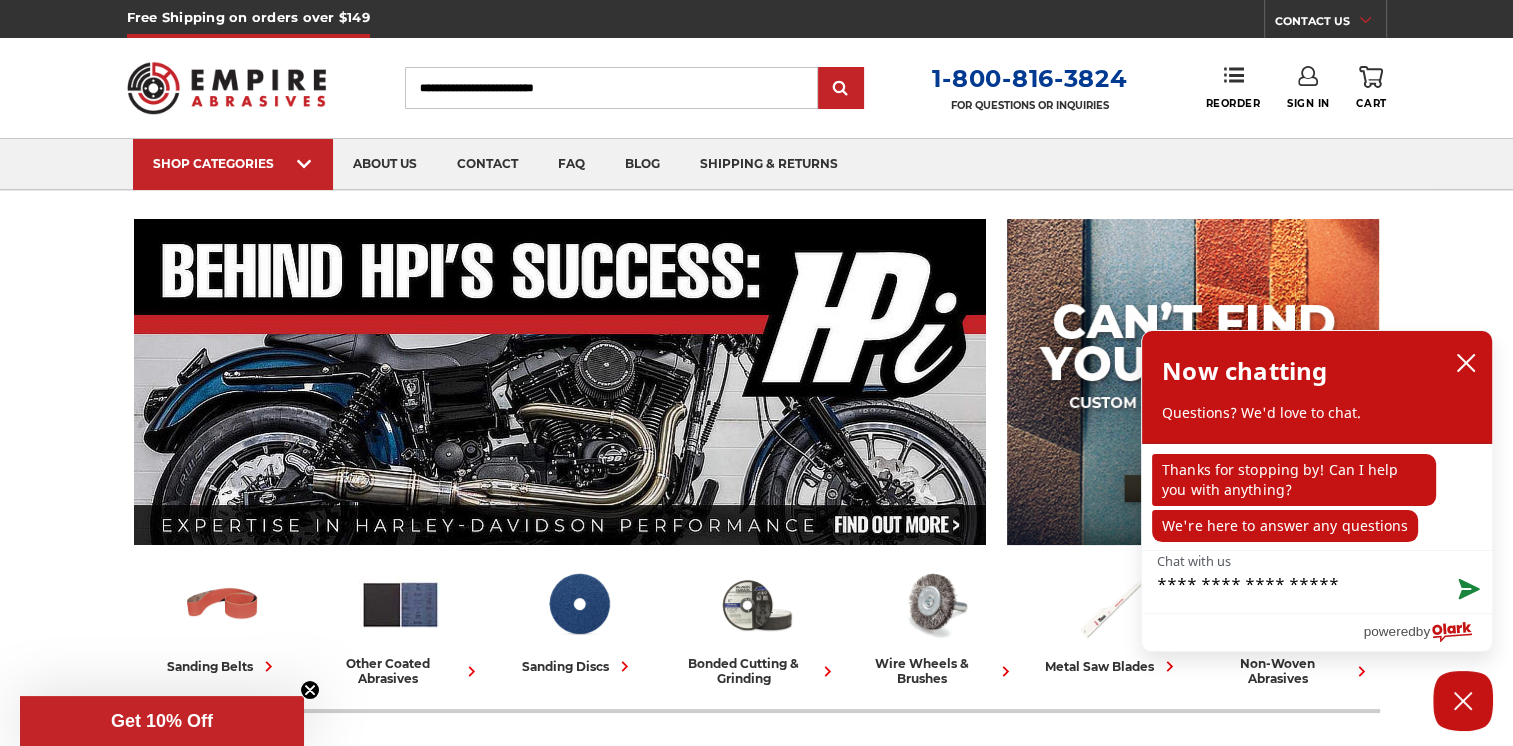 type on "**********" 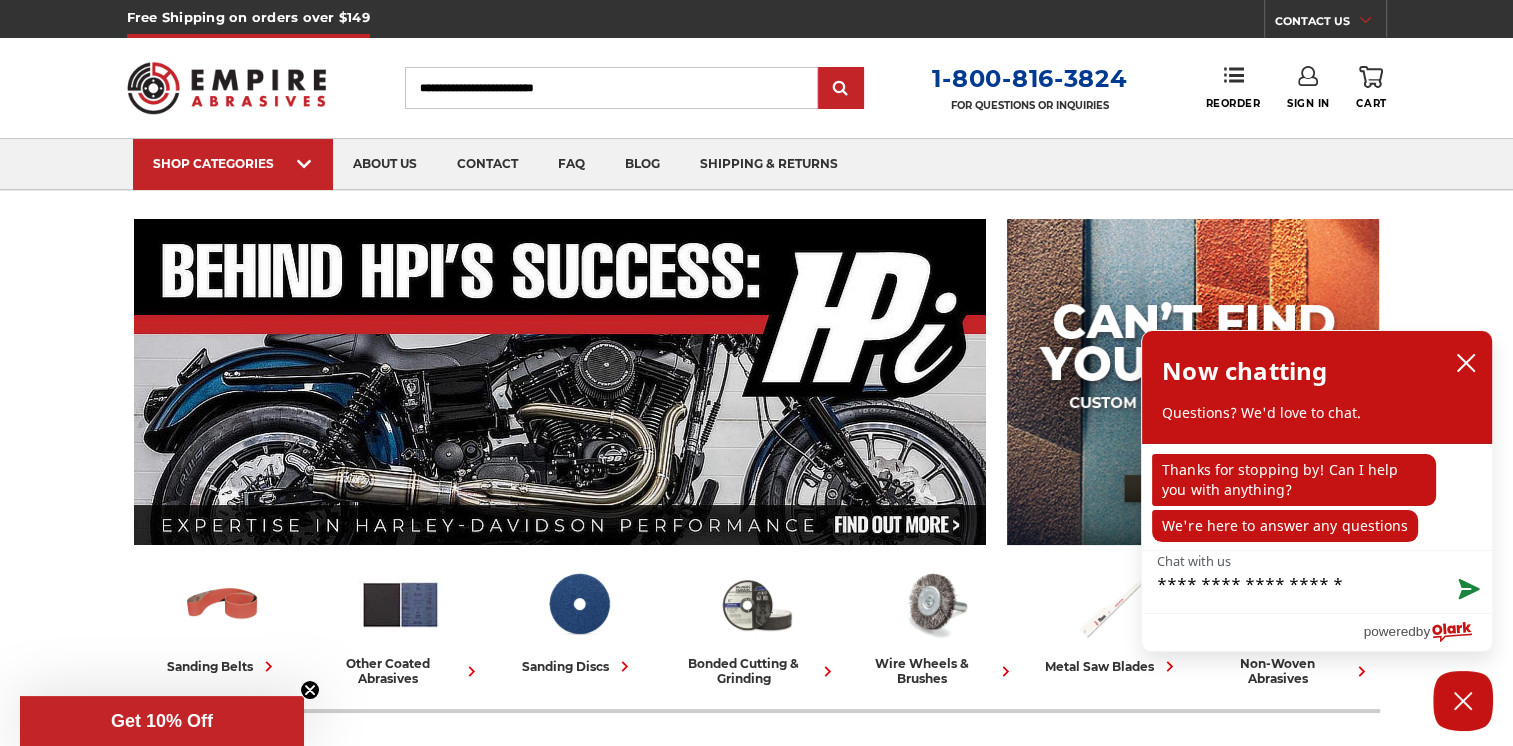type on "**********" 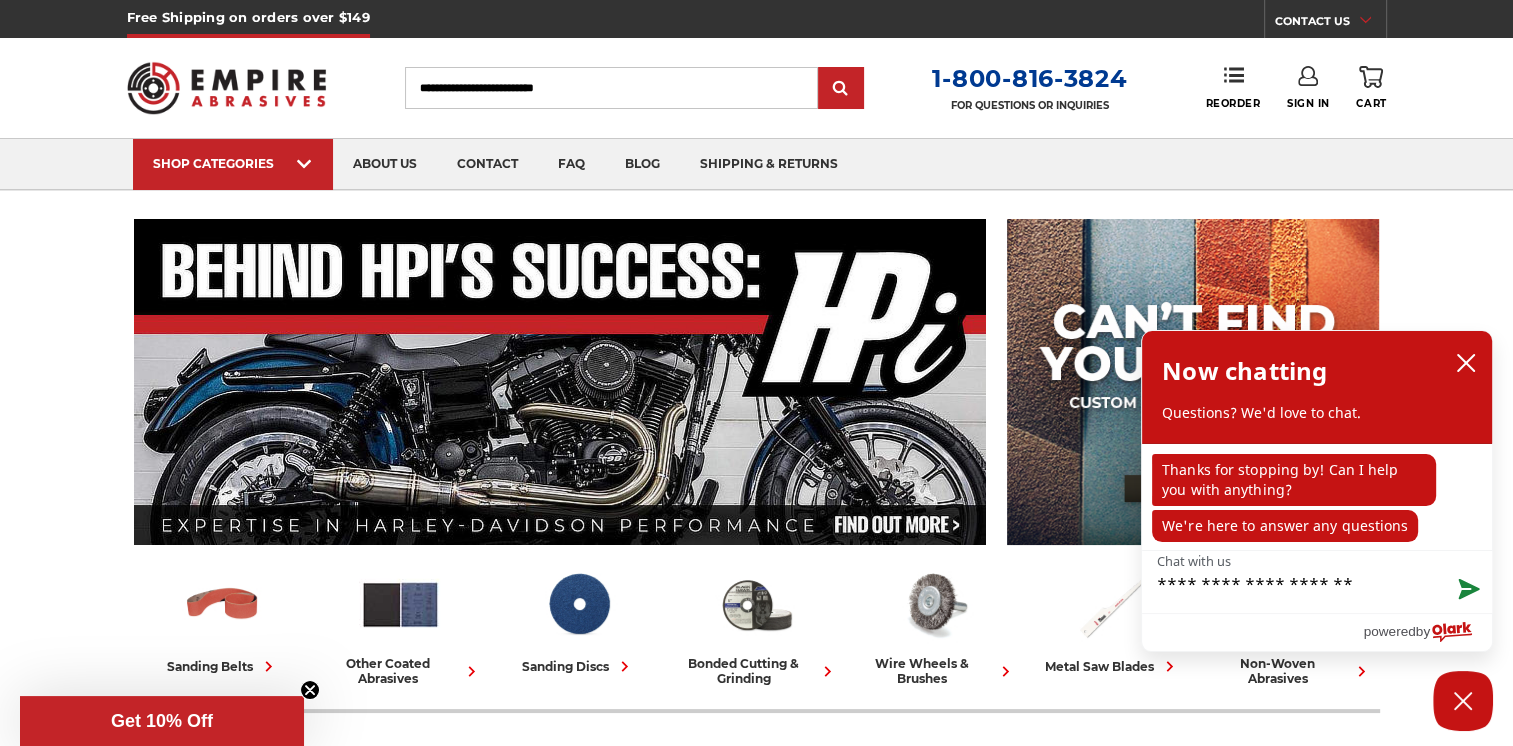 type on "**********" 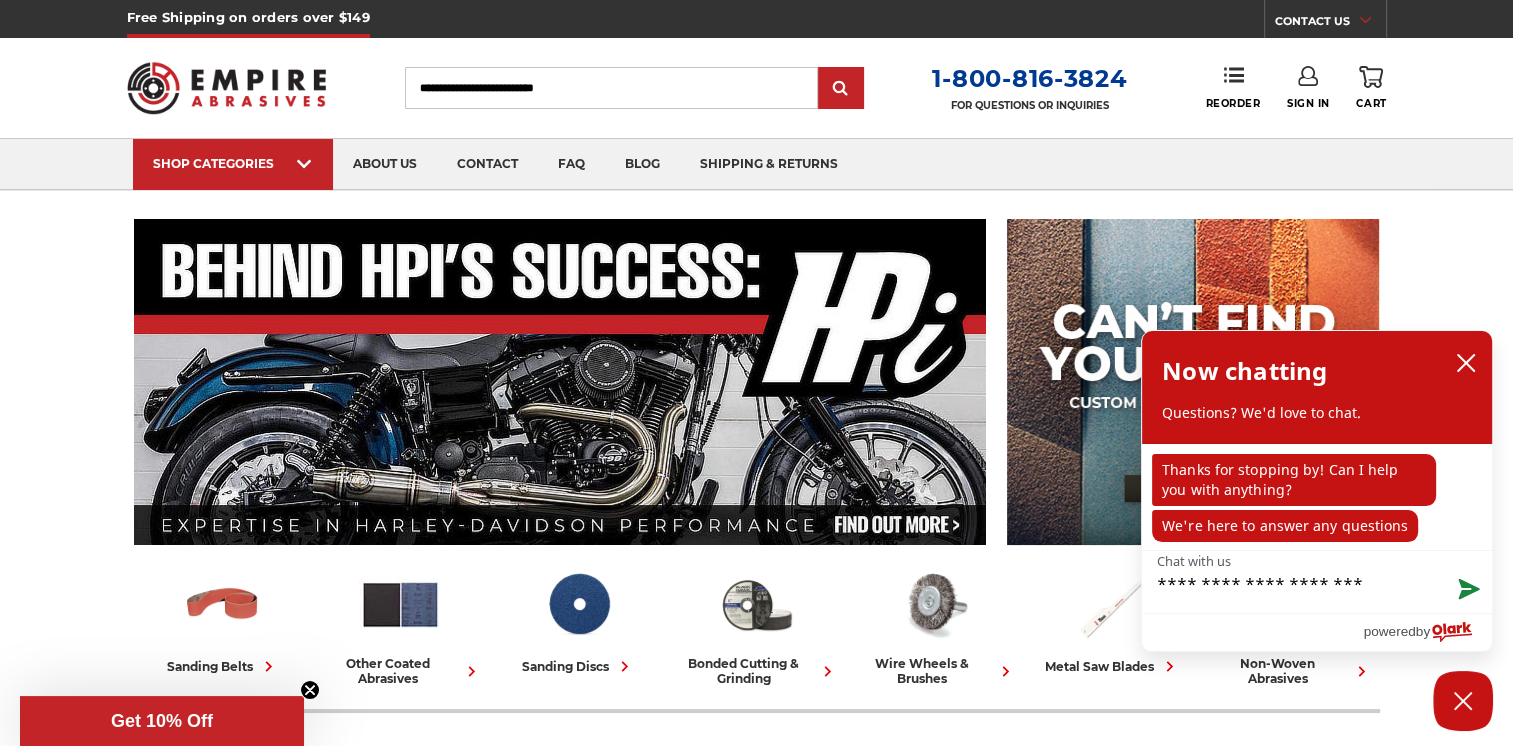 type on "**********" 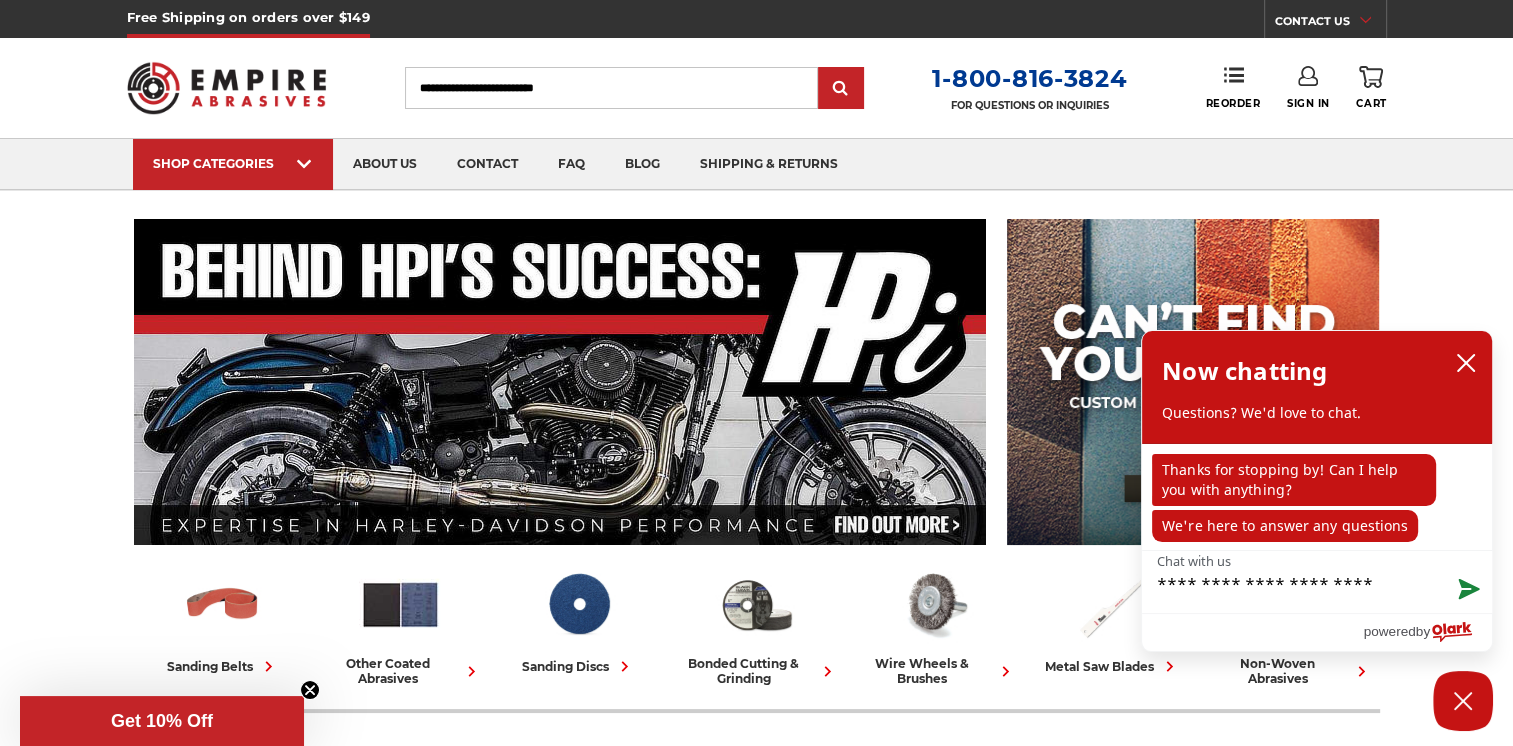 type on "**********" 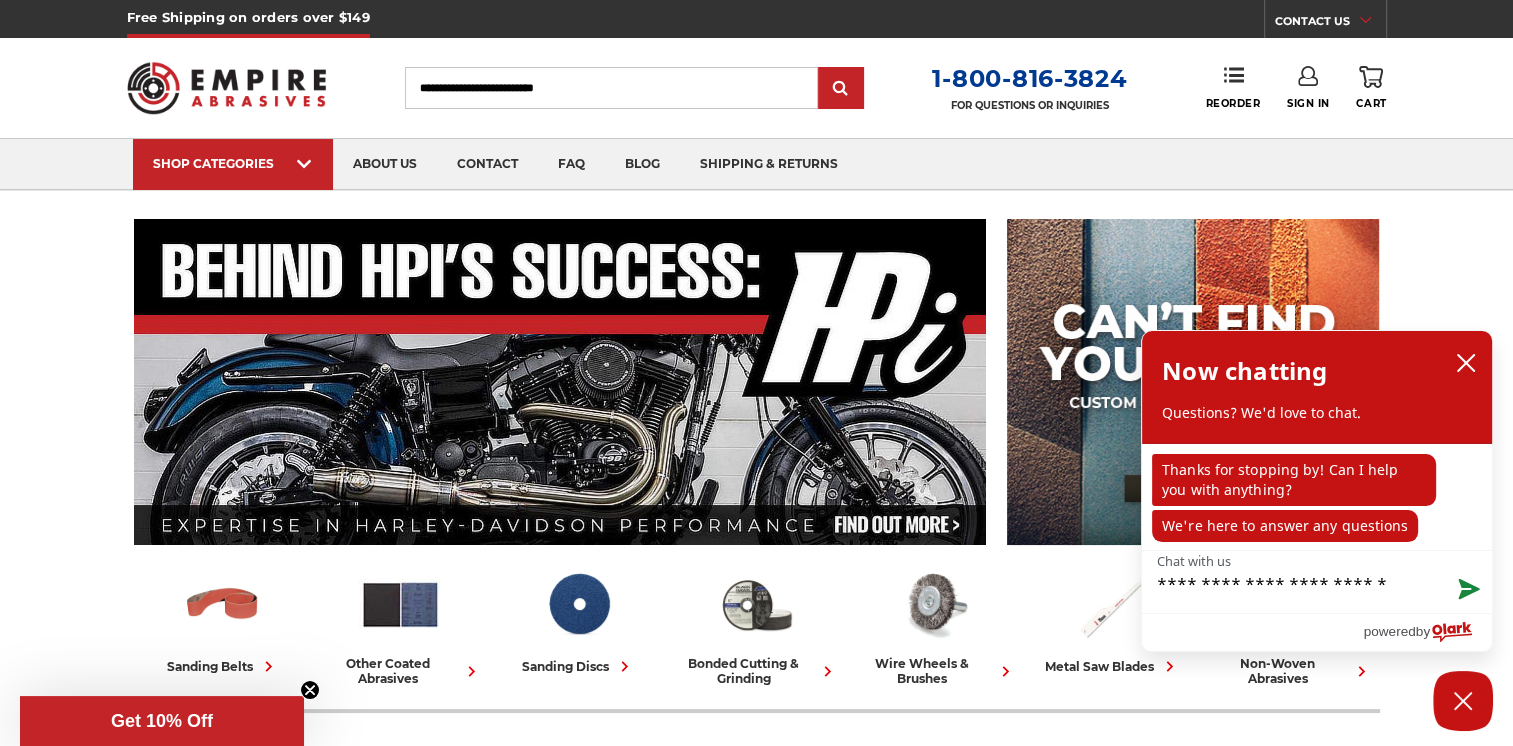 type on "**********" 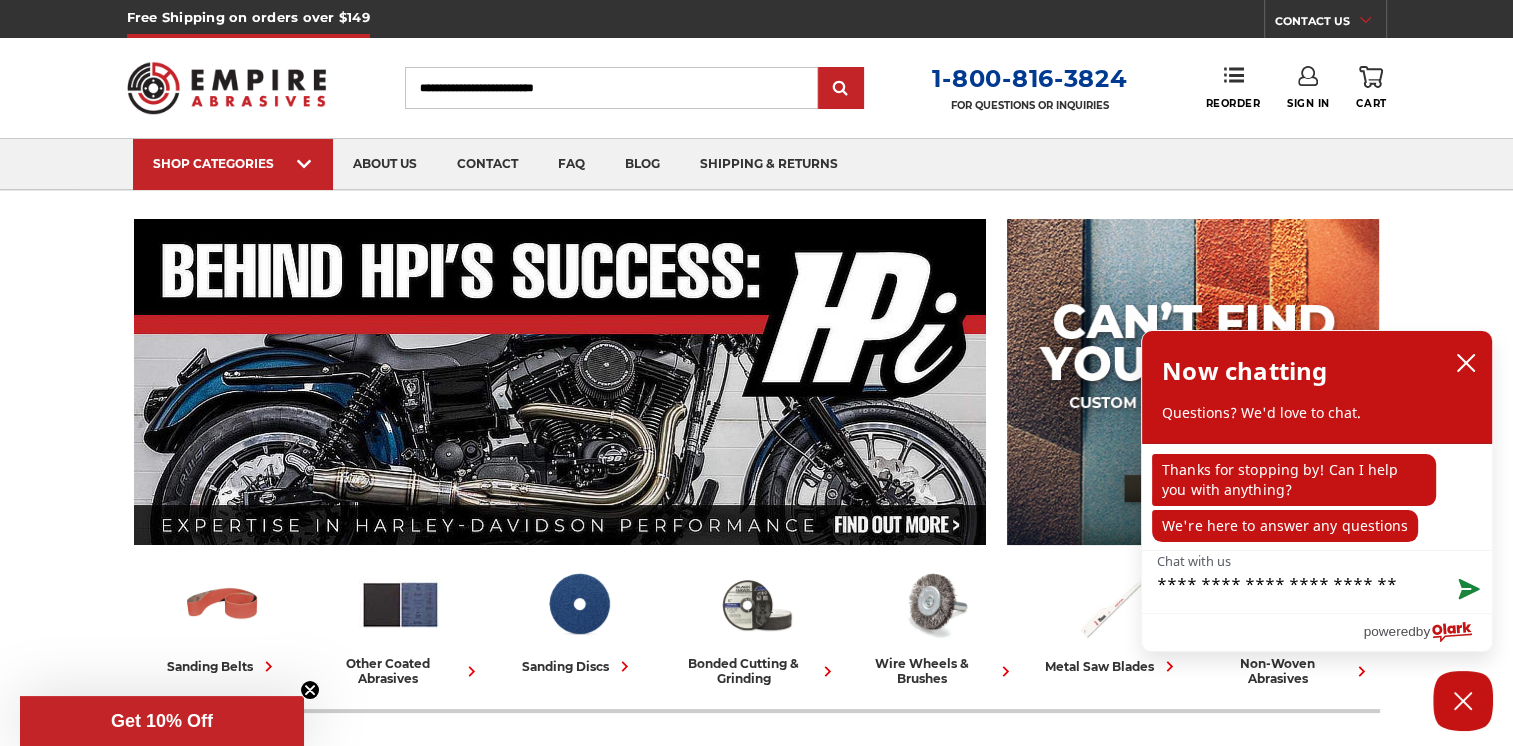 type on "**********" 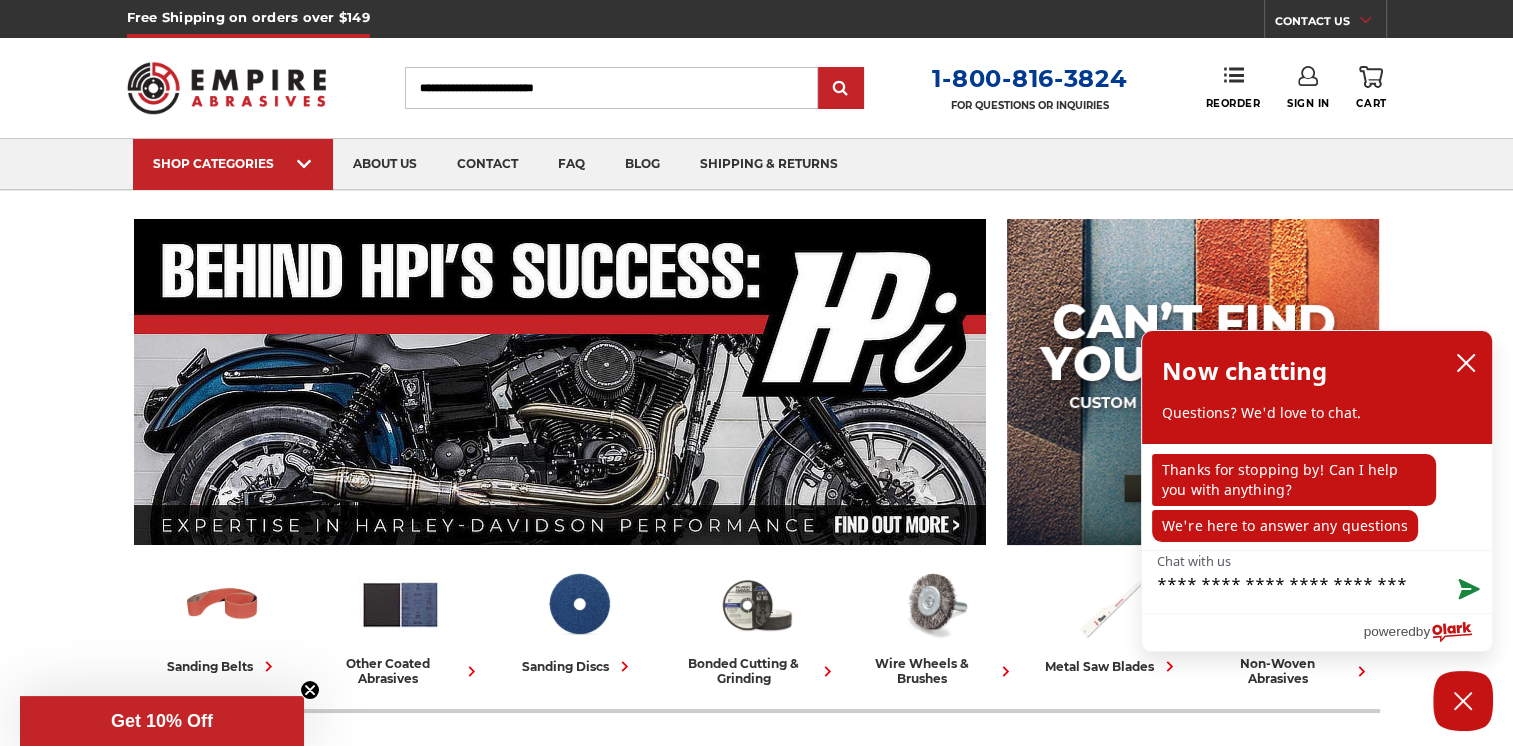 type on "**********" 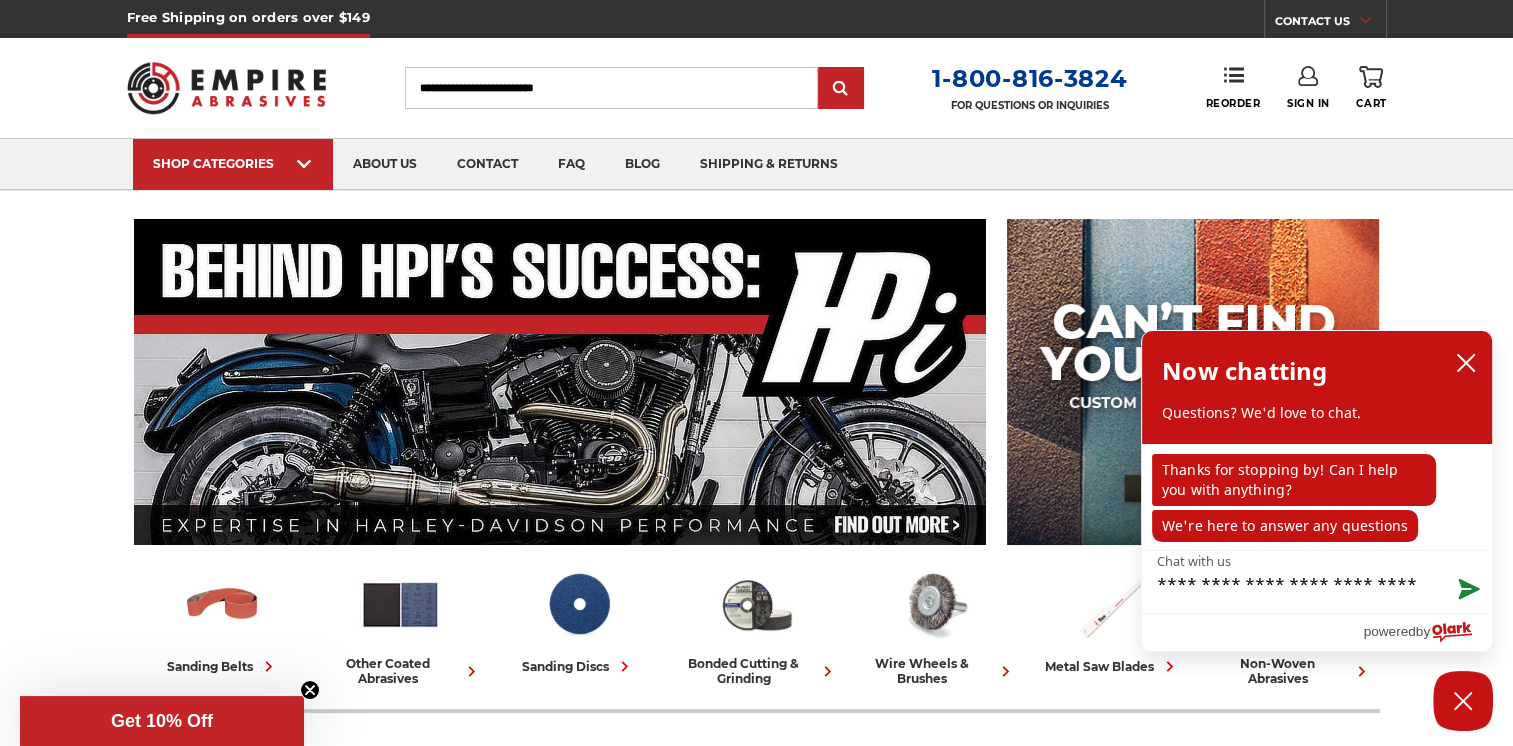 type on "**********" 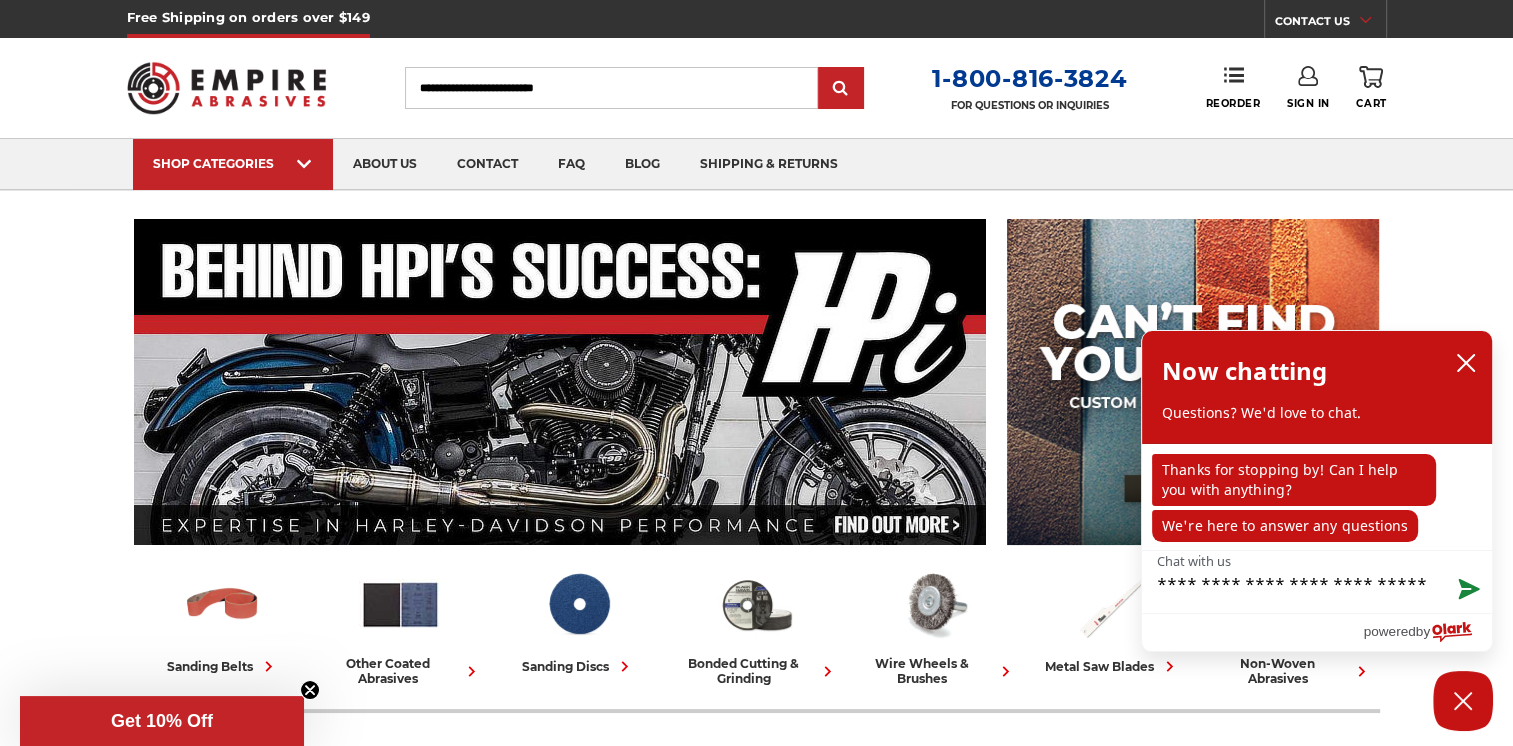 type on "**********" 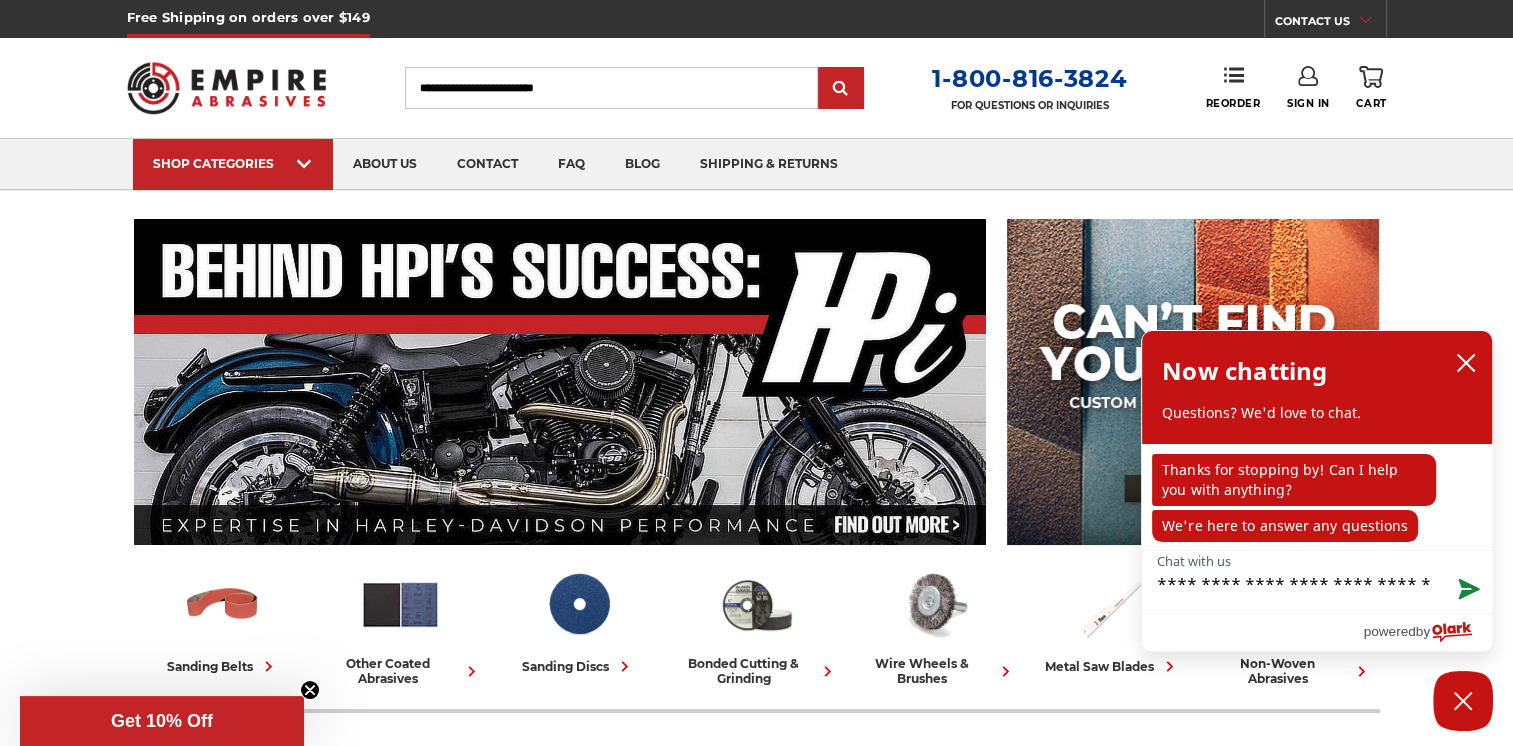type on "**********" 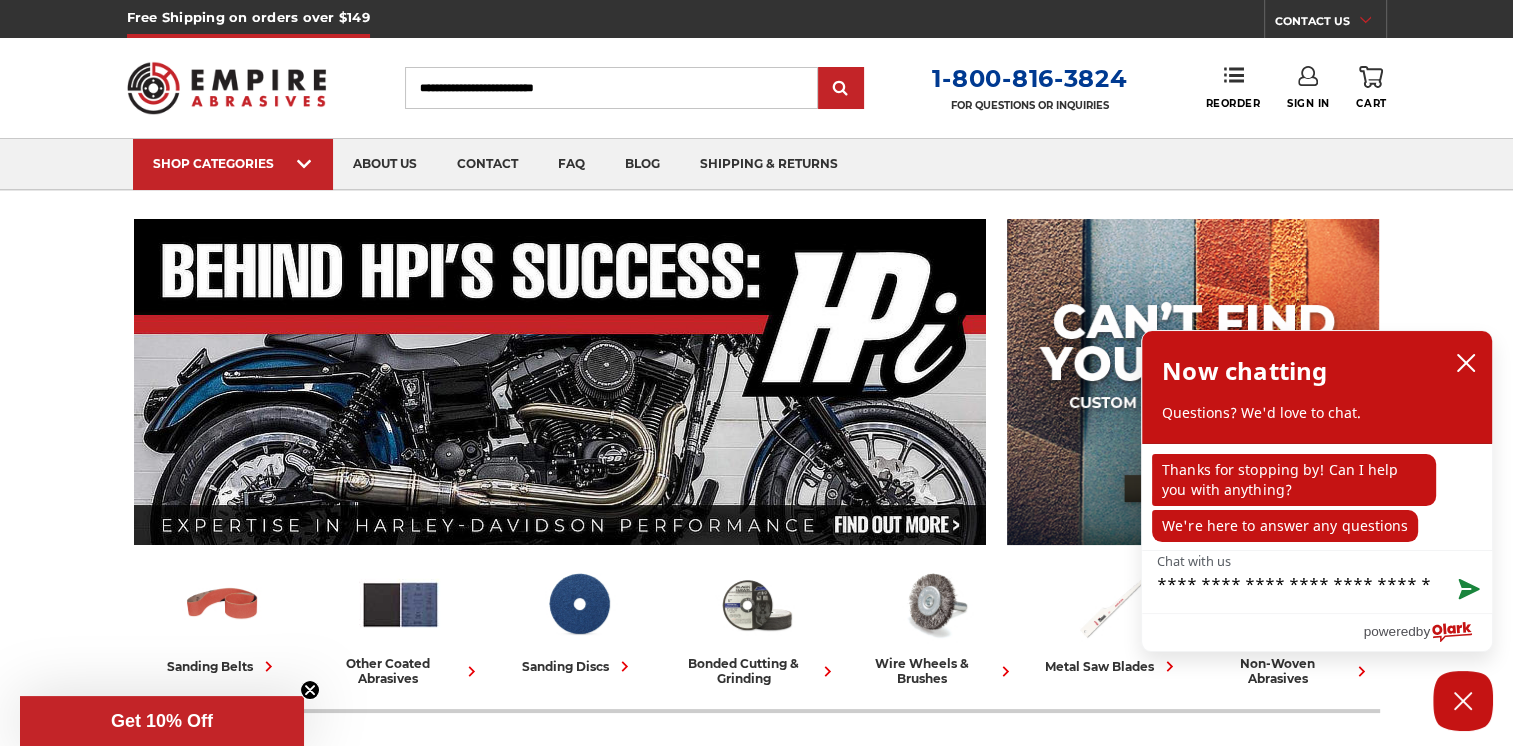 type on "**********" 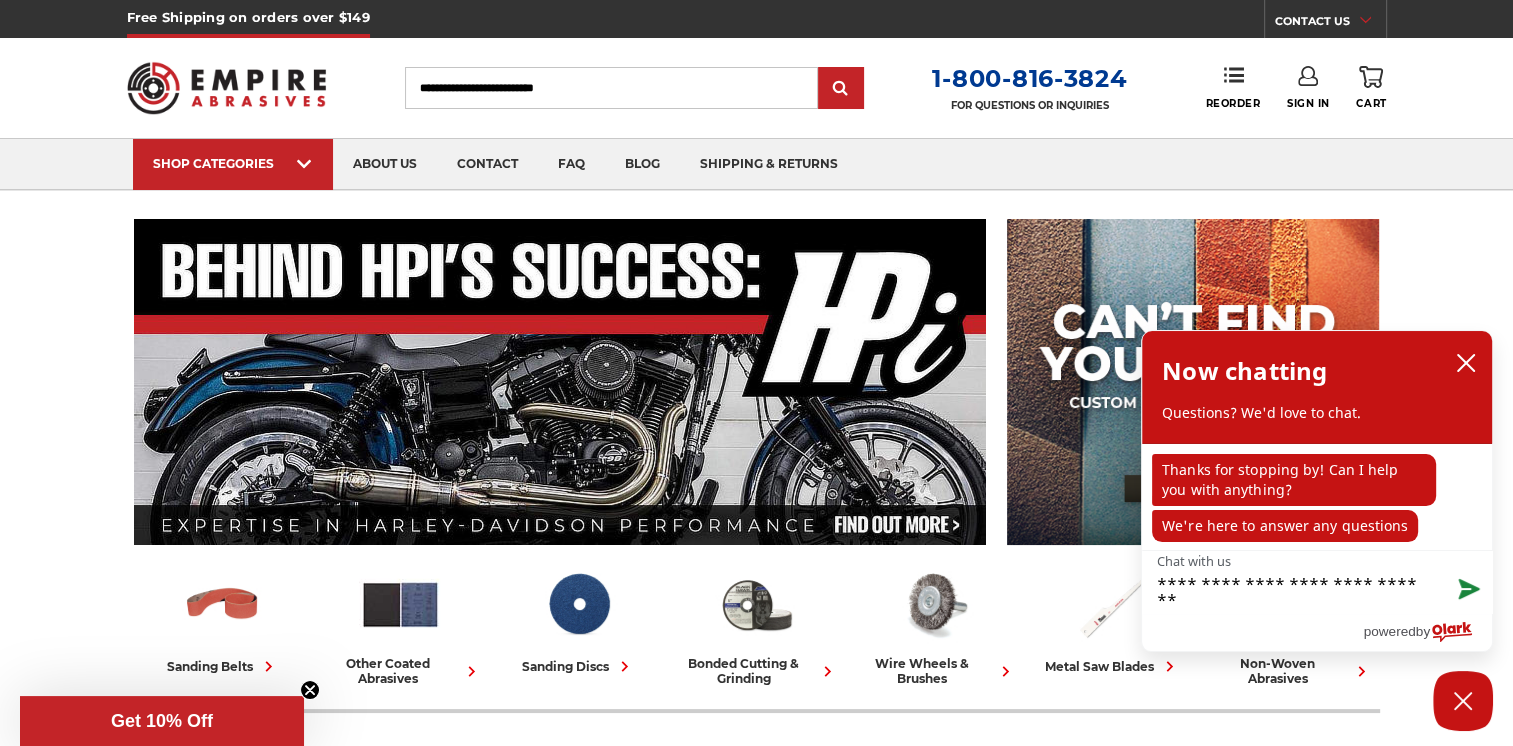 type on "**********" 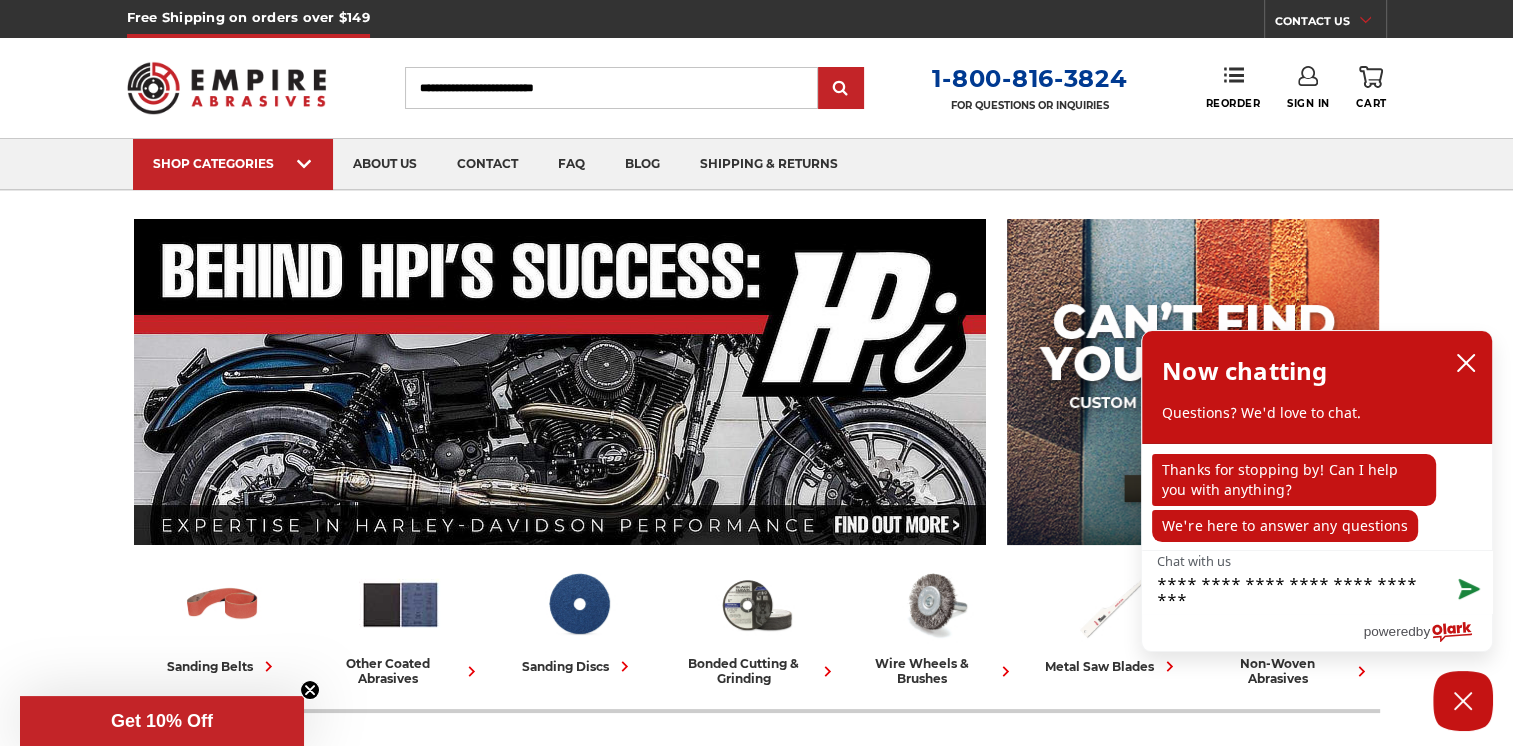 type on "**********" 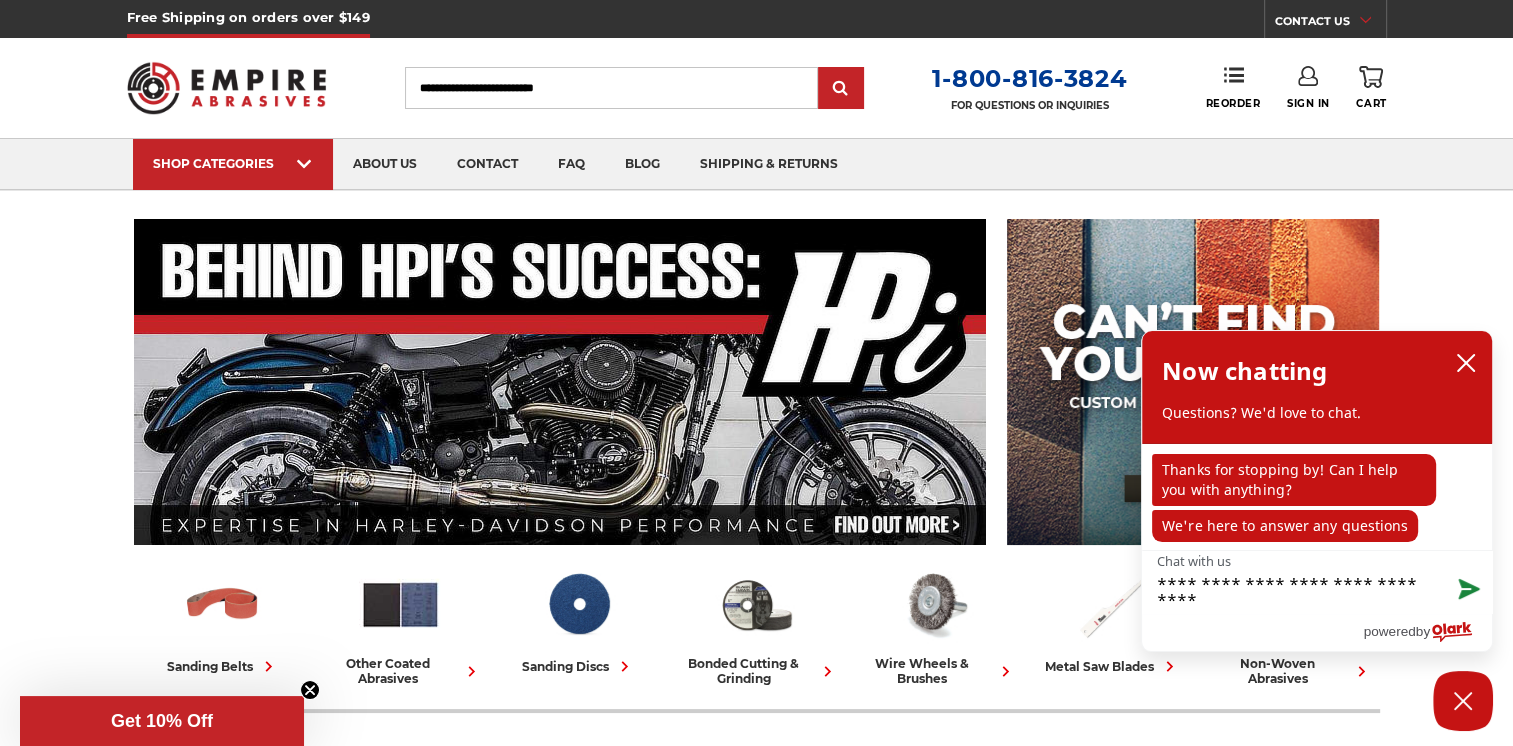 type on "**********" 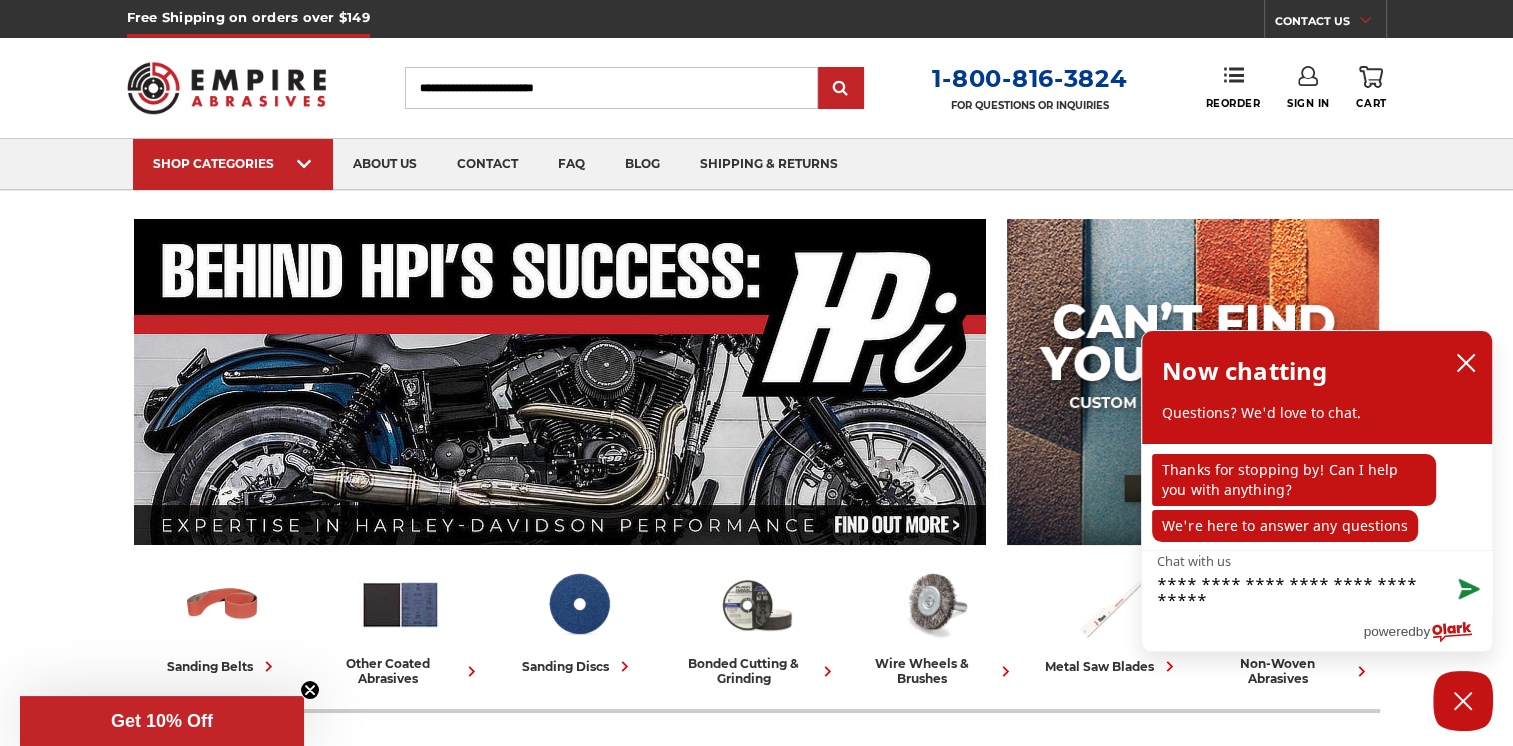 type on "**********" 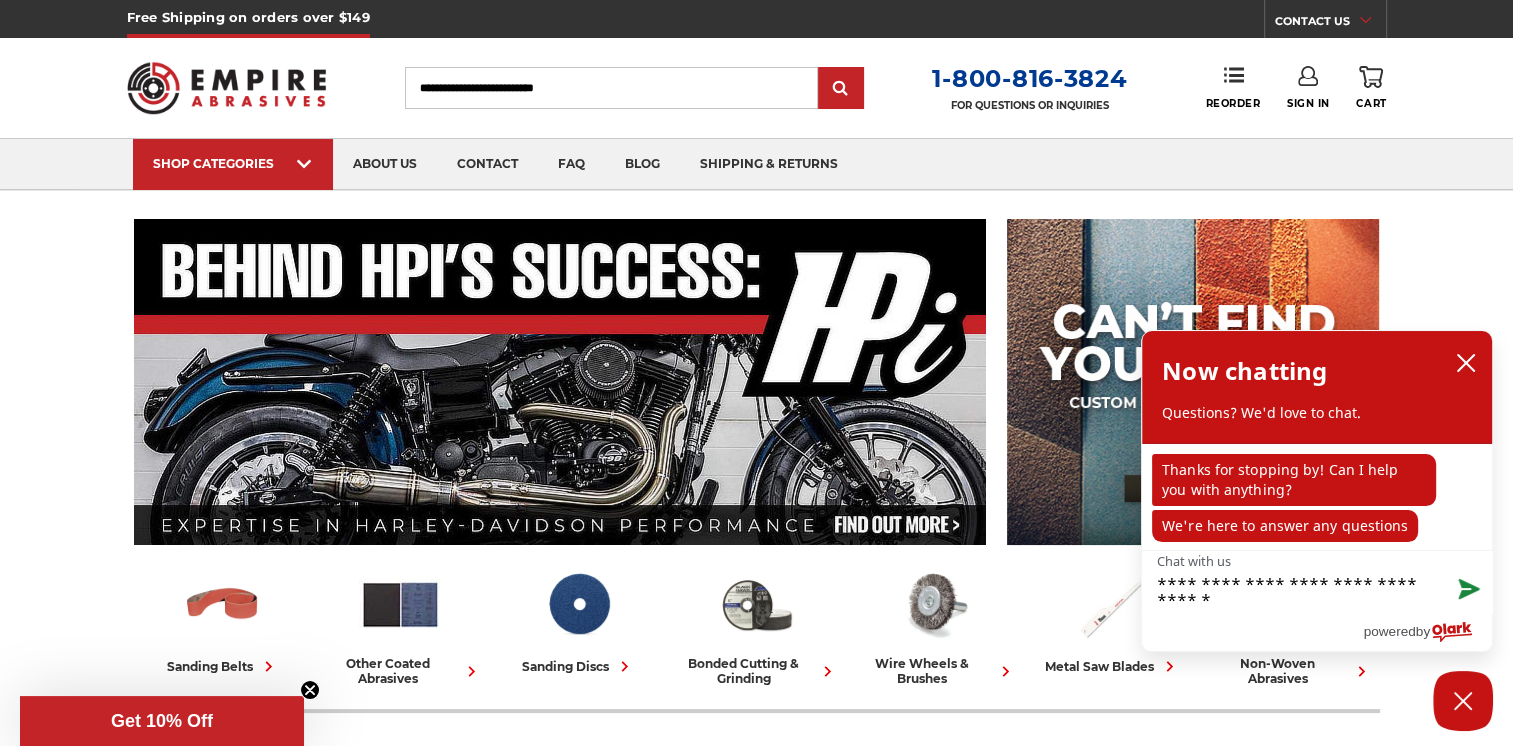 type on "**********" 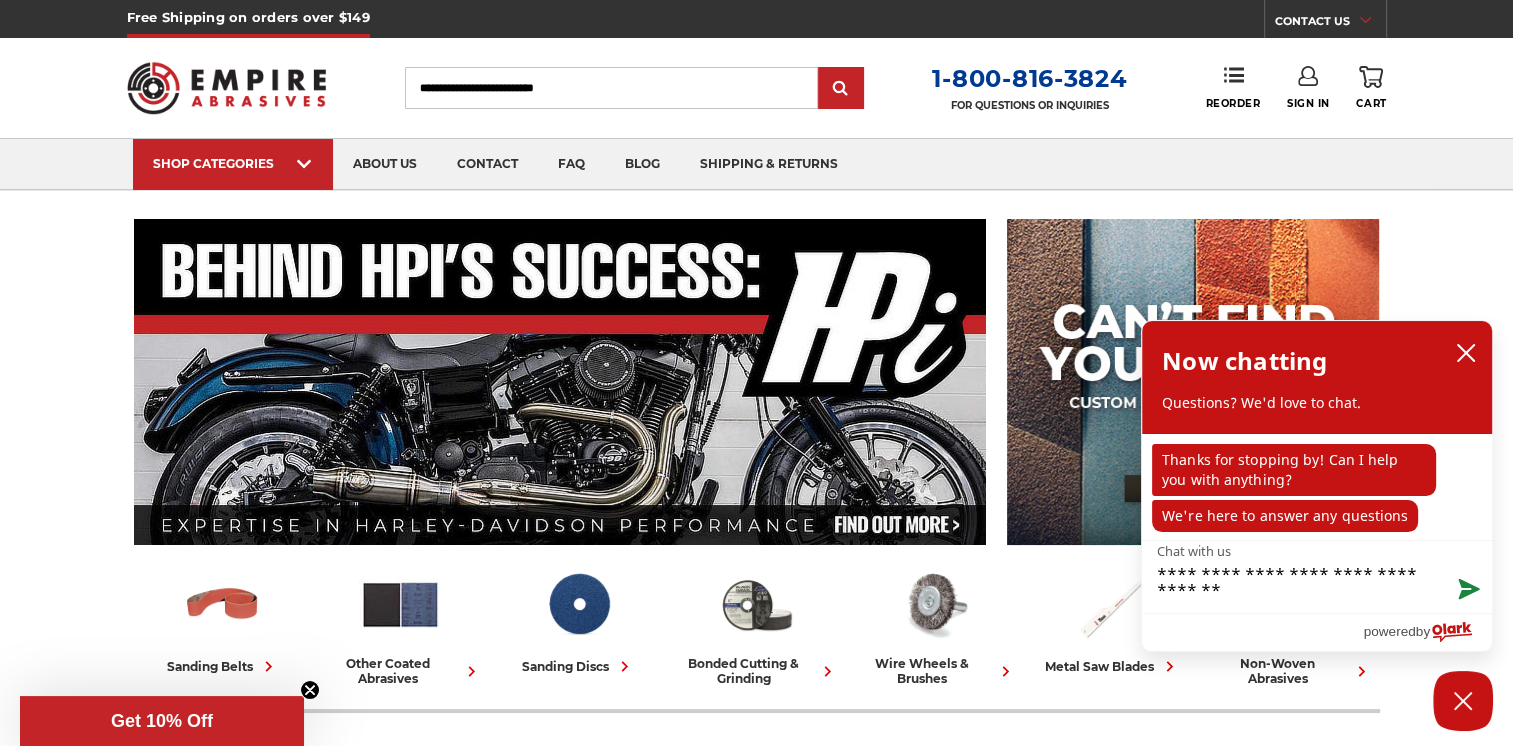 type on "**********" 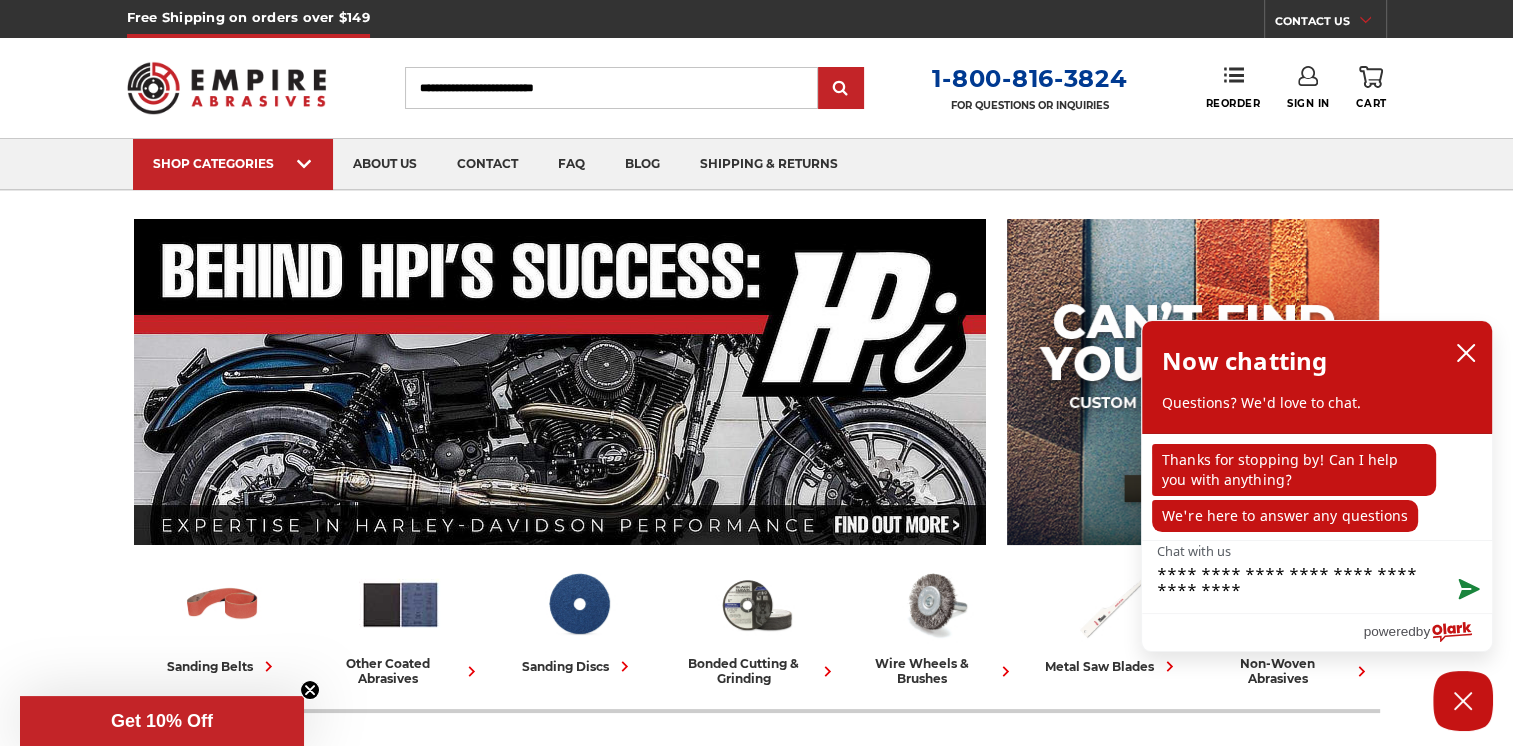 type on "**********" 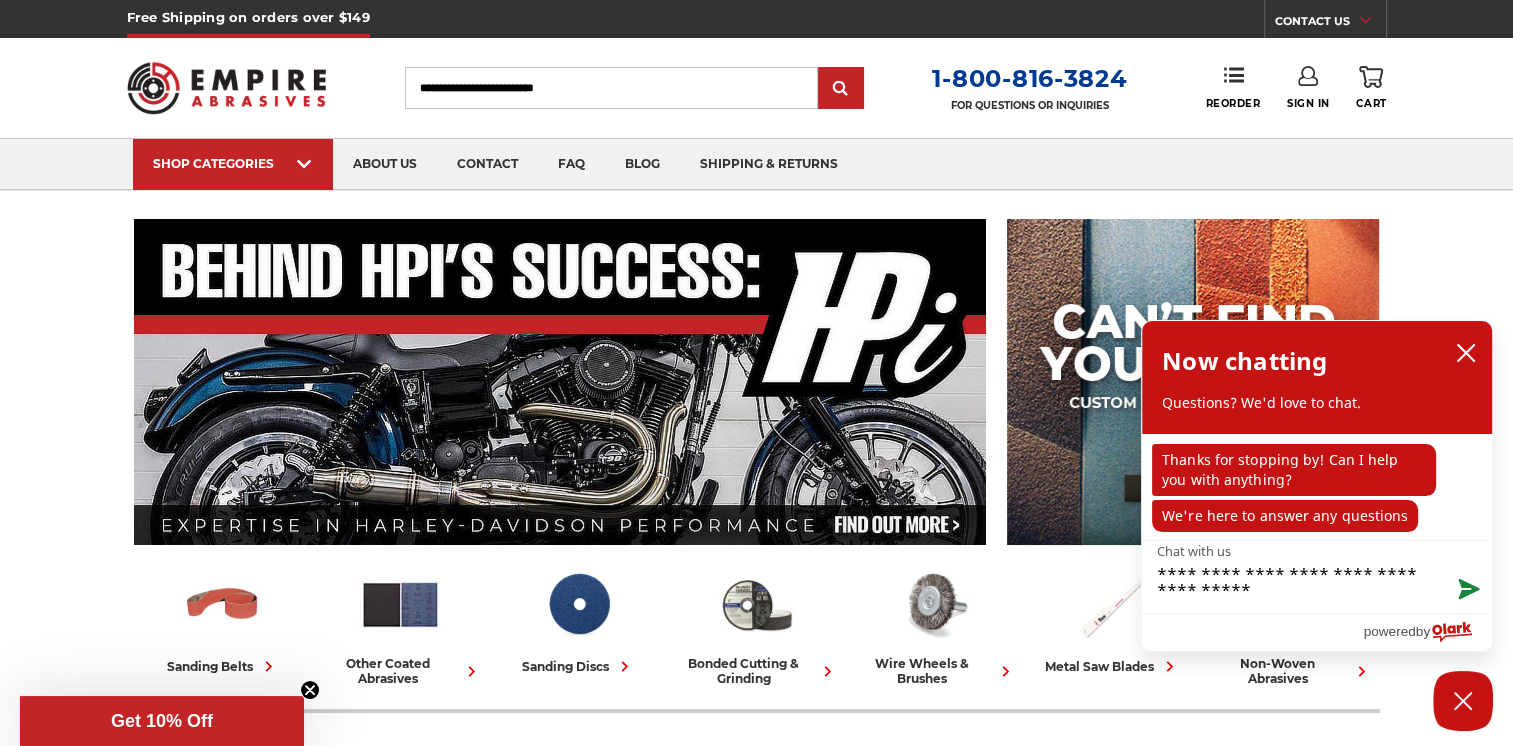 type on "**********" 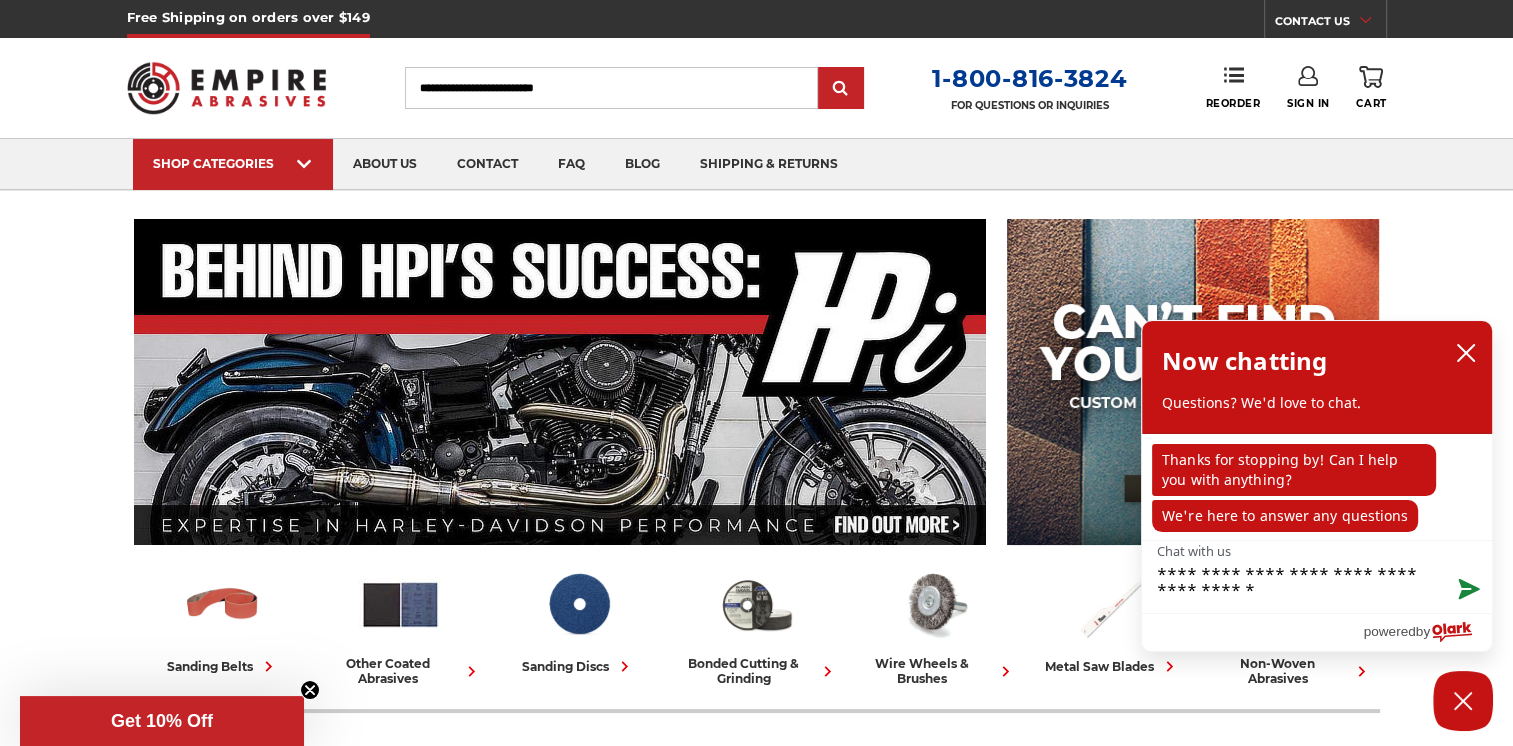 type on "**********" 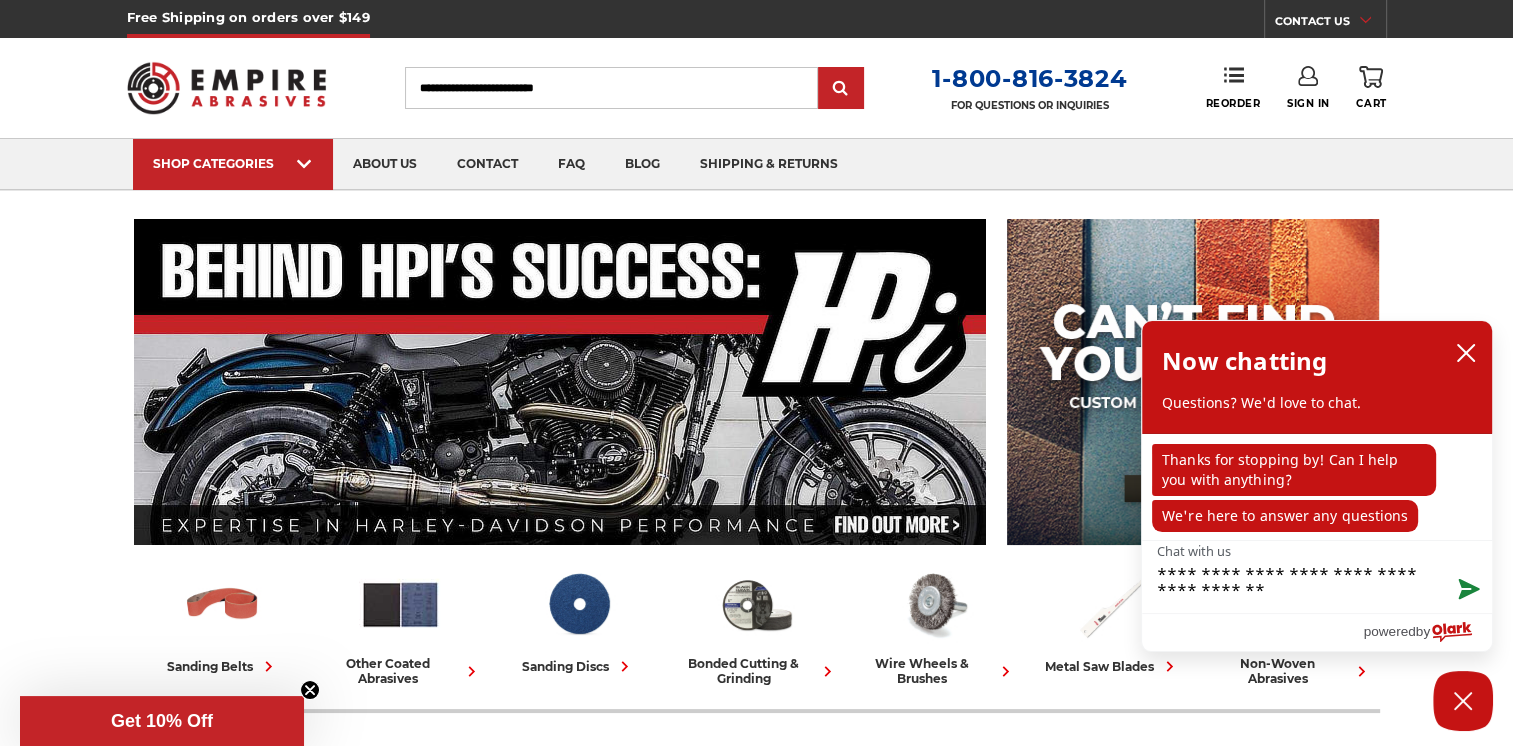 type on "**********" 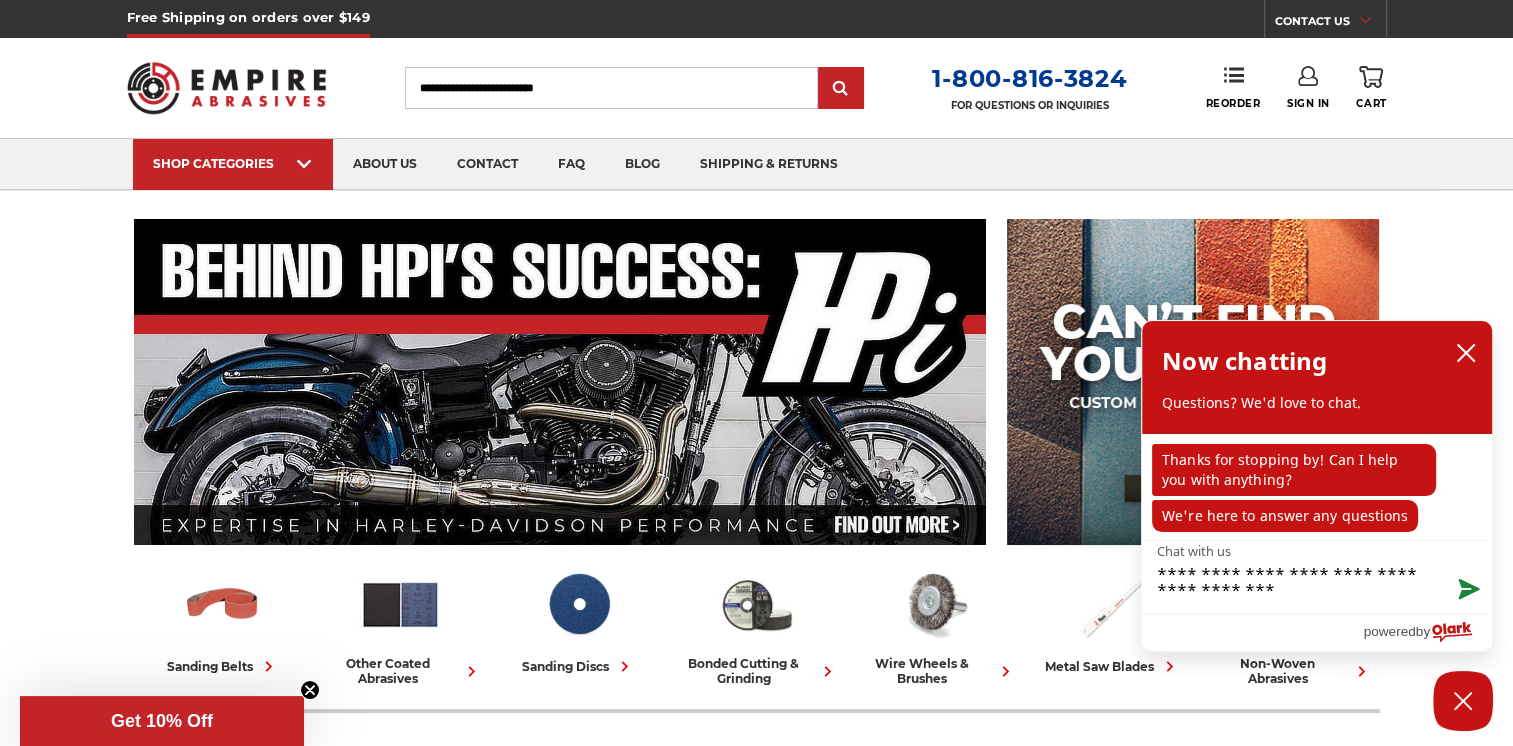 type on "**********" 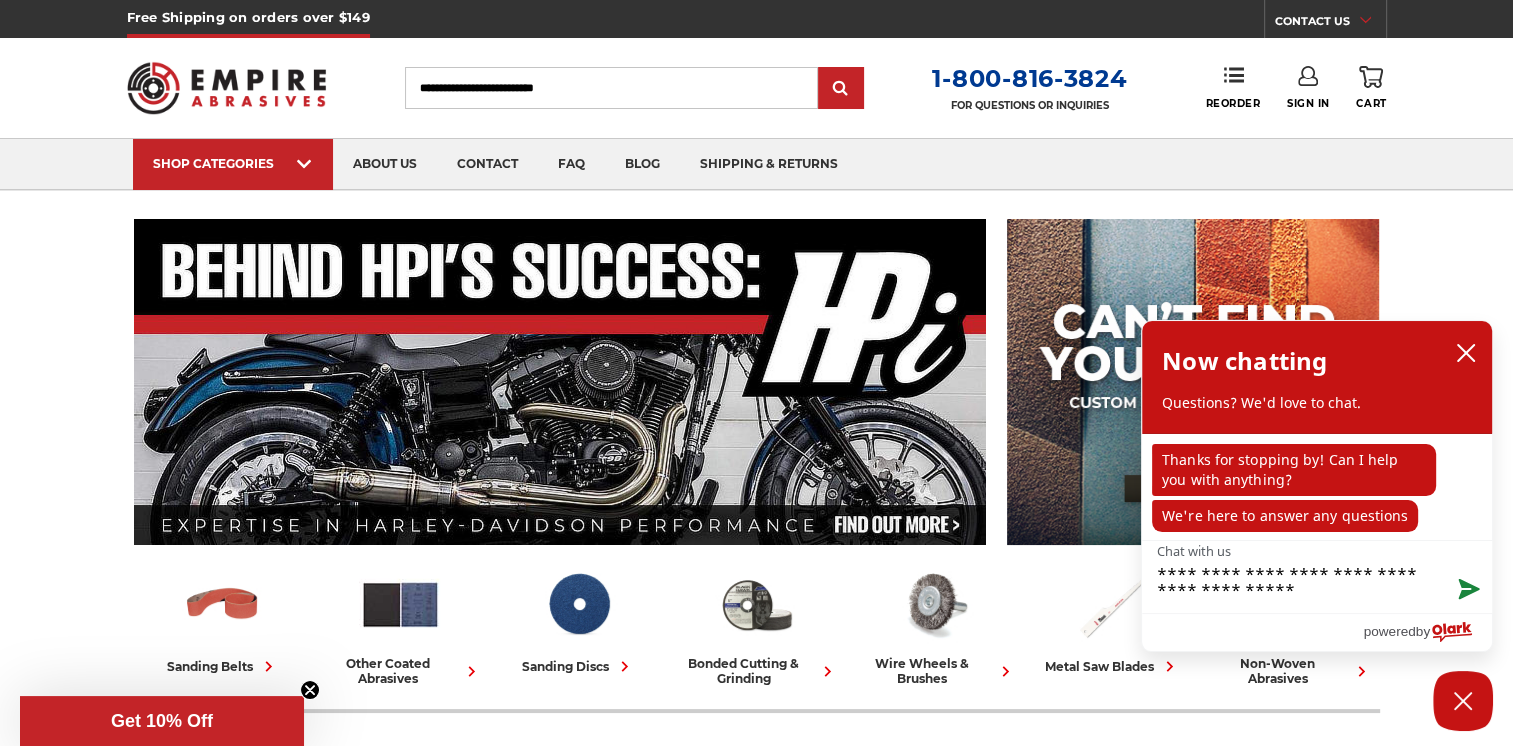 type on "**********" 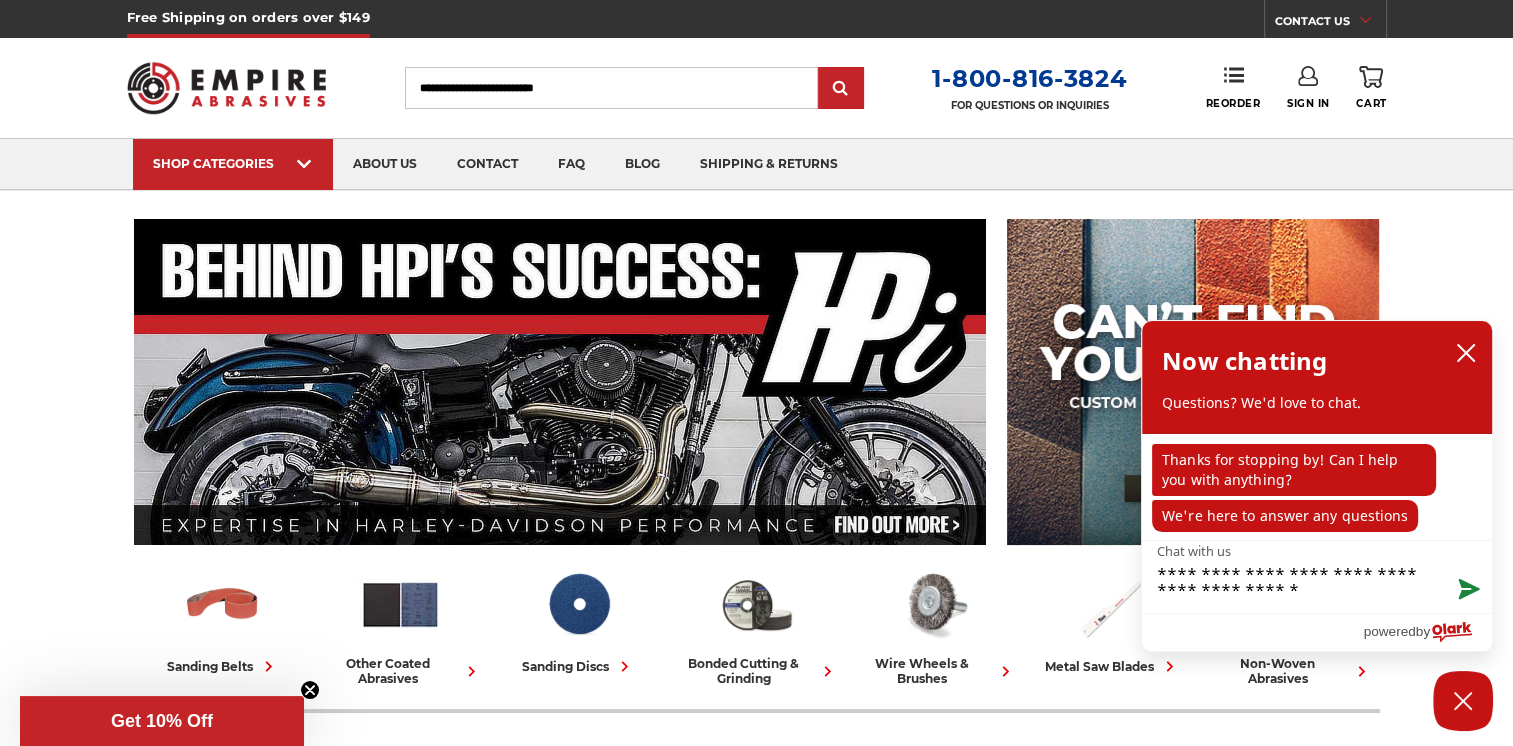 type on "**********" 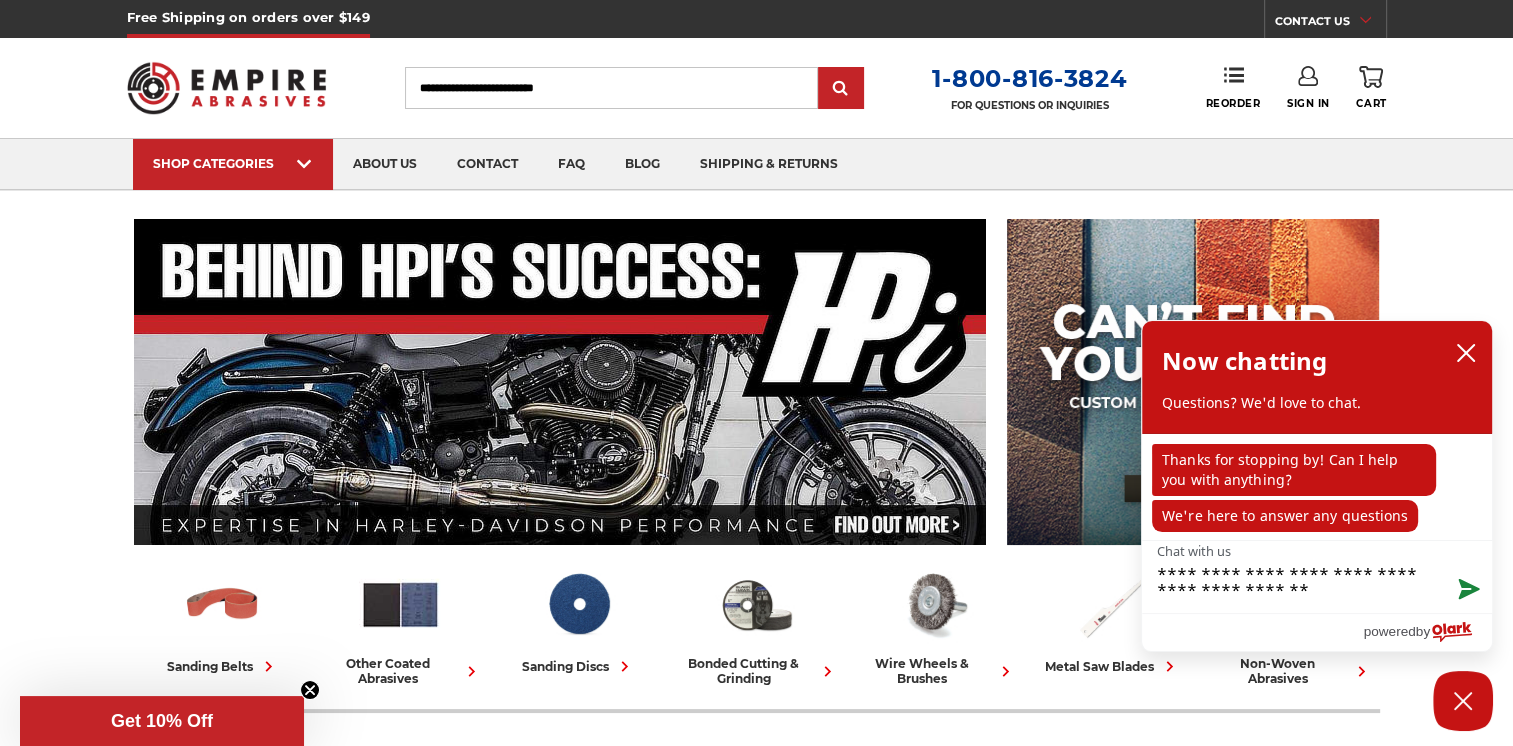type on "**********" 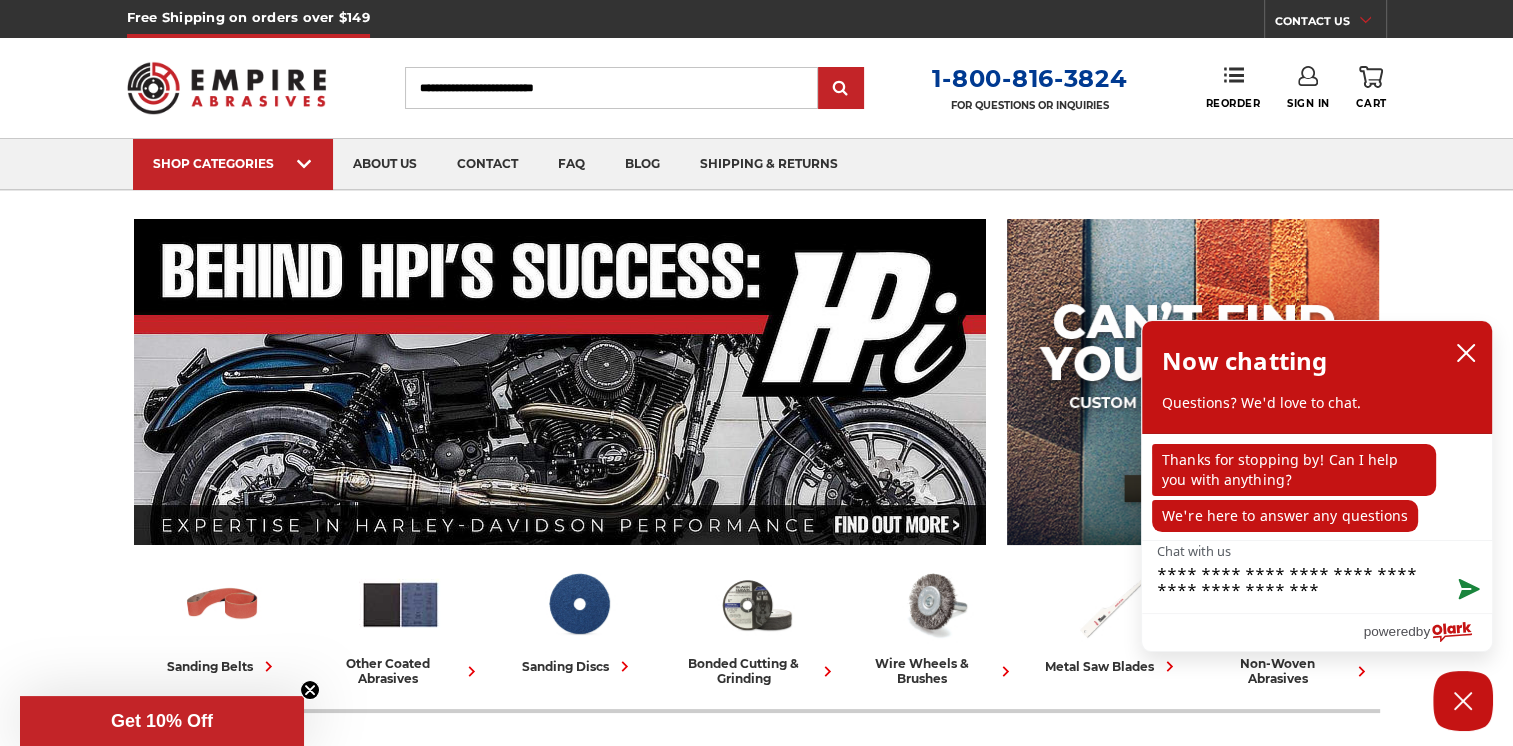 type on "**********" 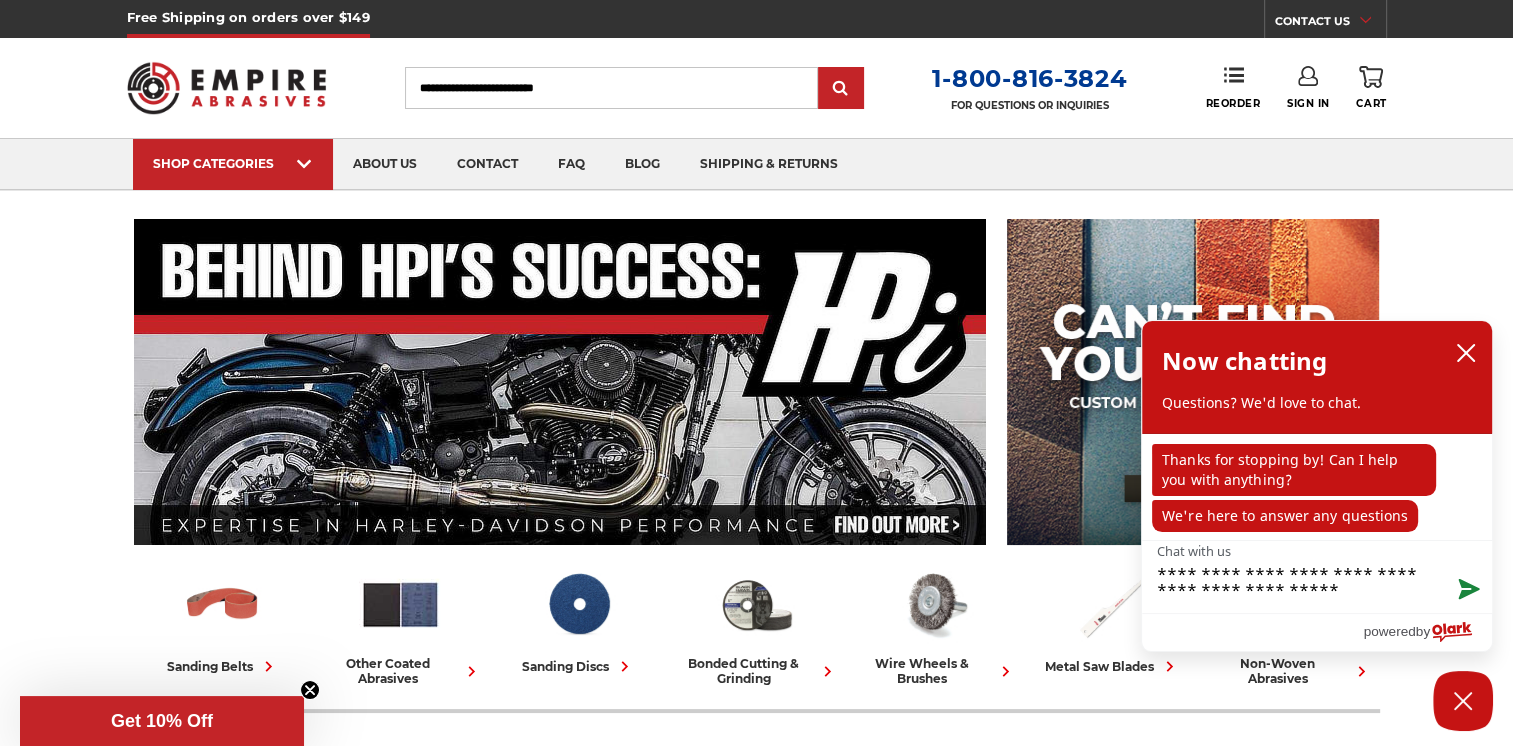 type on "**********" 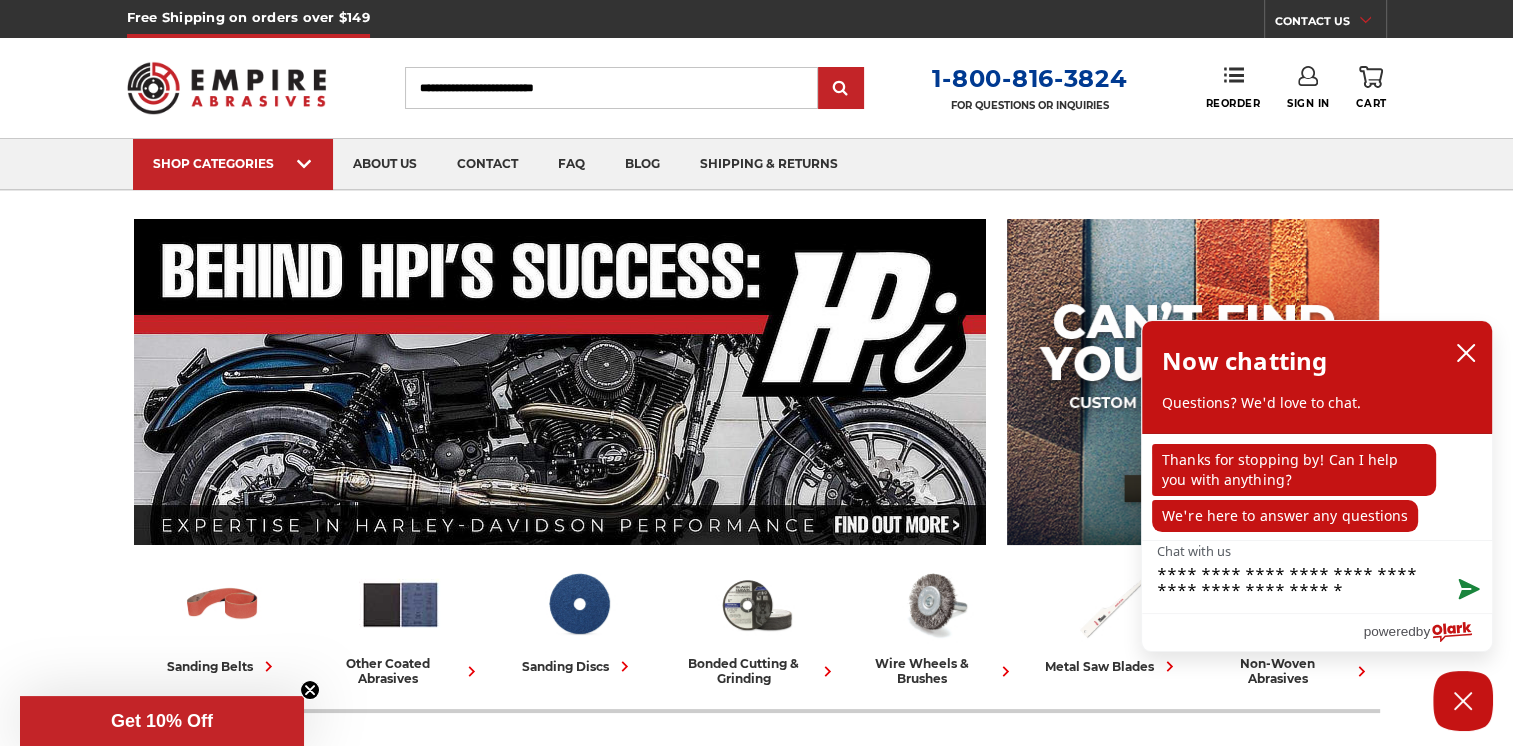 type on "**********" 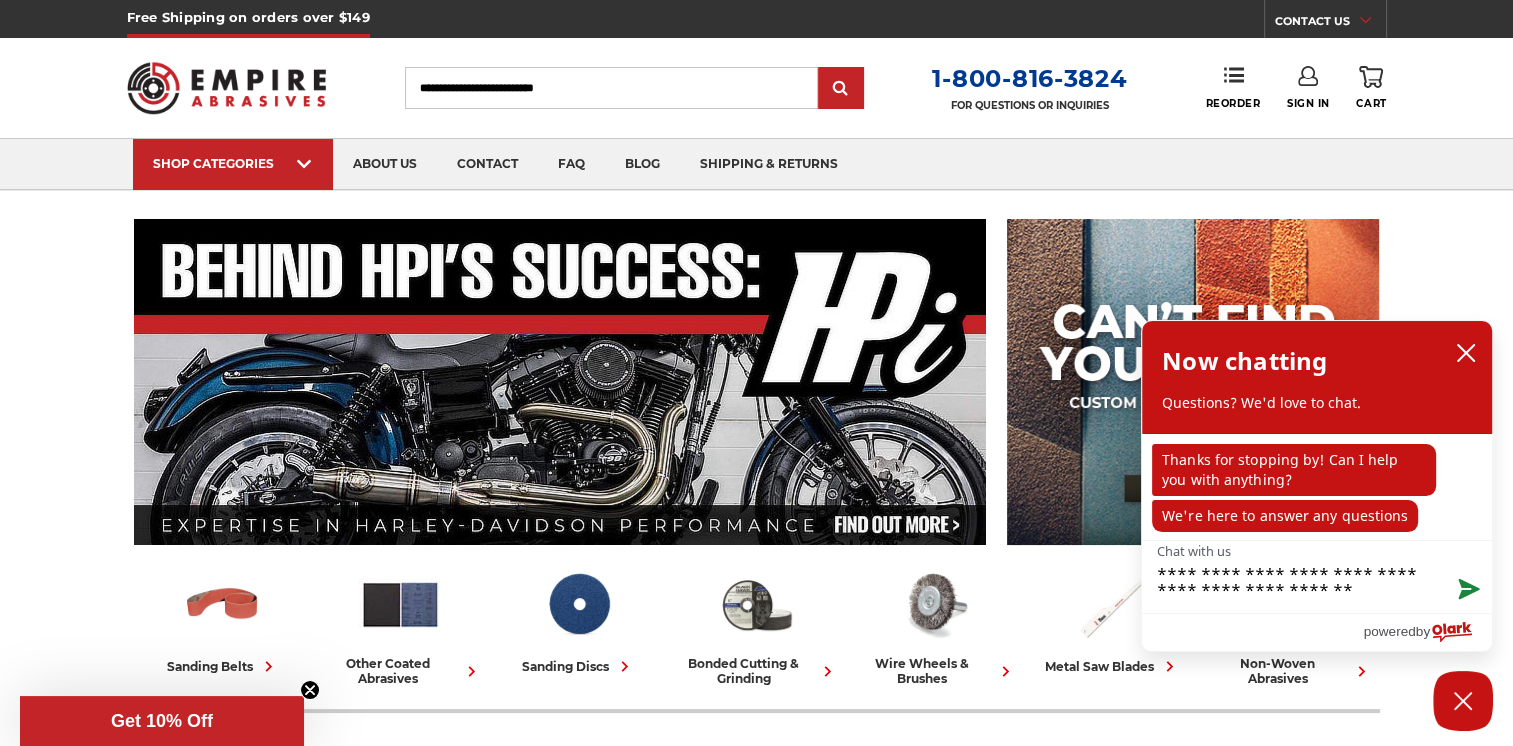 type on "**********" 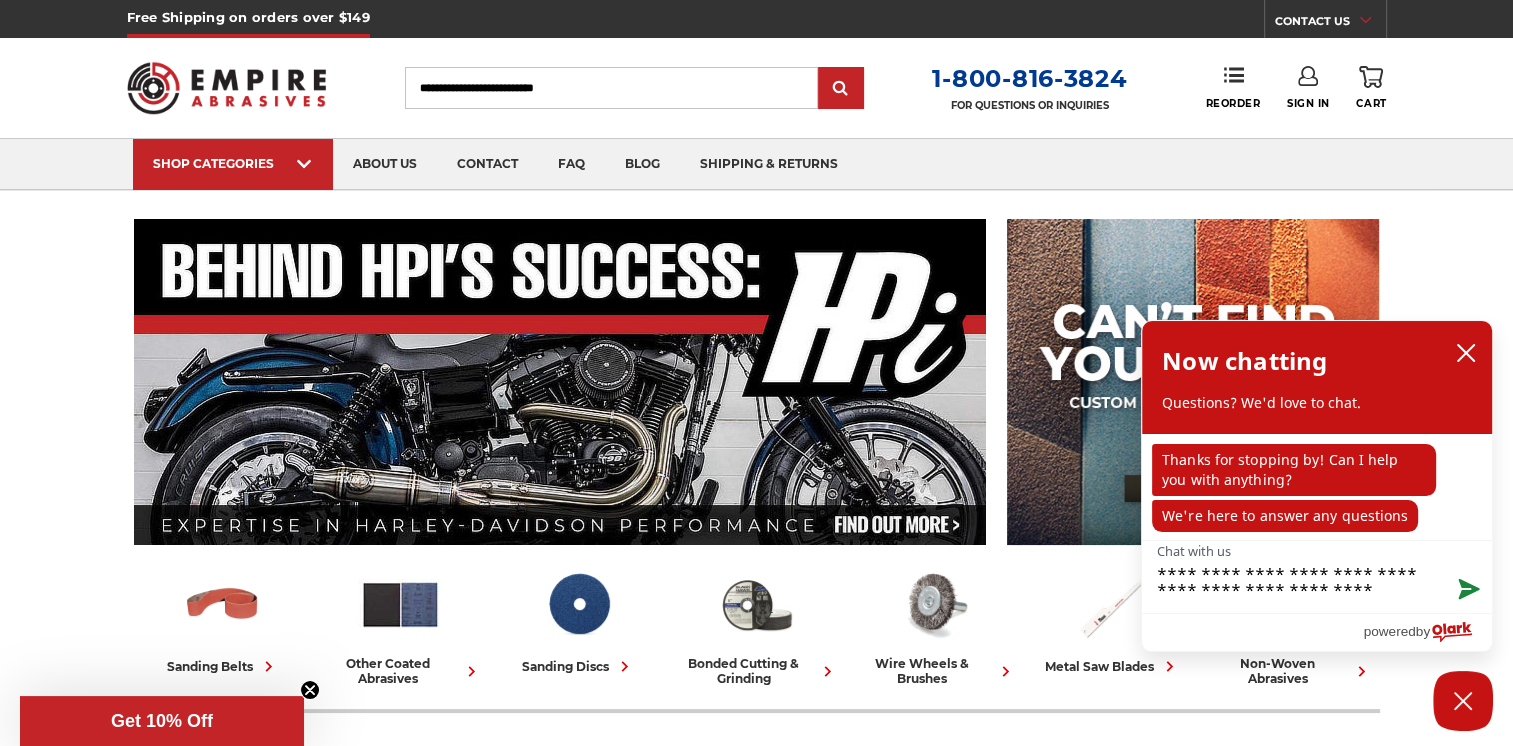 type on "**********" 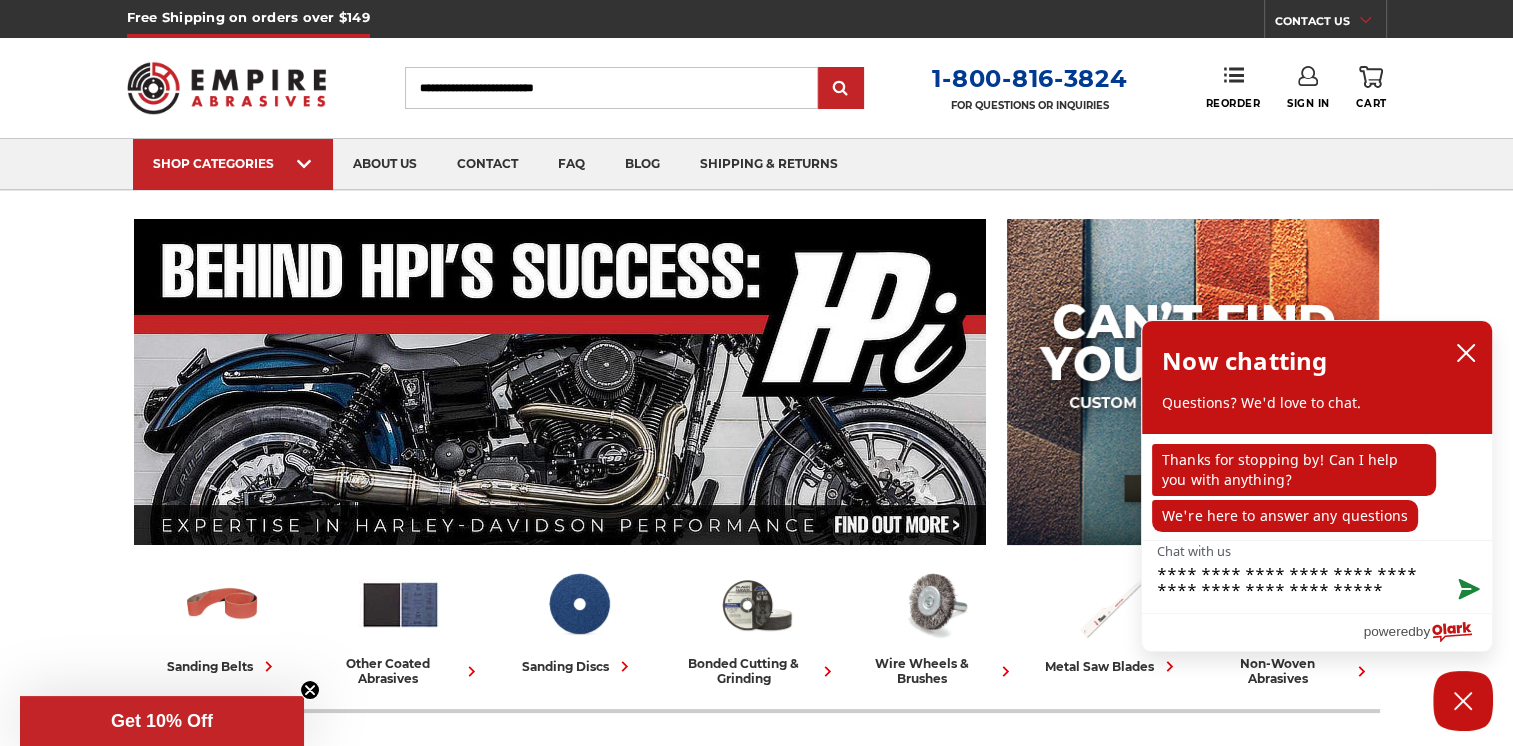 type on "**********" 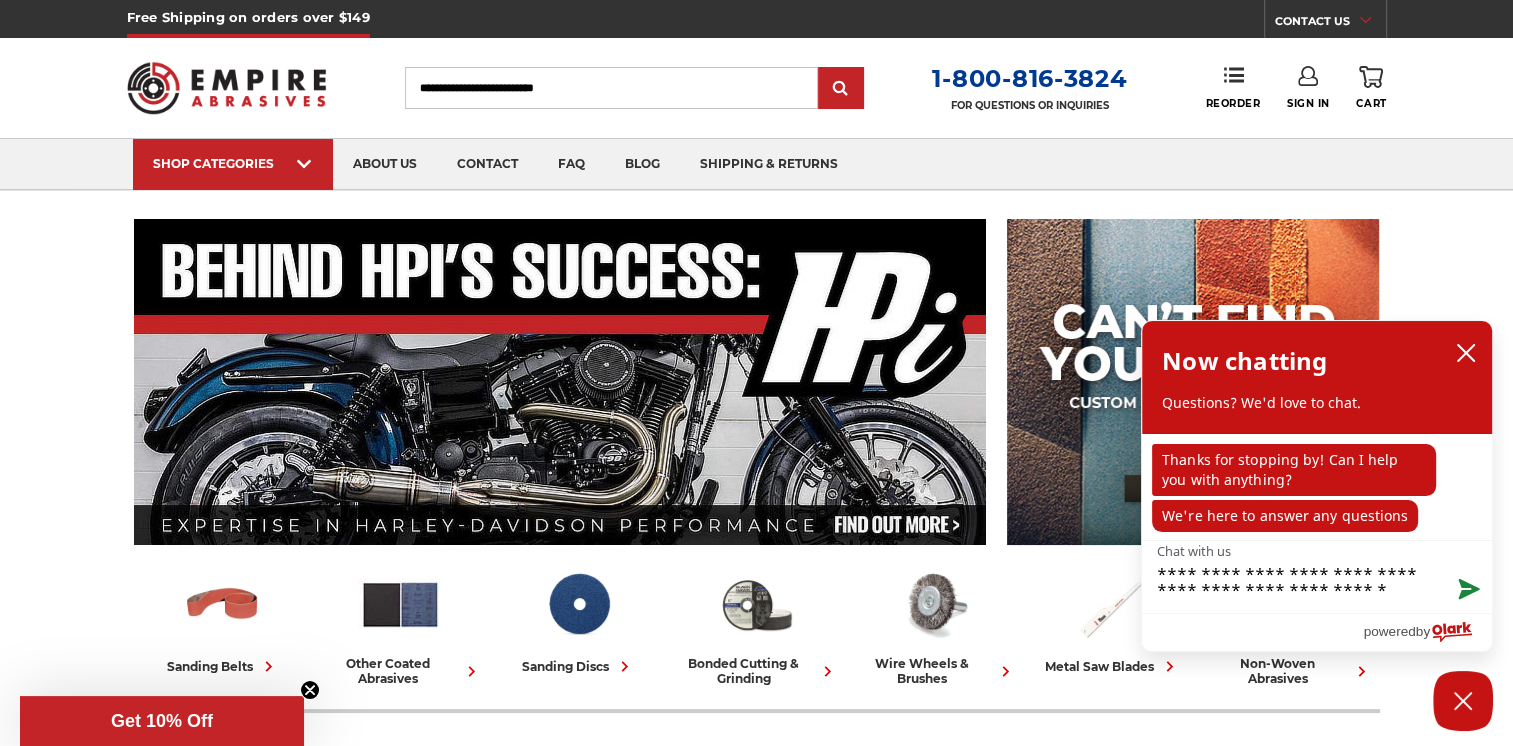 type on "**********" 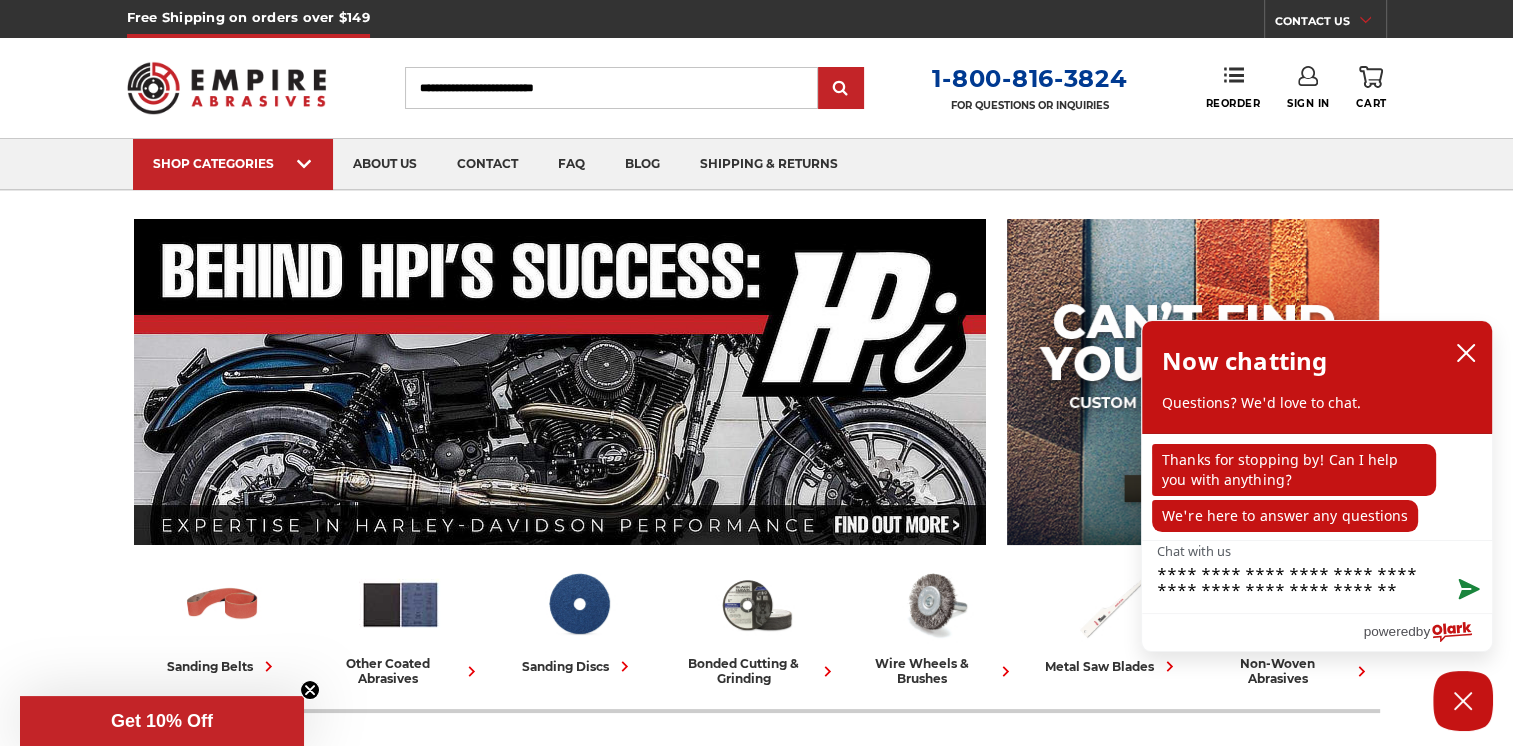 type on "**********" 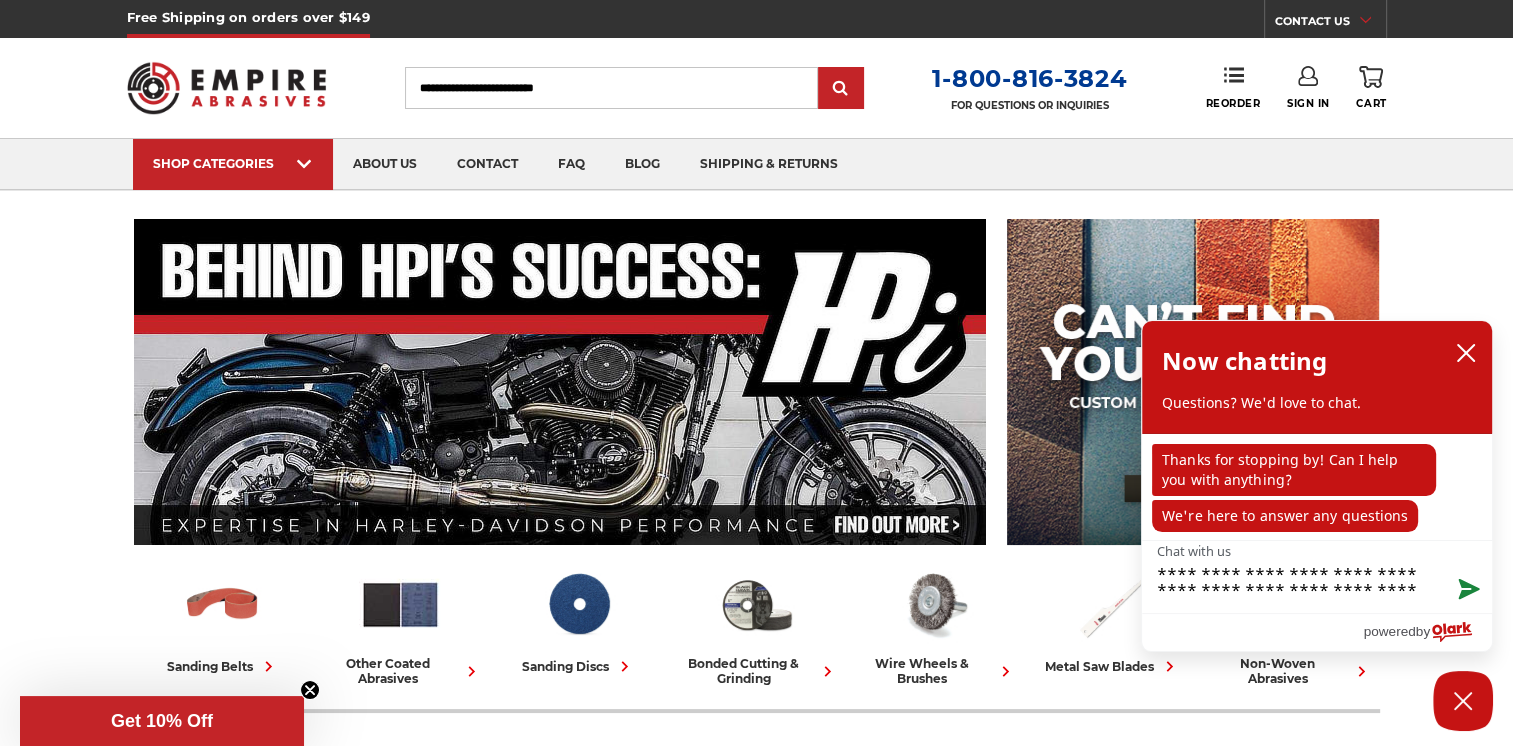 type on "**********" 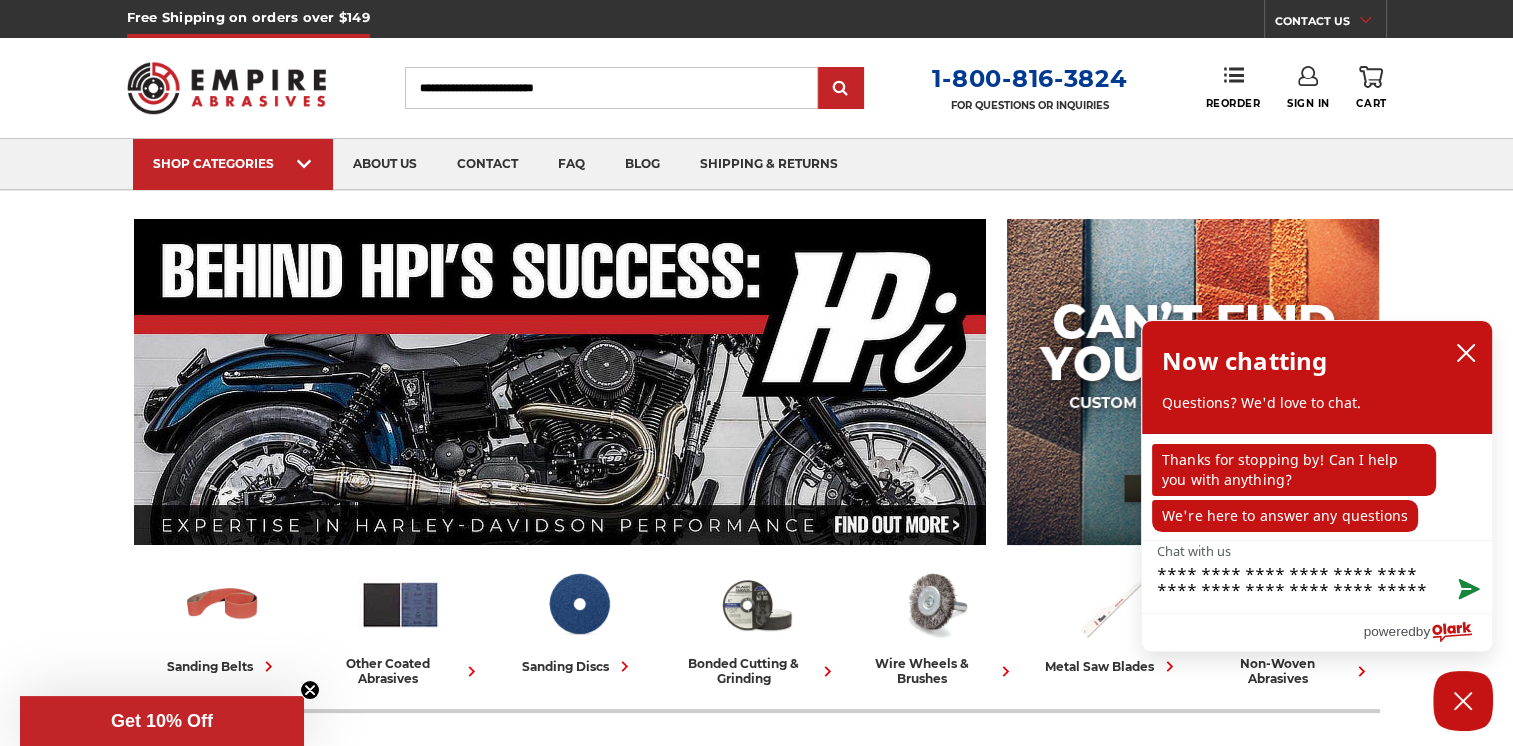 type on "**********" 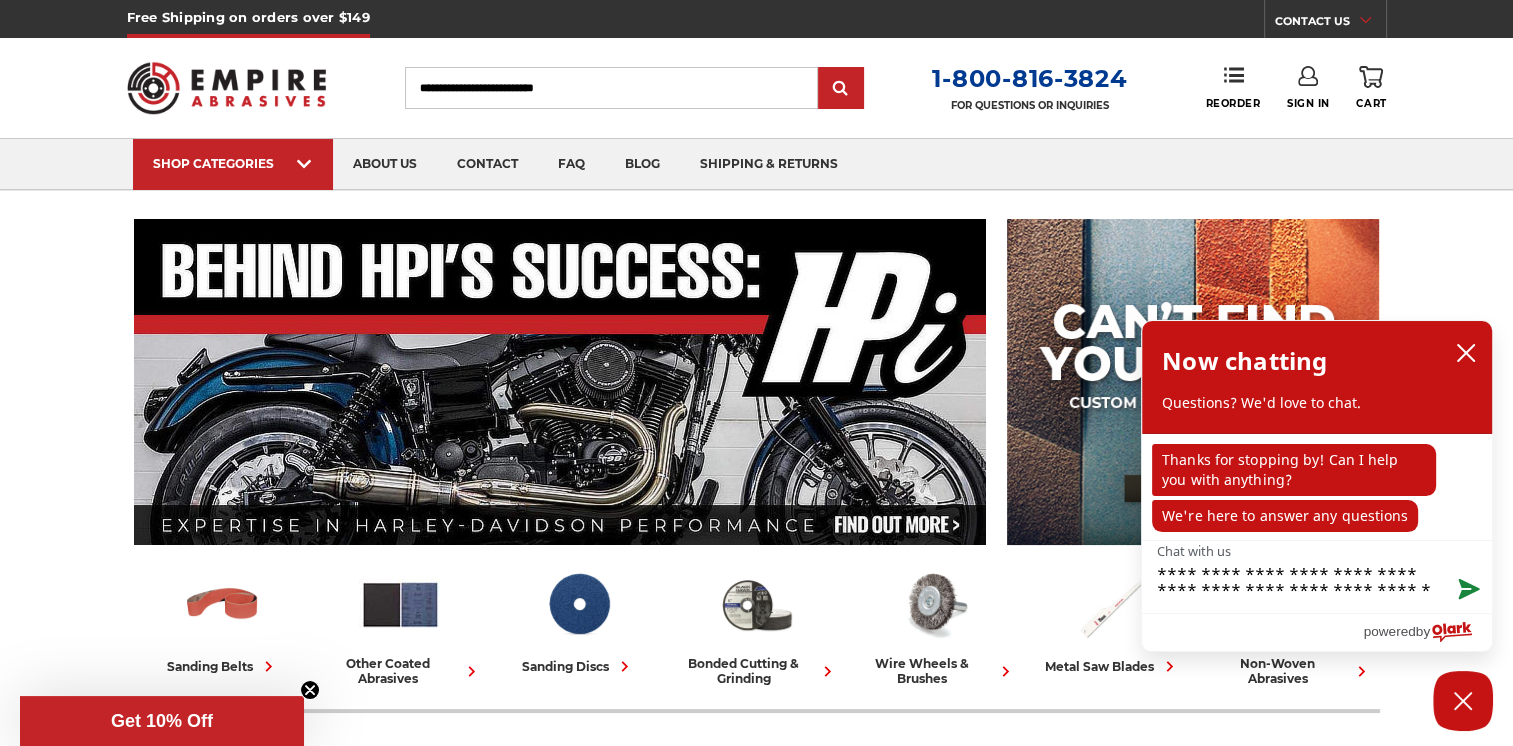 type on "**********" 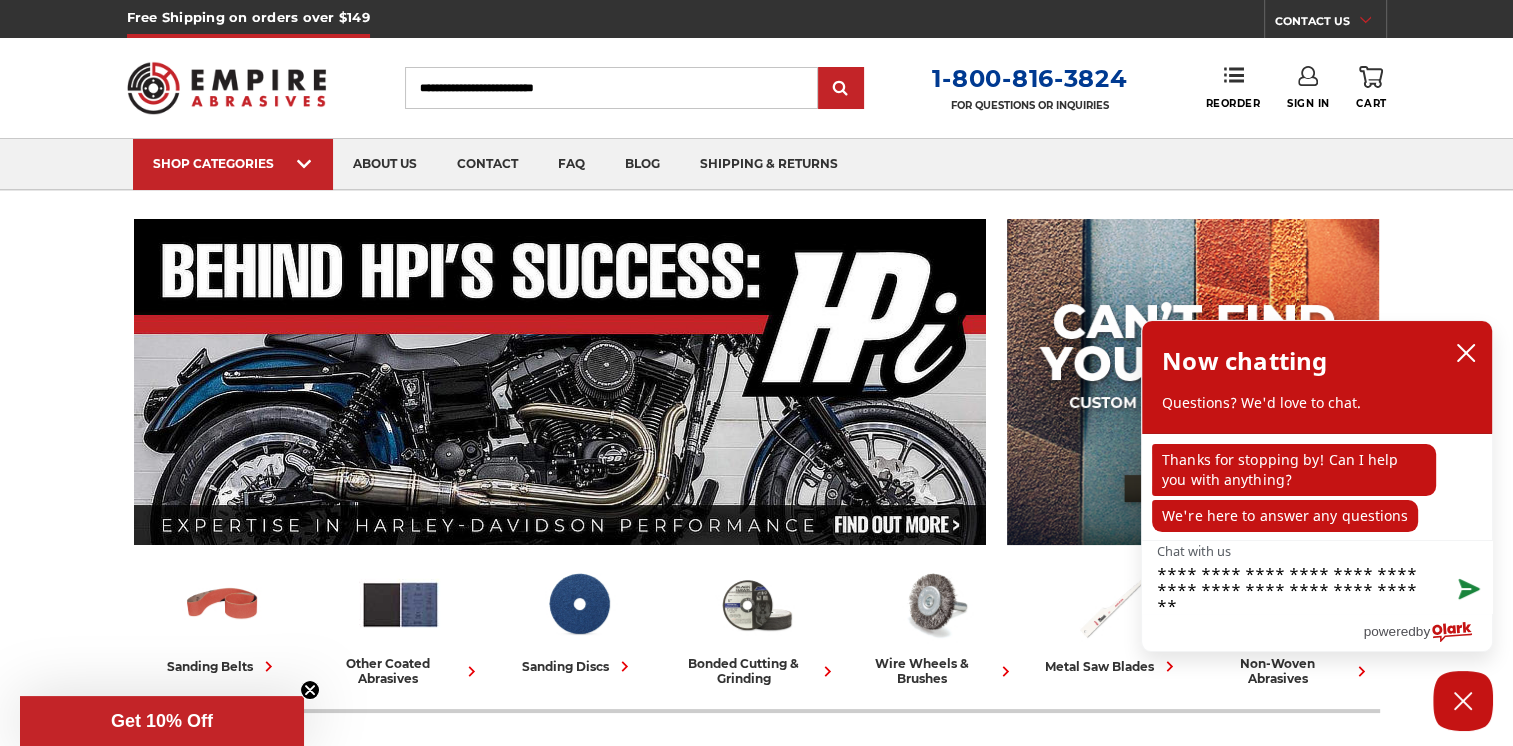 type on "**********" 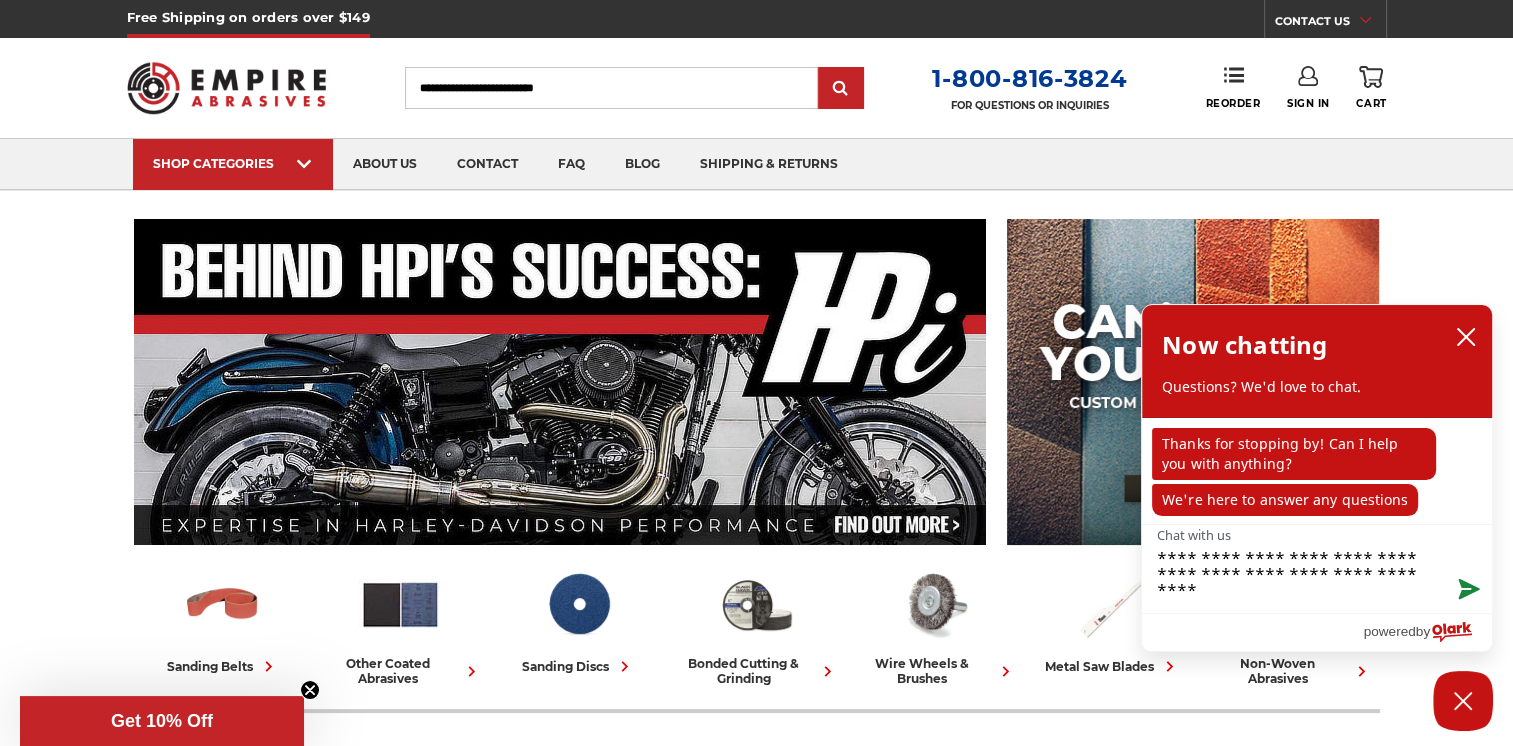 scroll, scrollTop: 0, scrollLeft: 0, axis: both 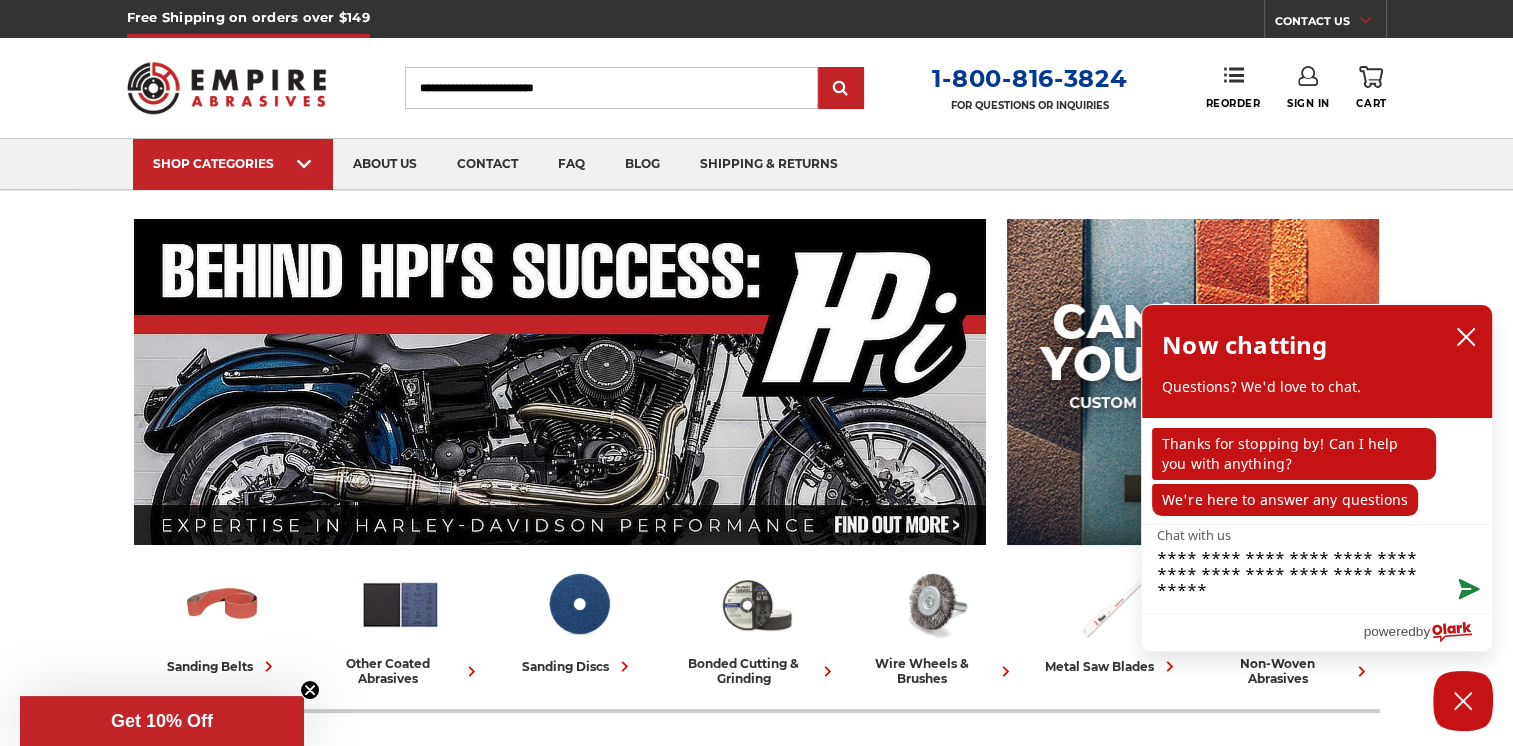 type on "**********" 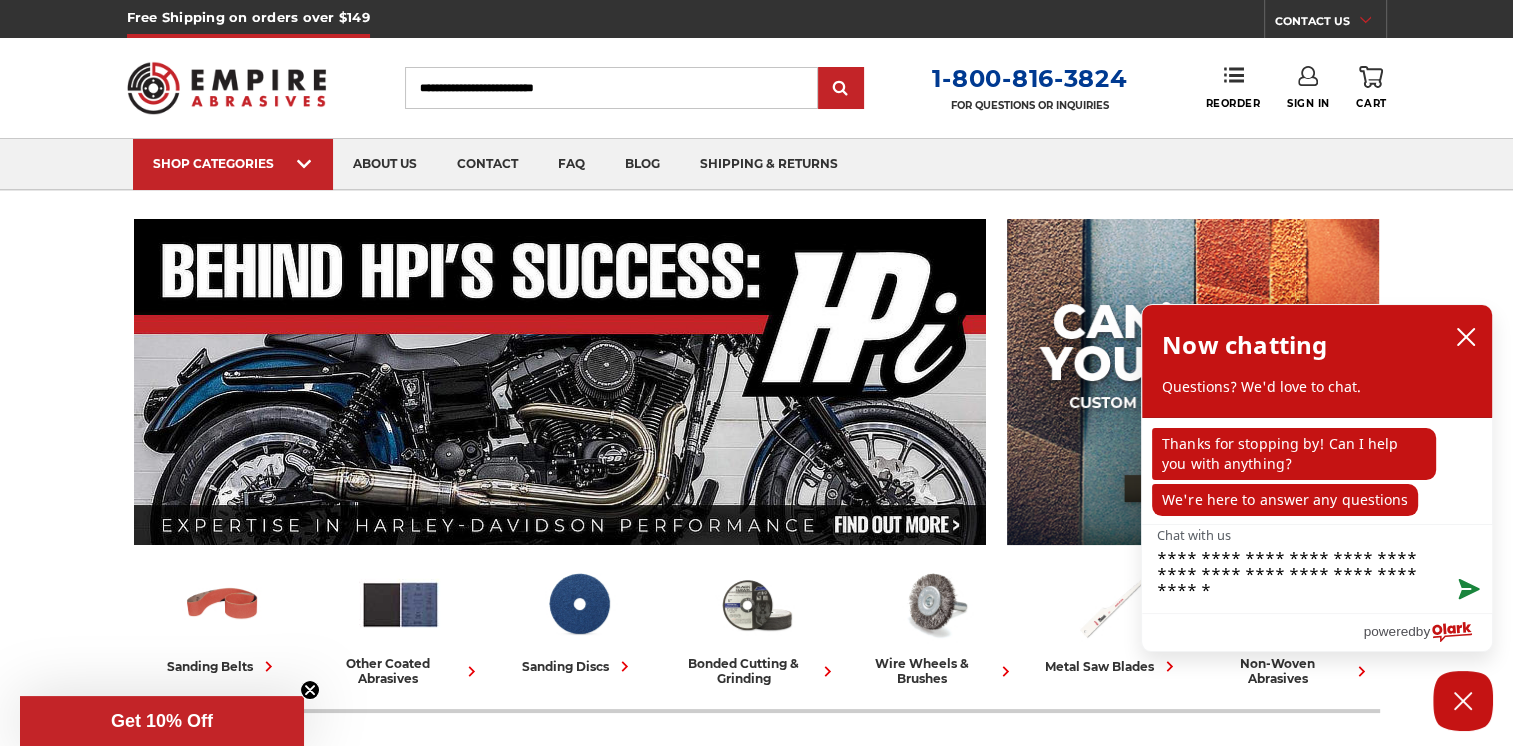 type on "**********" 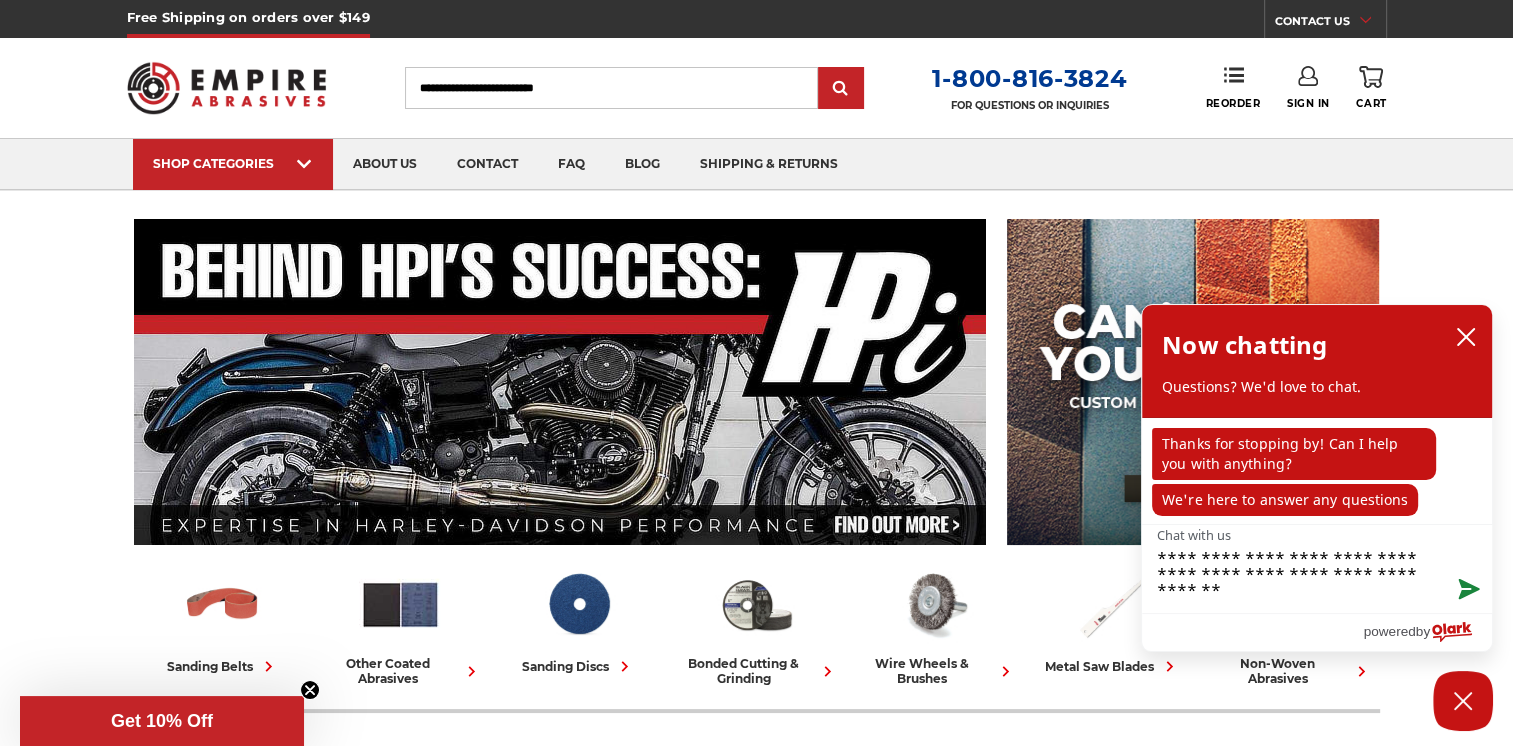 type on "**********" 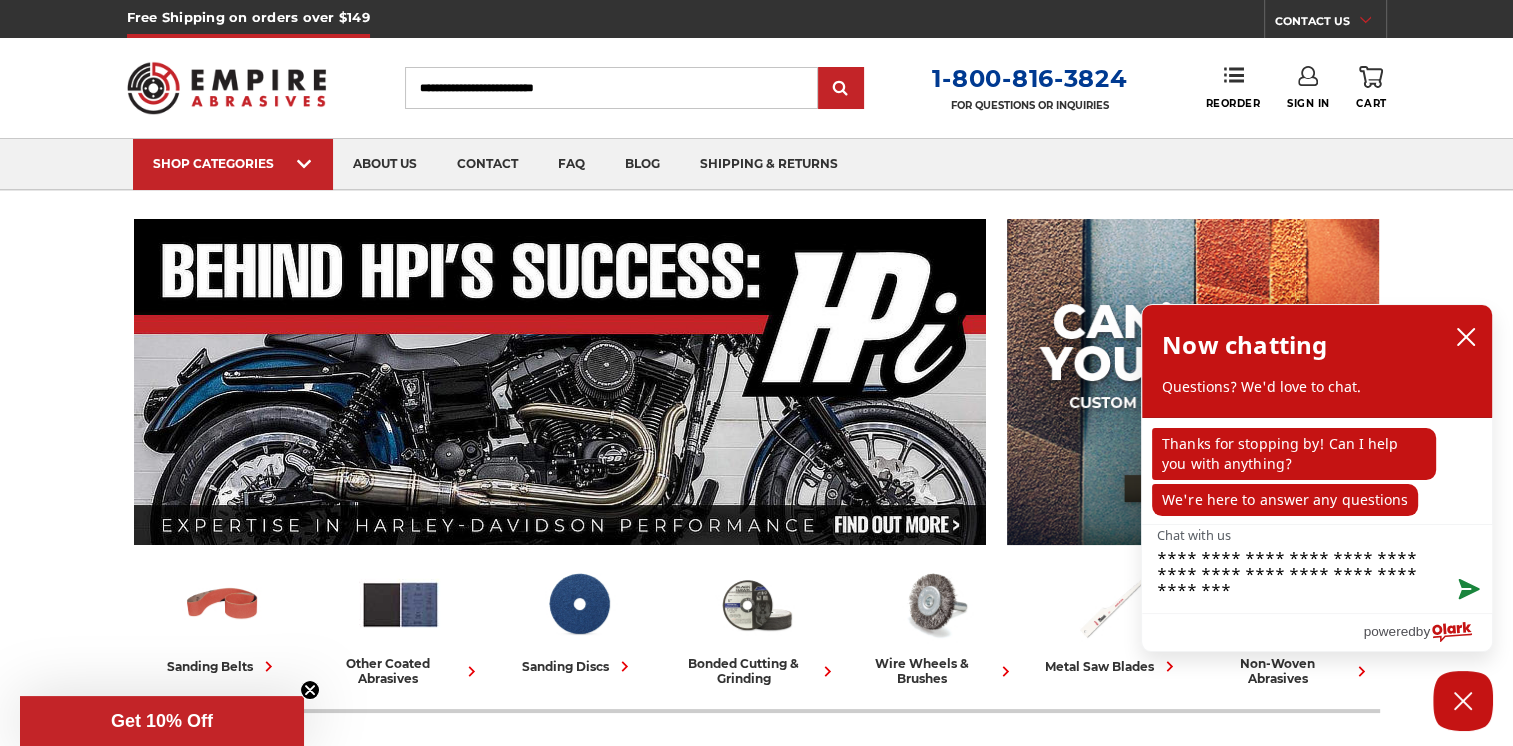 type on "**********" 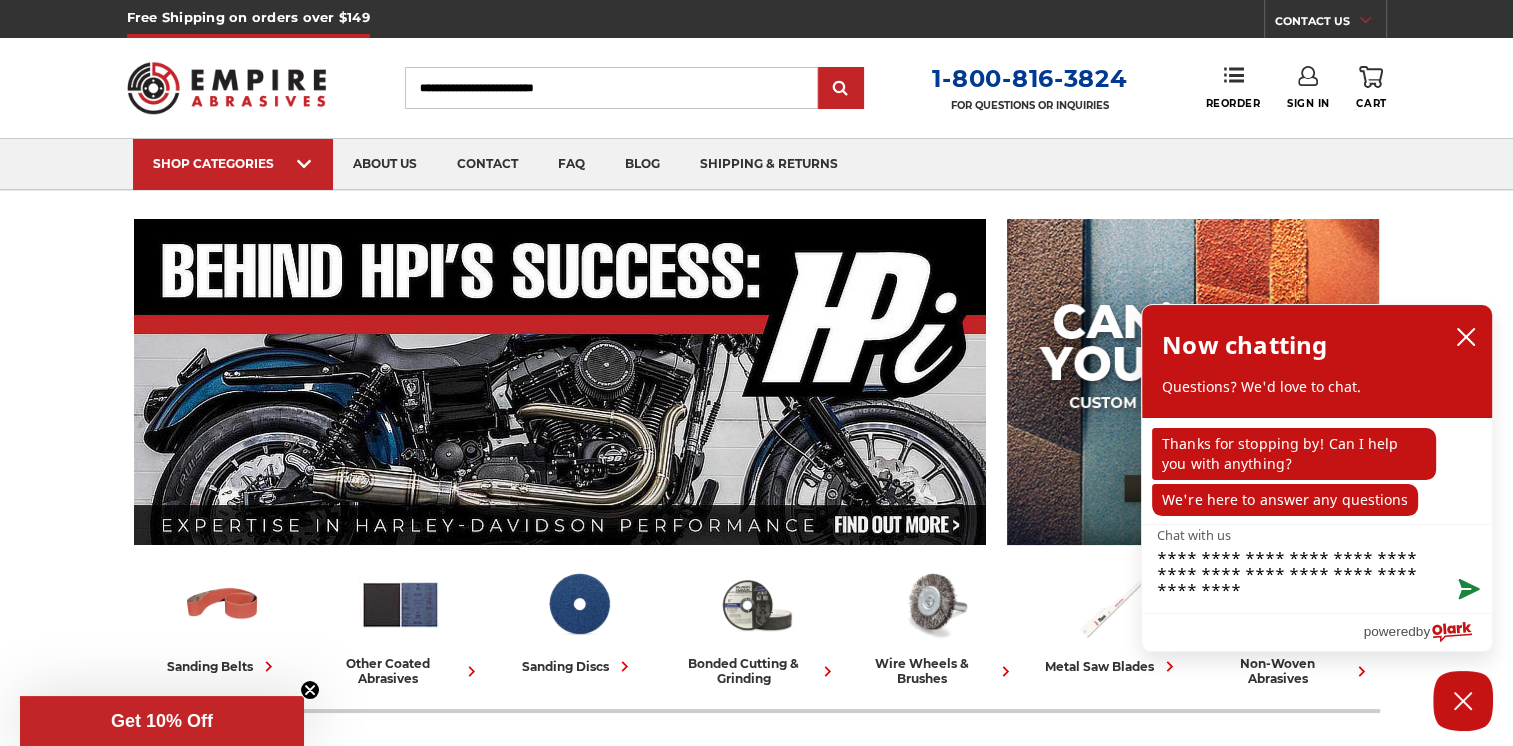 type on "**********" 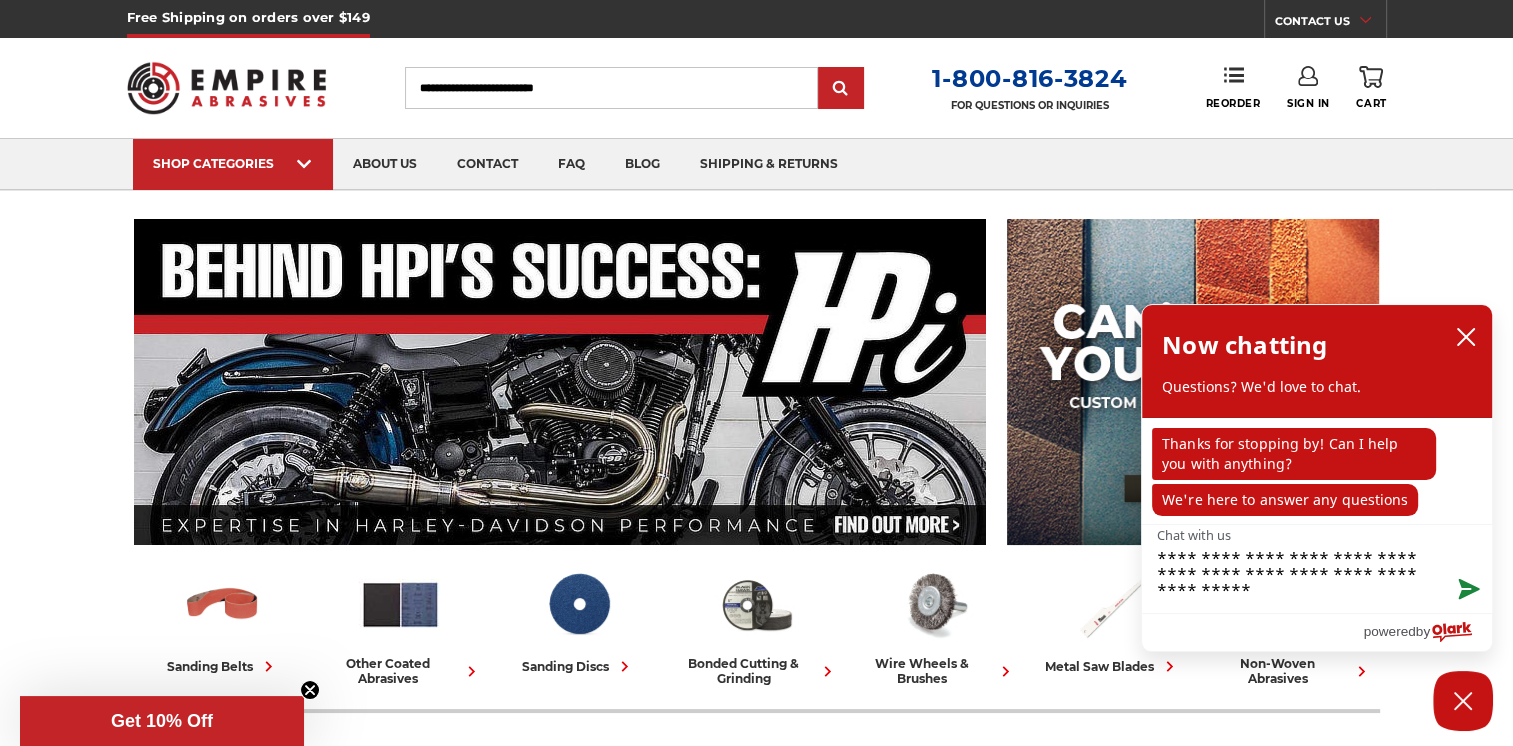 type on "**********" 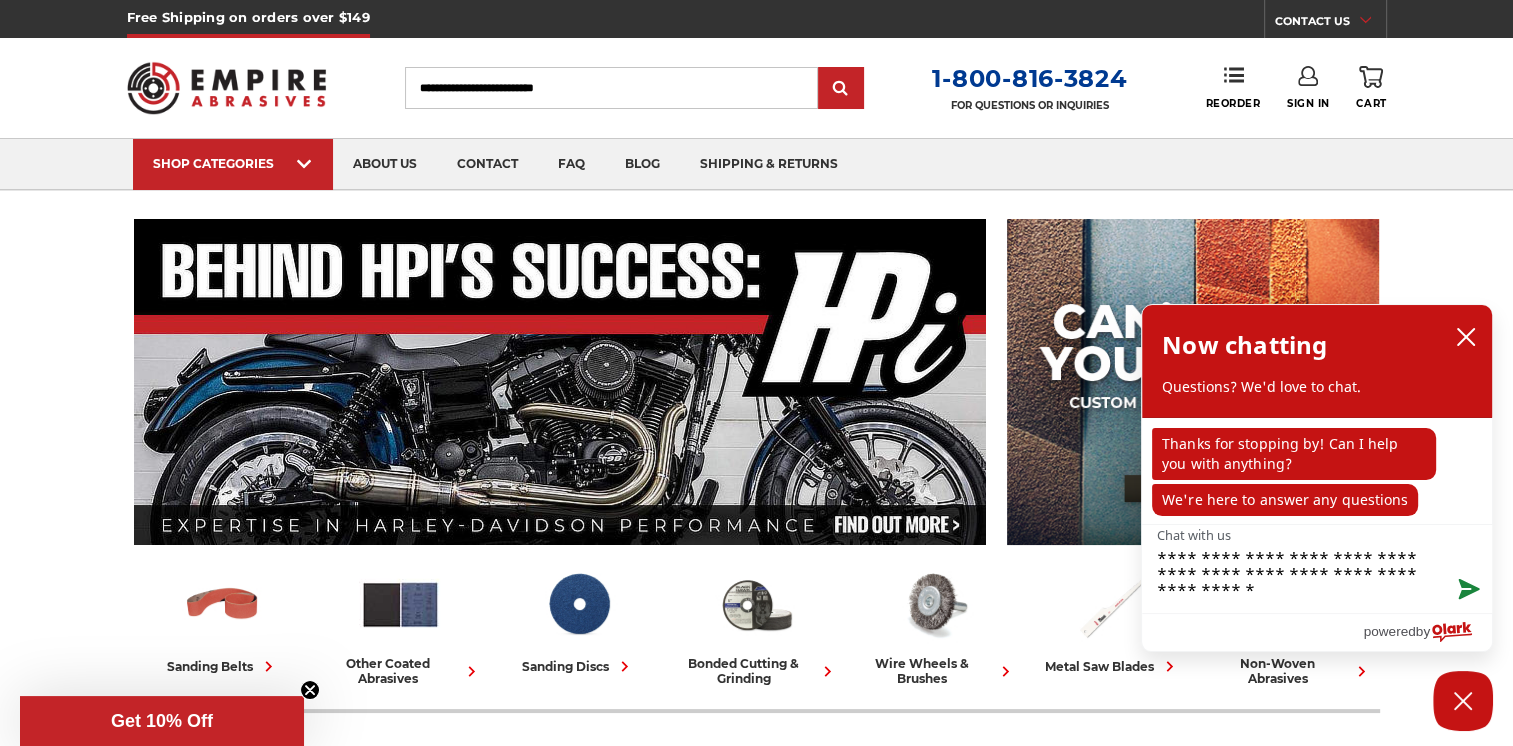 type on "**********" 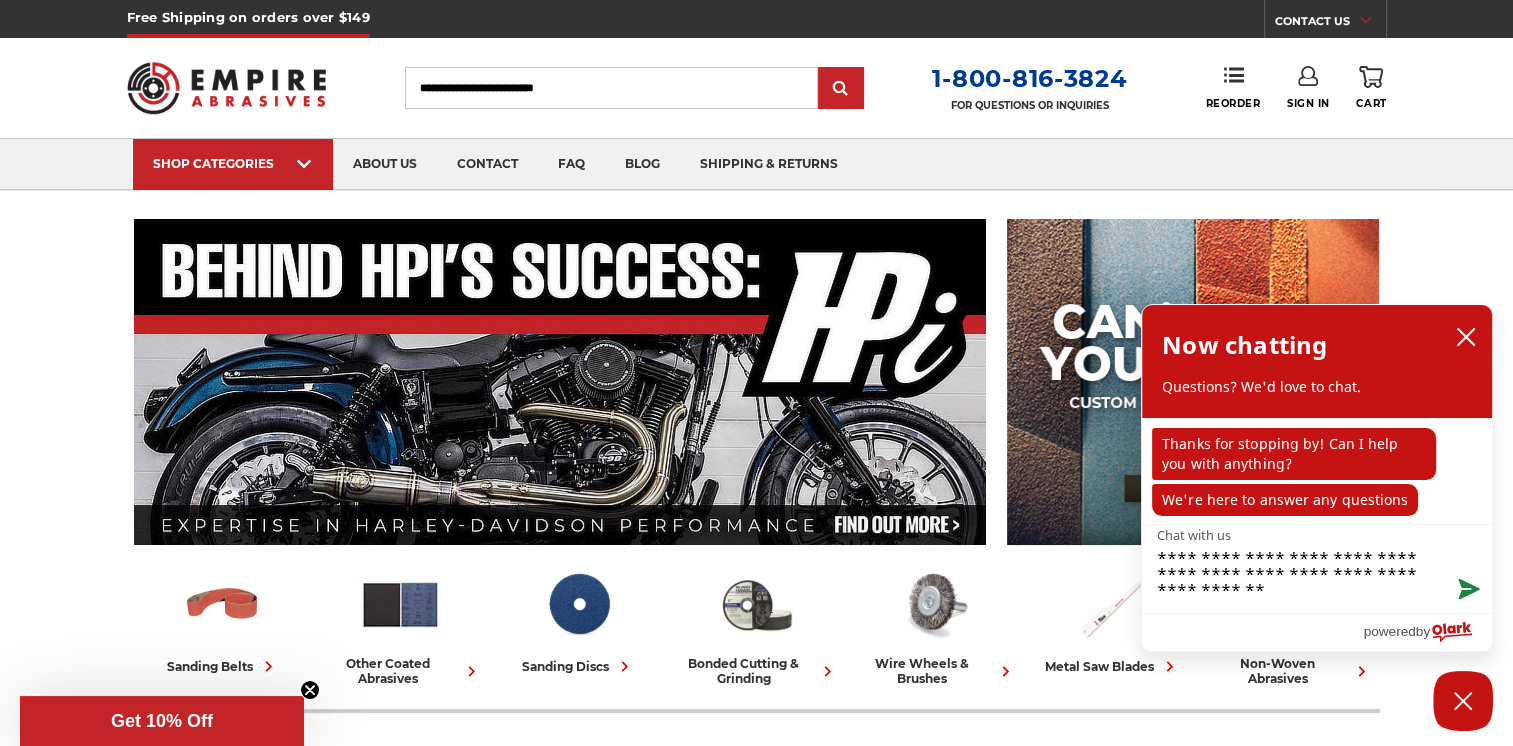 type on "**********" 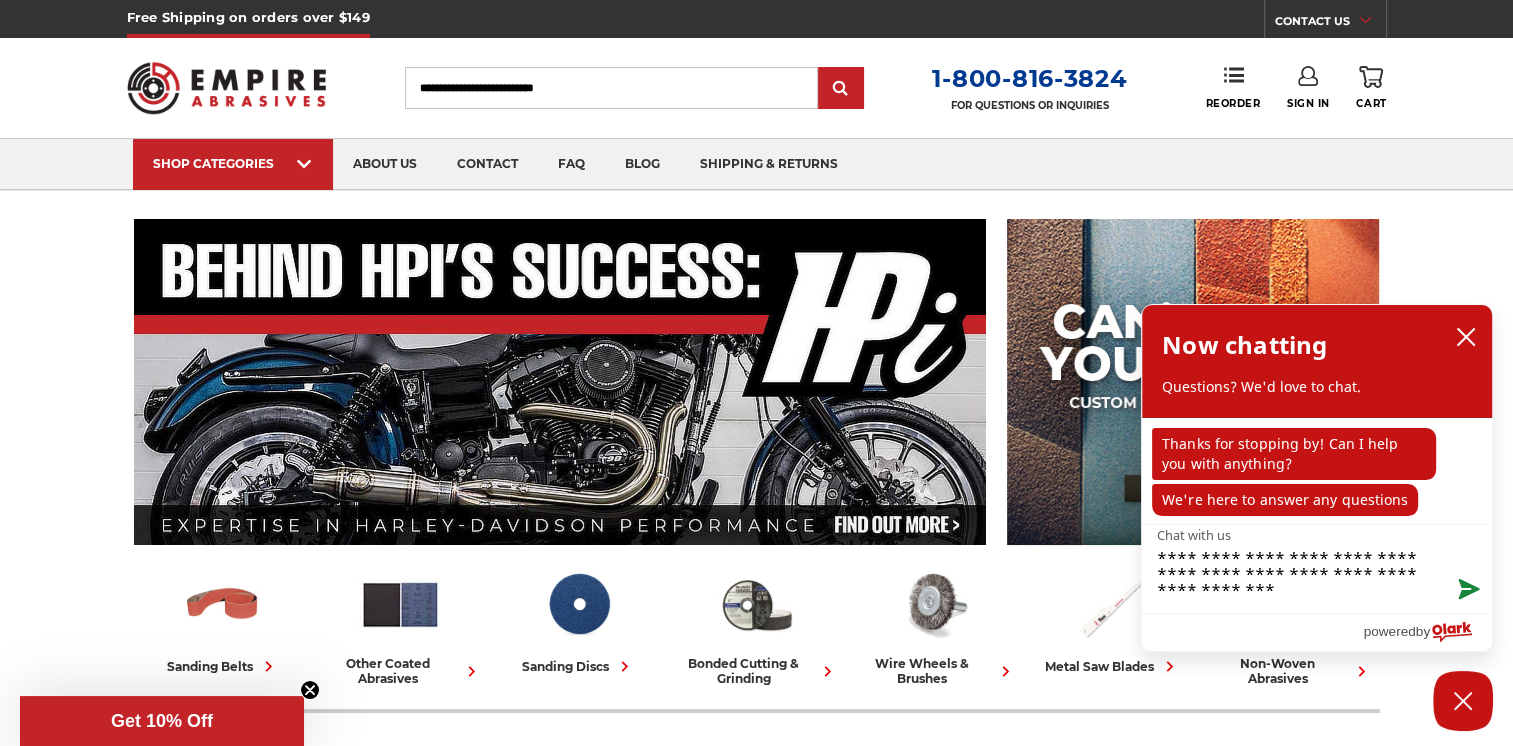 type on "**********" 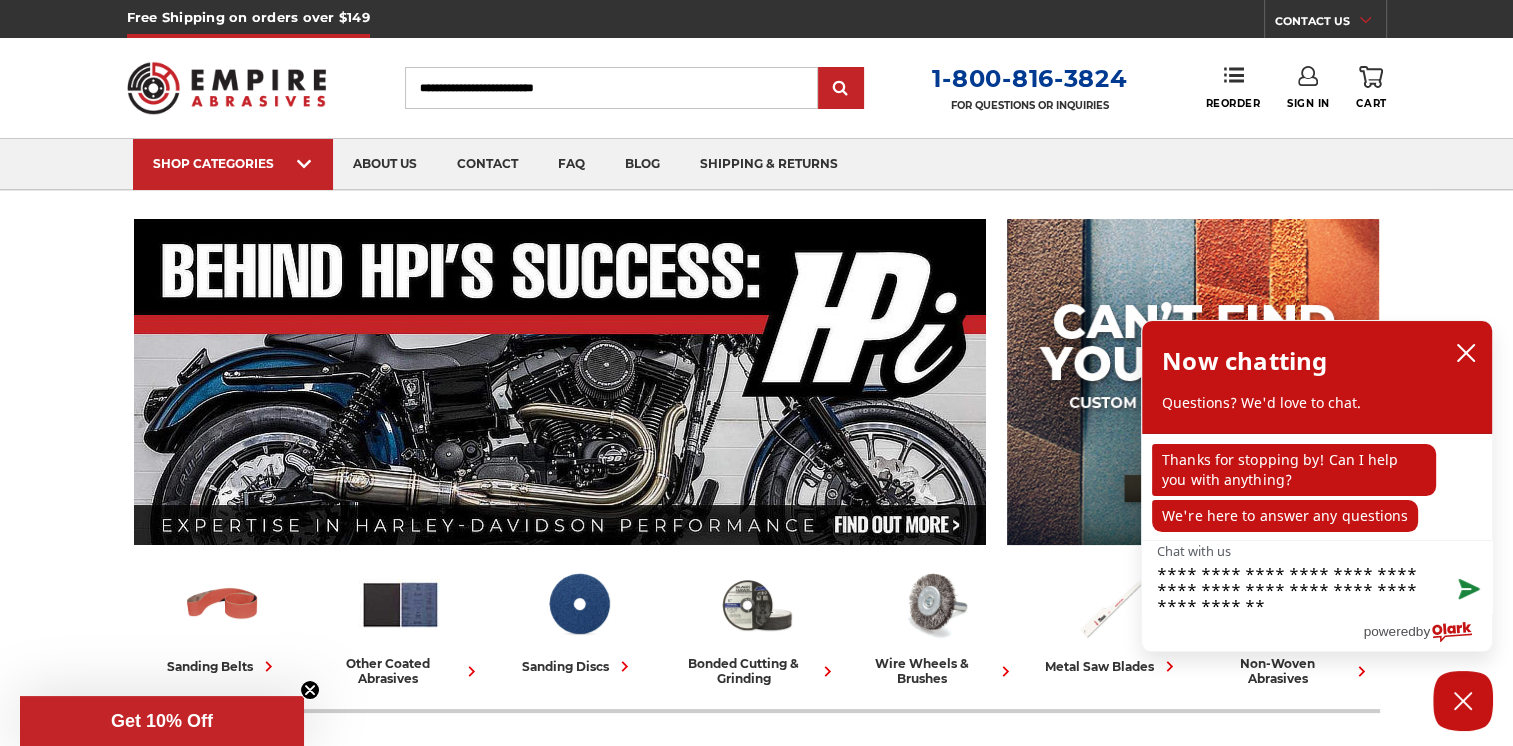 type on "**********" 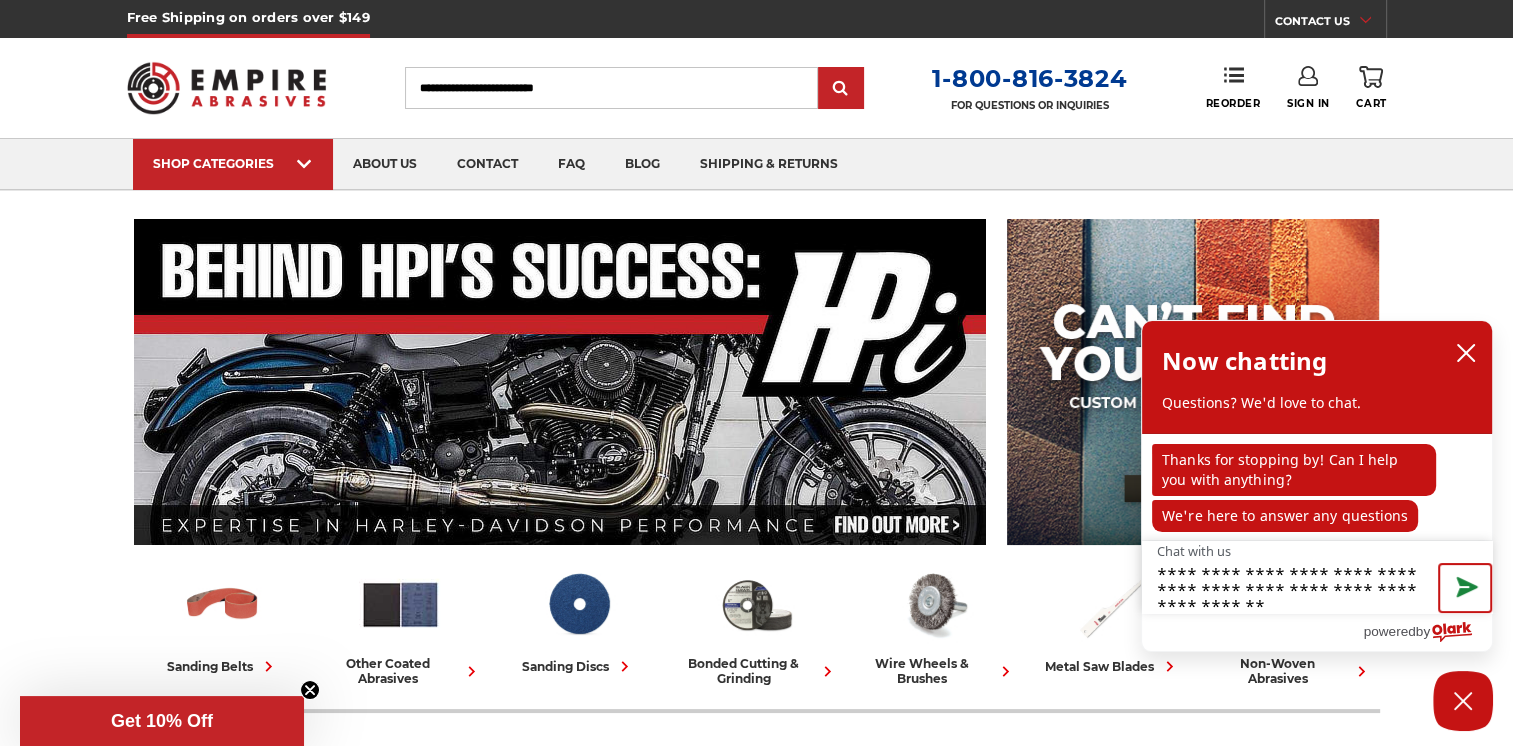 click at bounding box center (1465, 588) 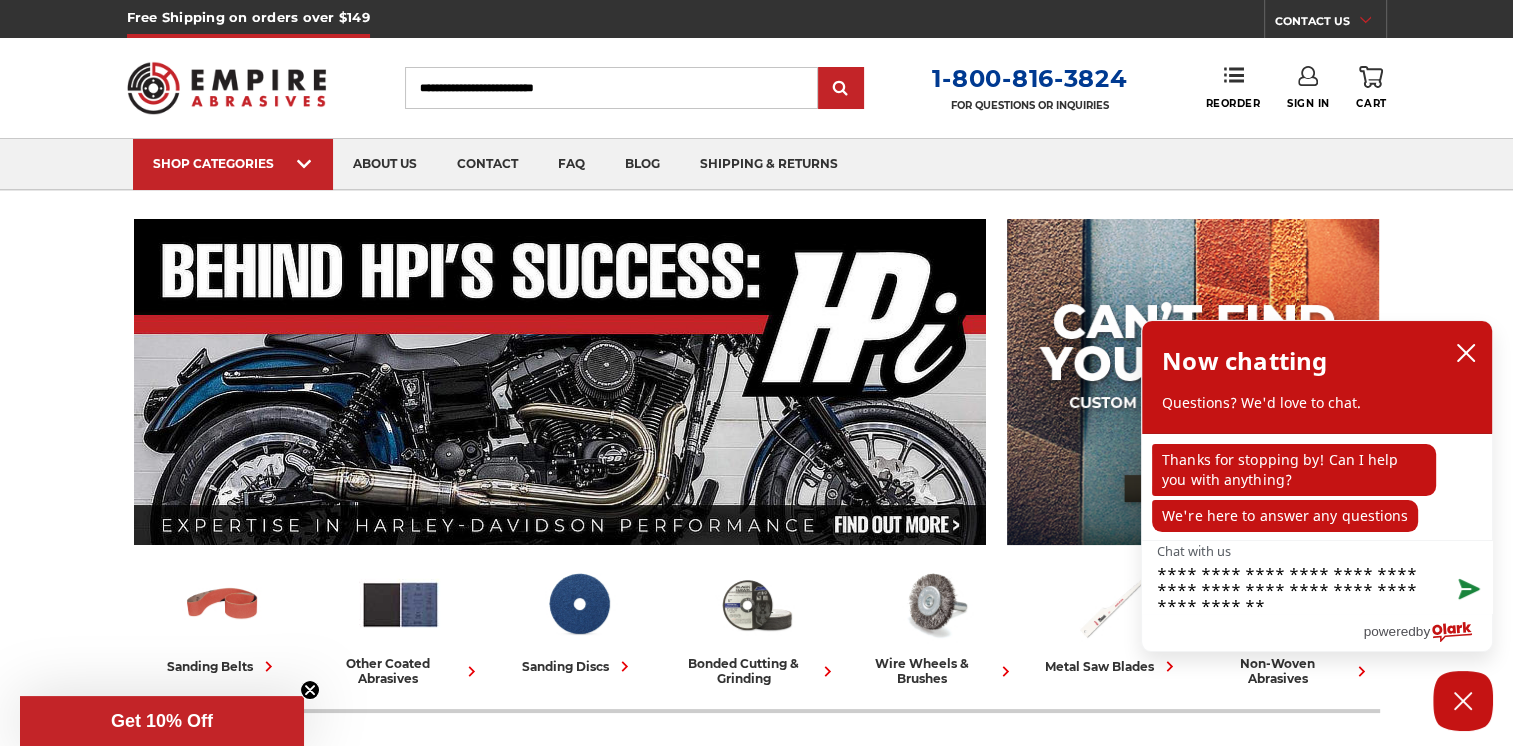 type 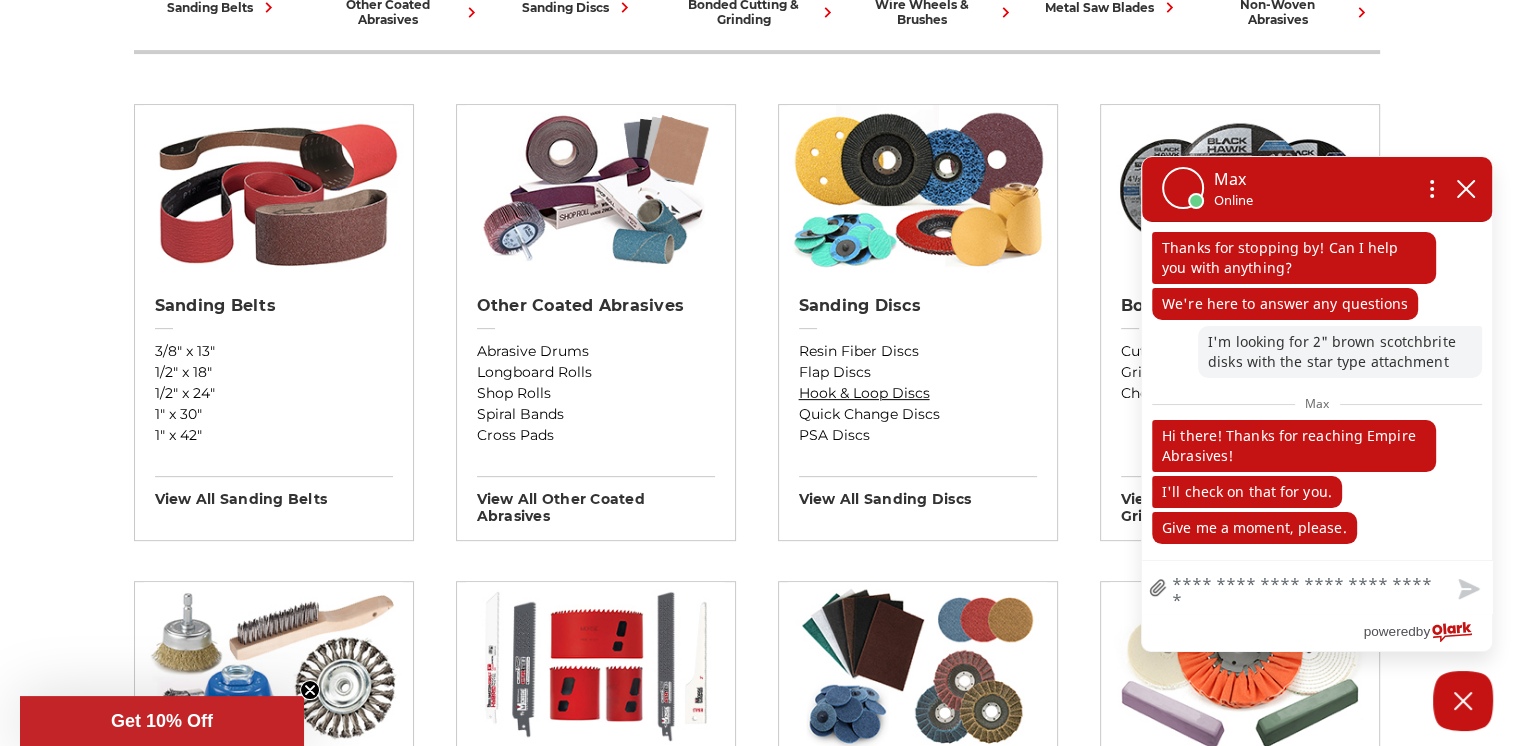 scroll, scrollTop: 665, scrollLeft: 0, axis: vertical 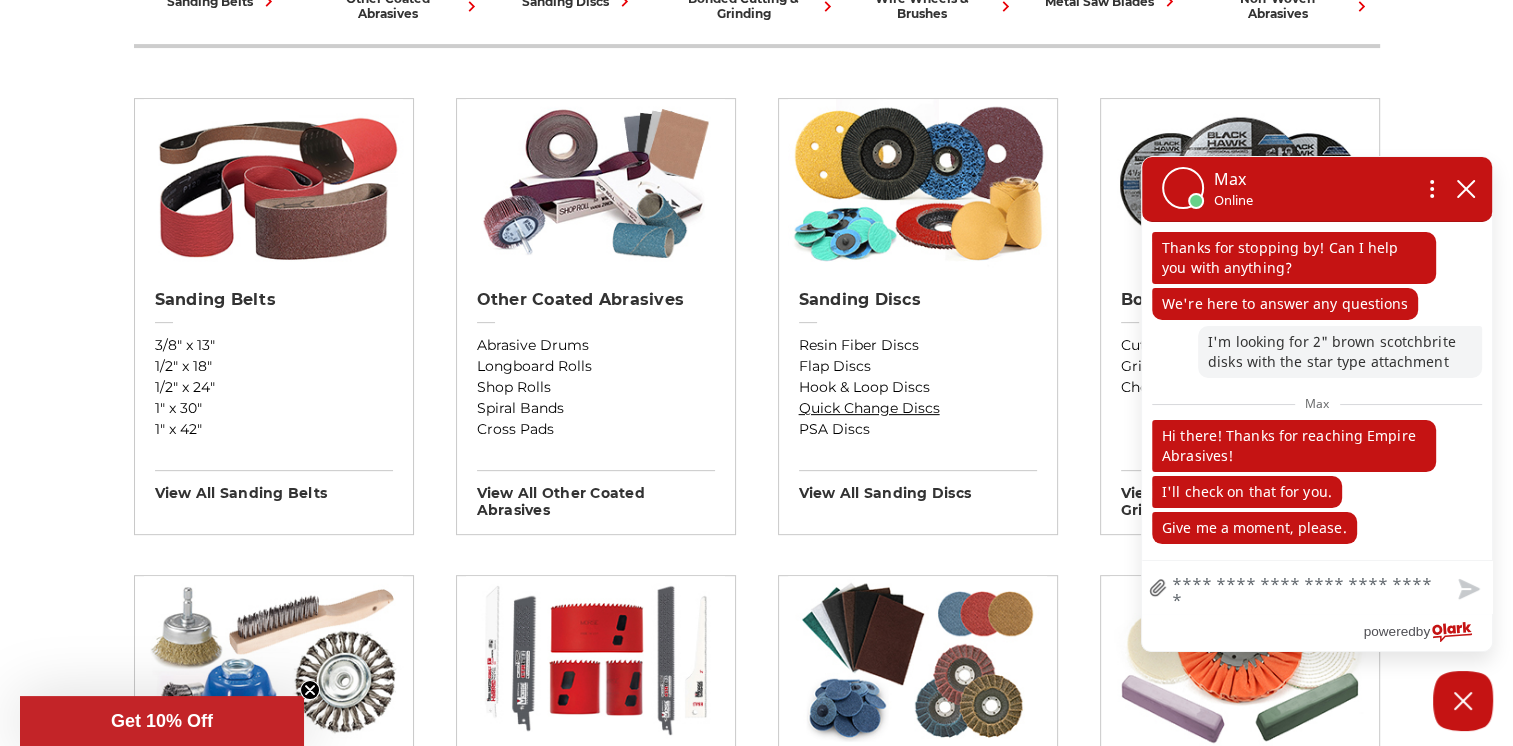 click on "Quick Change Discs" at bounding box center (918, 408) 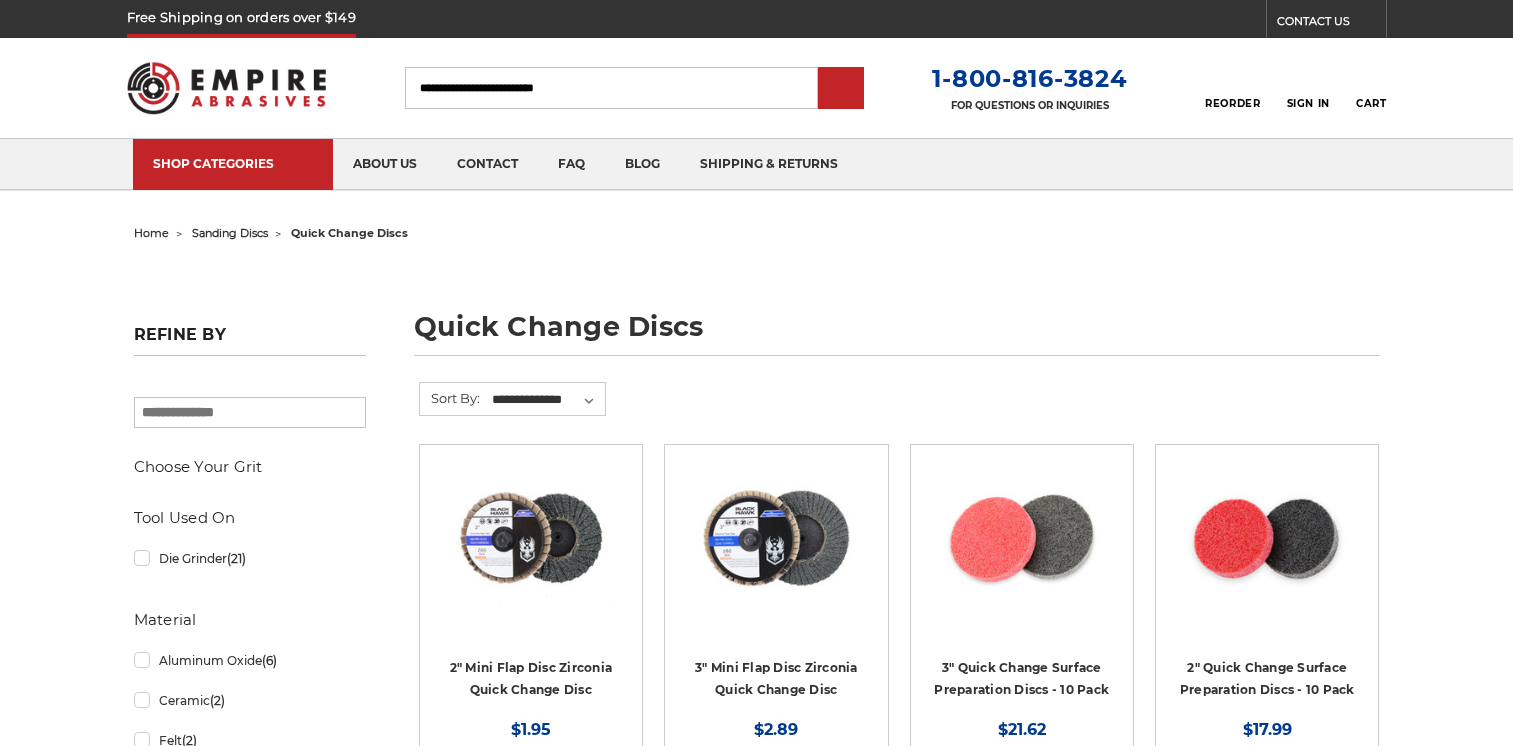 scroll, scrollTop: 0, scrollLeft: 0, axis: both 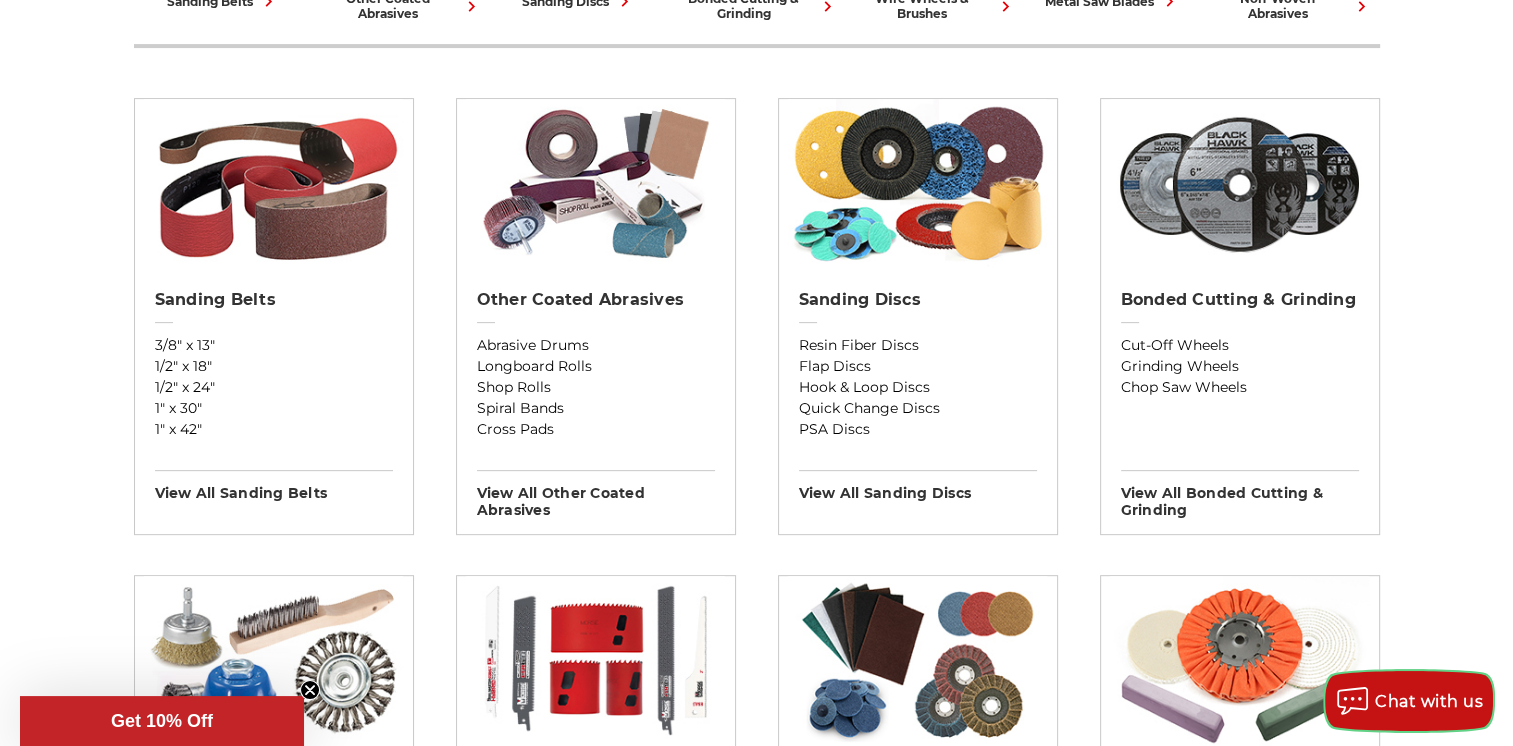 click on "Chat with us" at bounding box center [1429, 701] 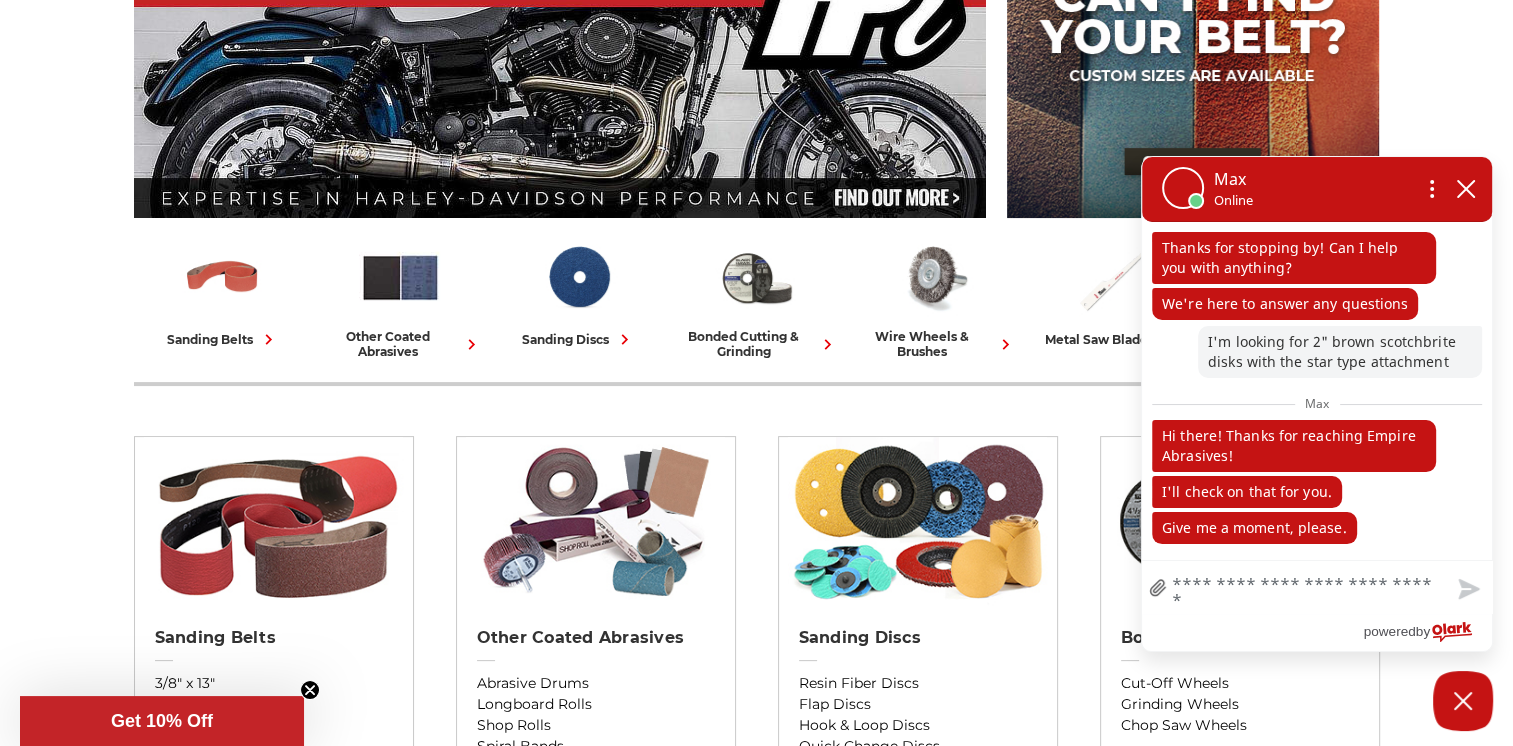 scroll, scrollTop: 0, scrollLeft: 0, axis: both 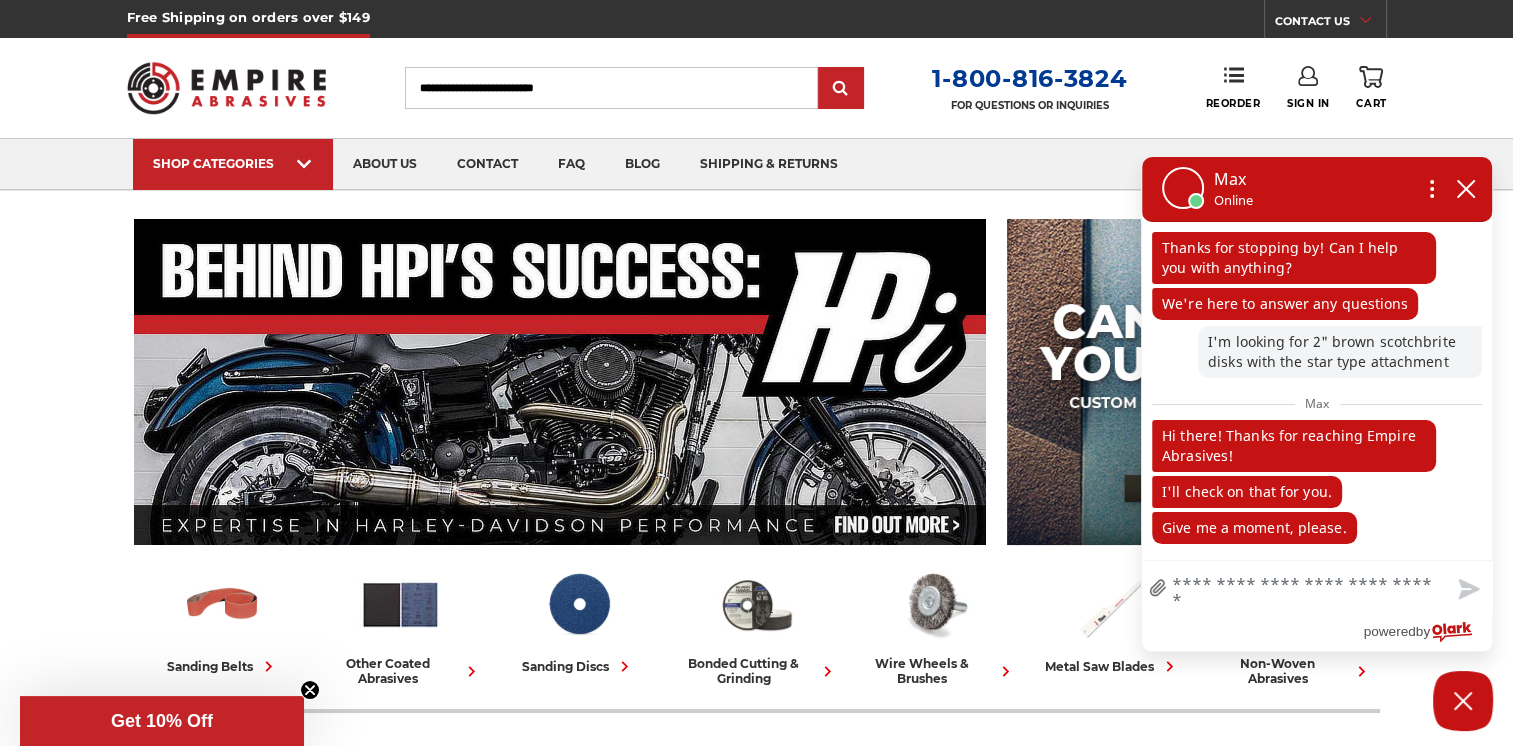 click on "Search" at bounding box center [611, 88] 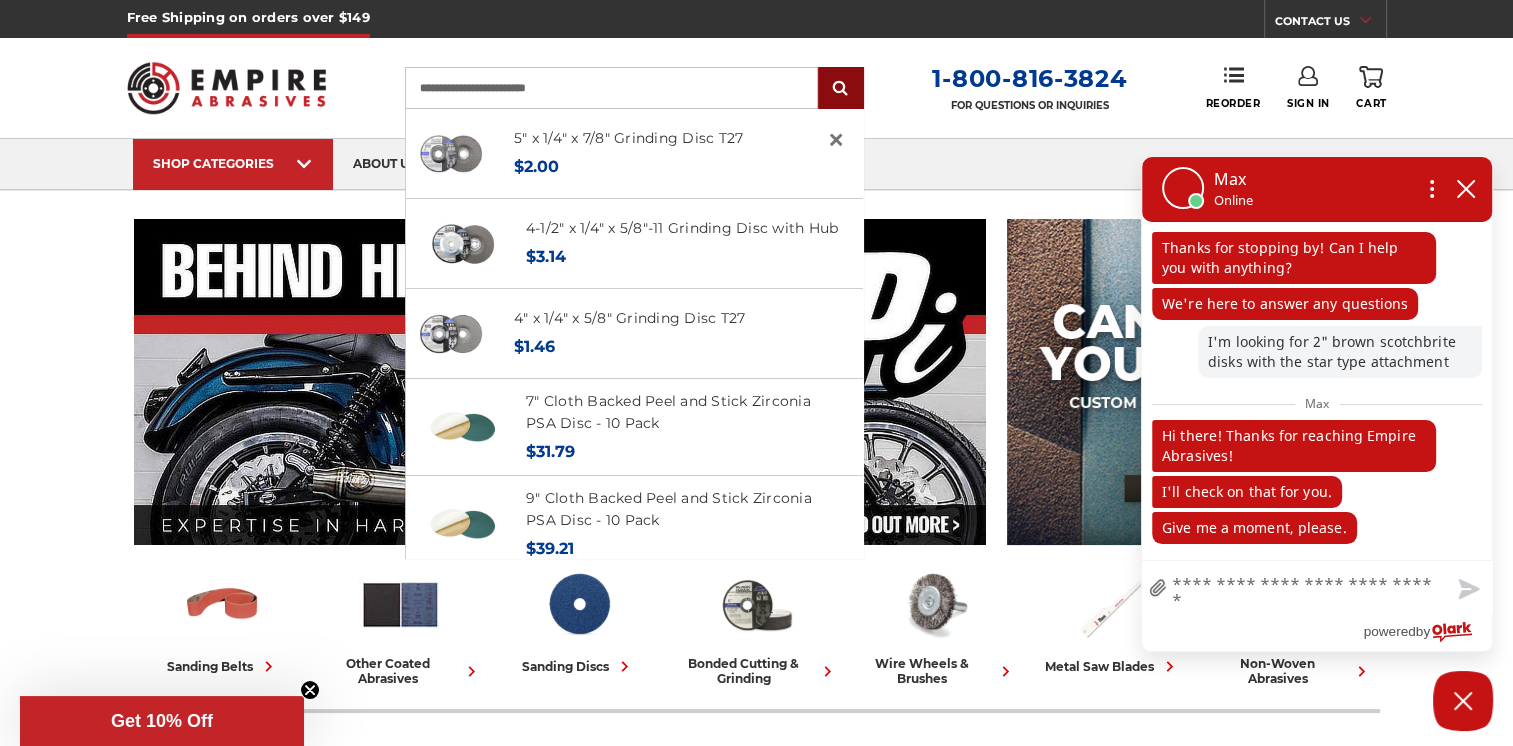 type on "**********" 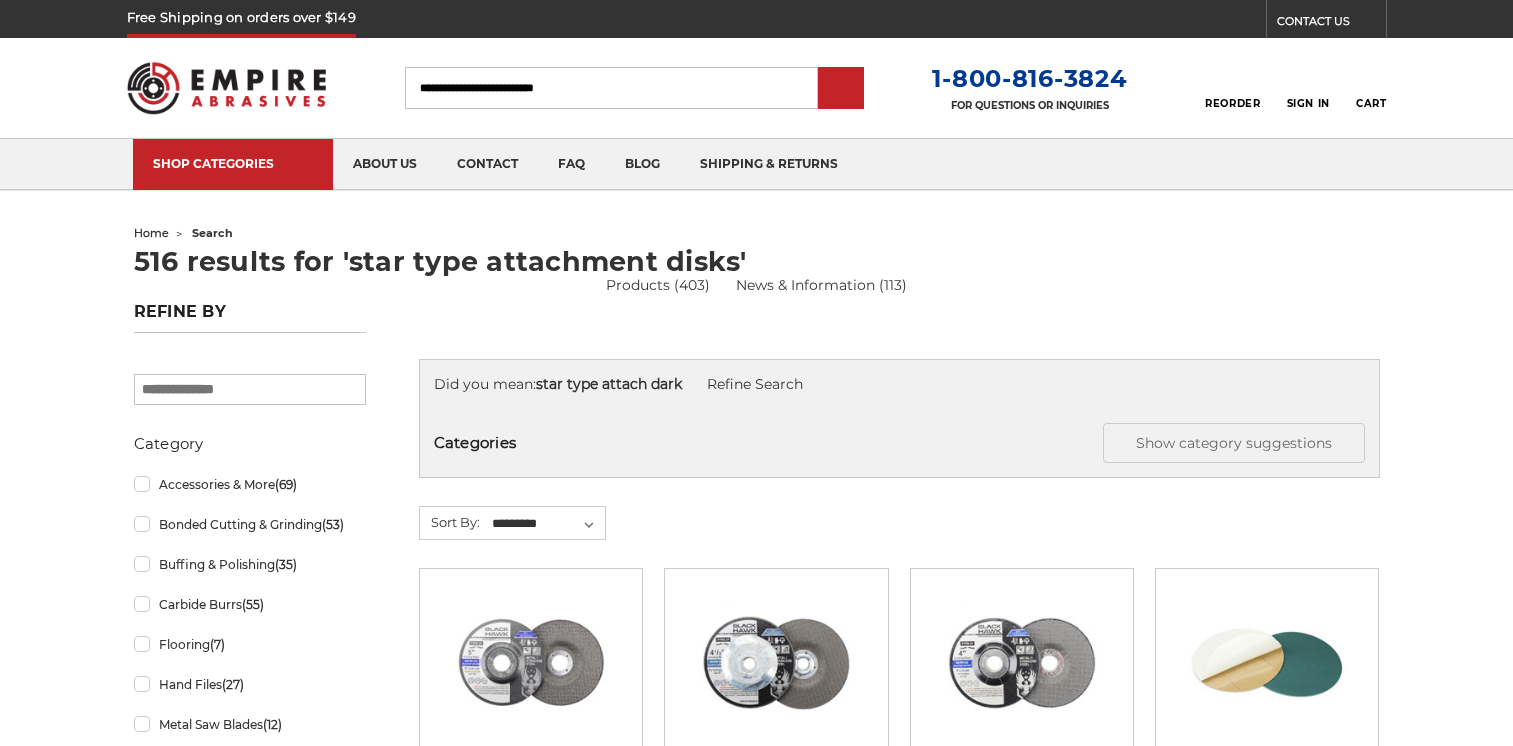 scroll, scrollTop: 0, scrollLeft: 0, axis: both 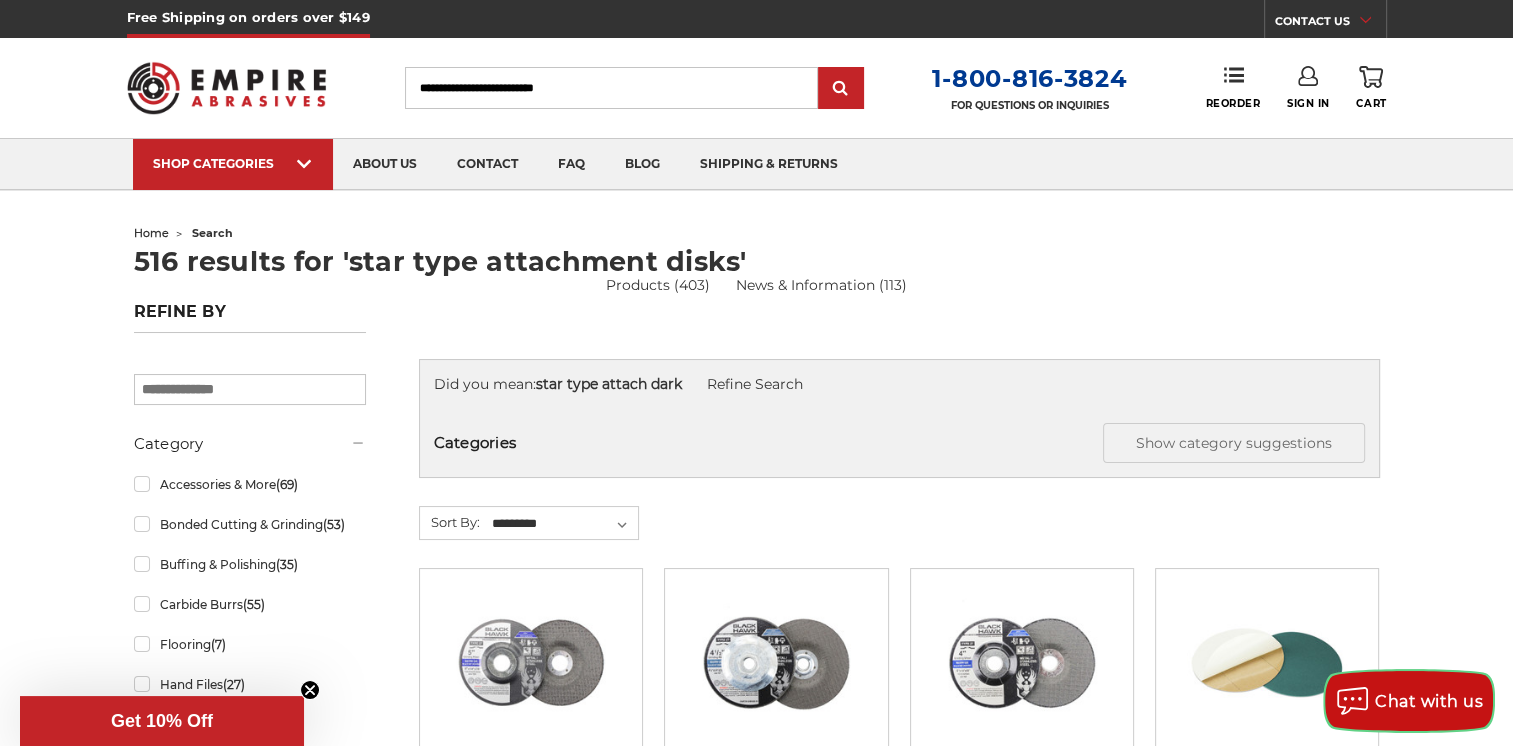 click on "Chat with us" at bounding box center (1409, 701) 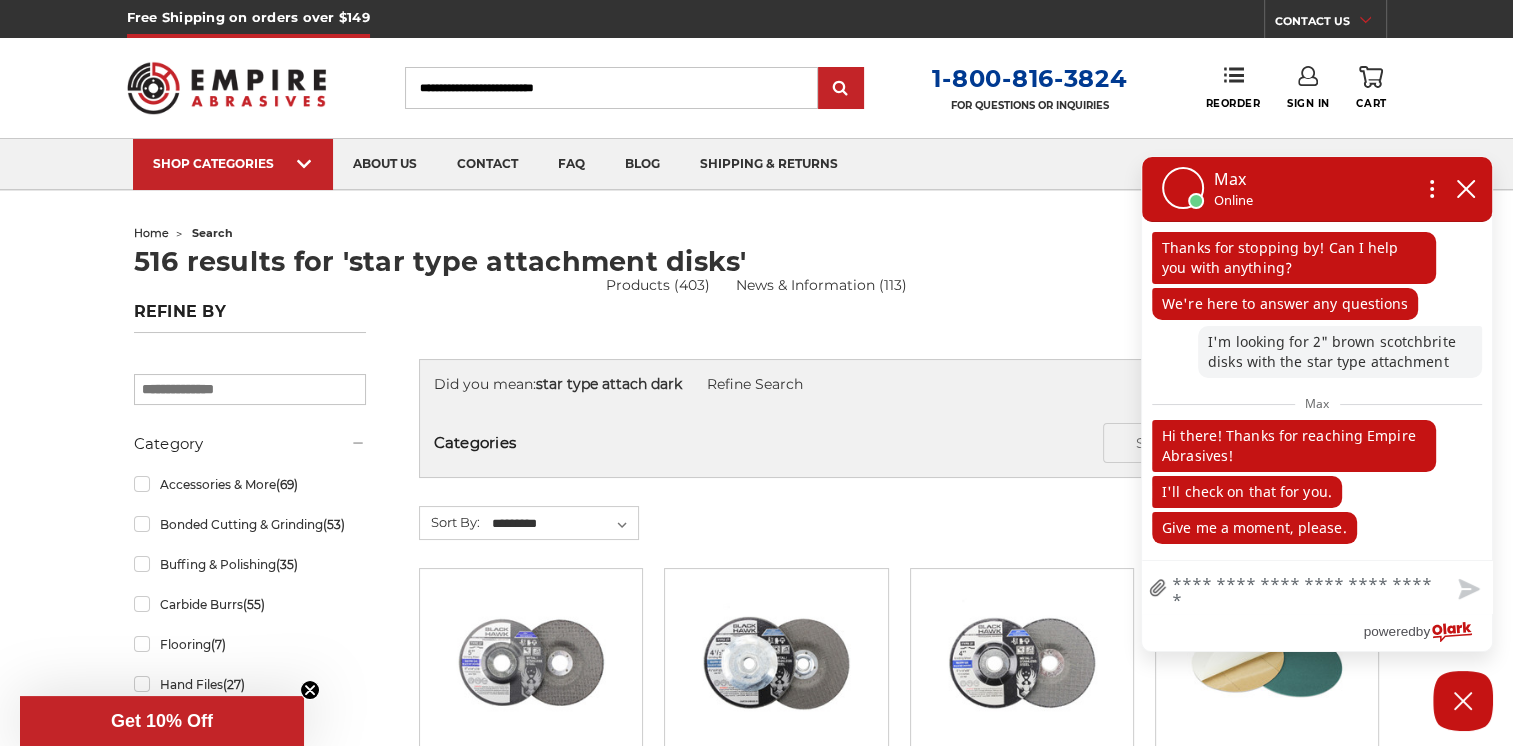 drag, startPoint x: 1431, startPoint y: 714, endPoint x: 1011, endPoint y: 276, distance: 606.8311 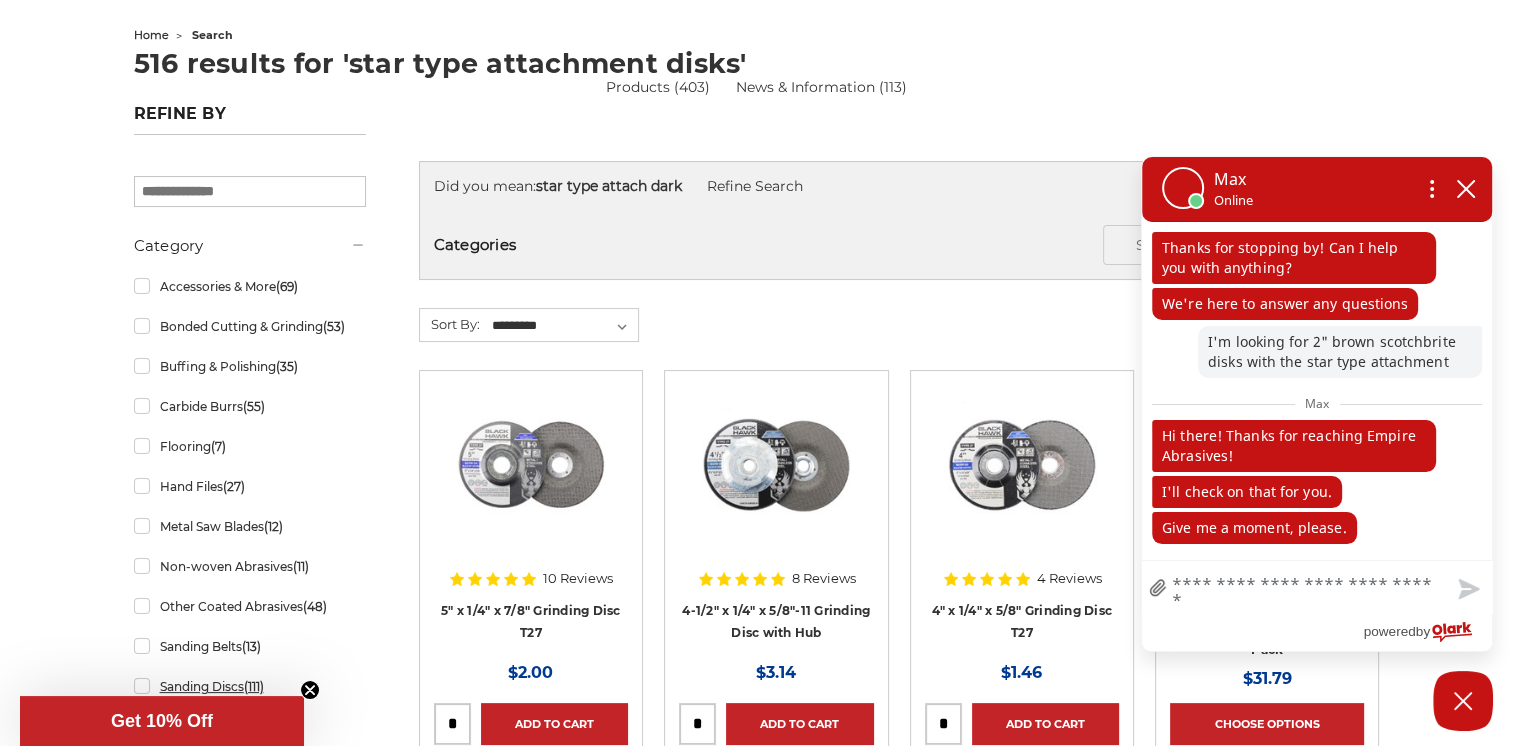 scroll, scrollTop: 0, scrollLeft: 0, axis: both 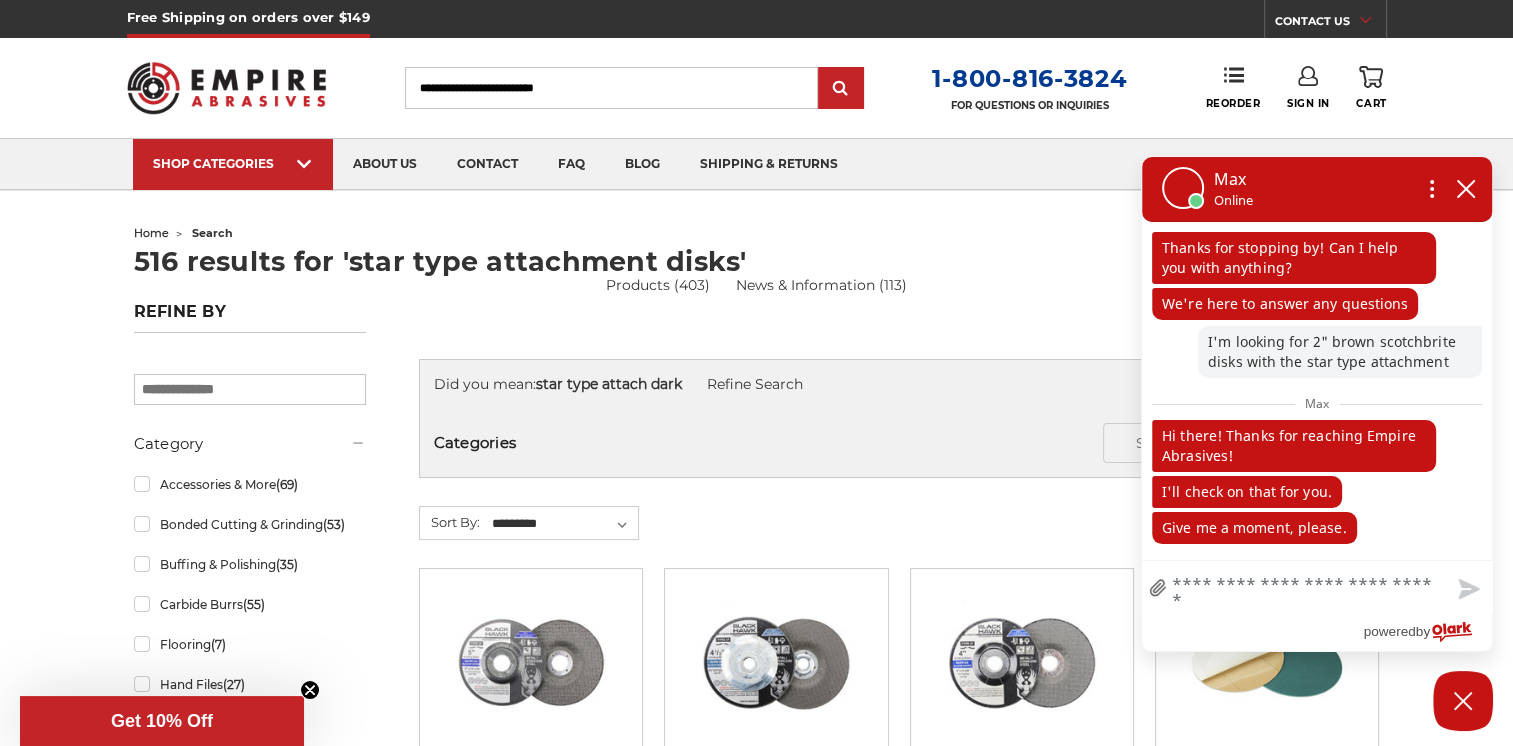 click on "Chat with us" at bounding box center (1317, 587) 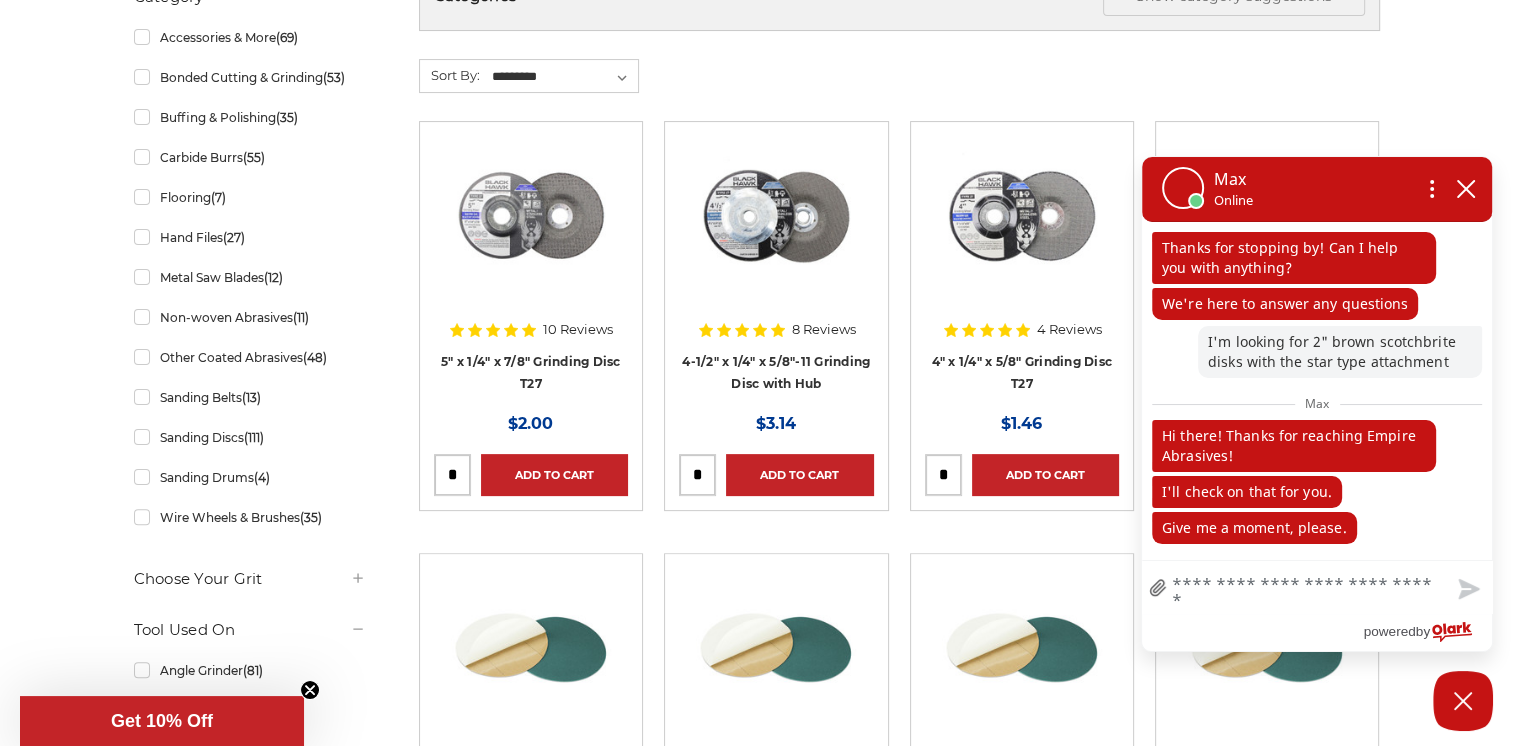 scroll, scrollTop: 448, scrollLeft: 0, axis: vertical 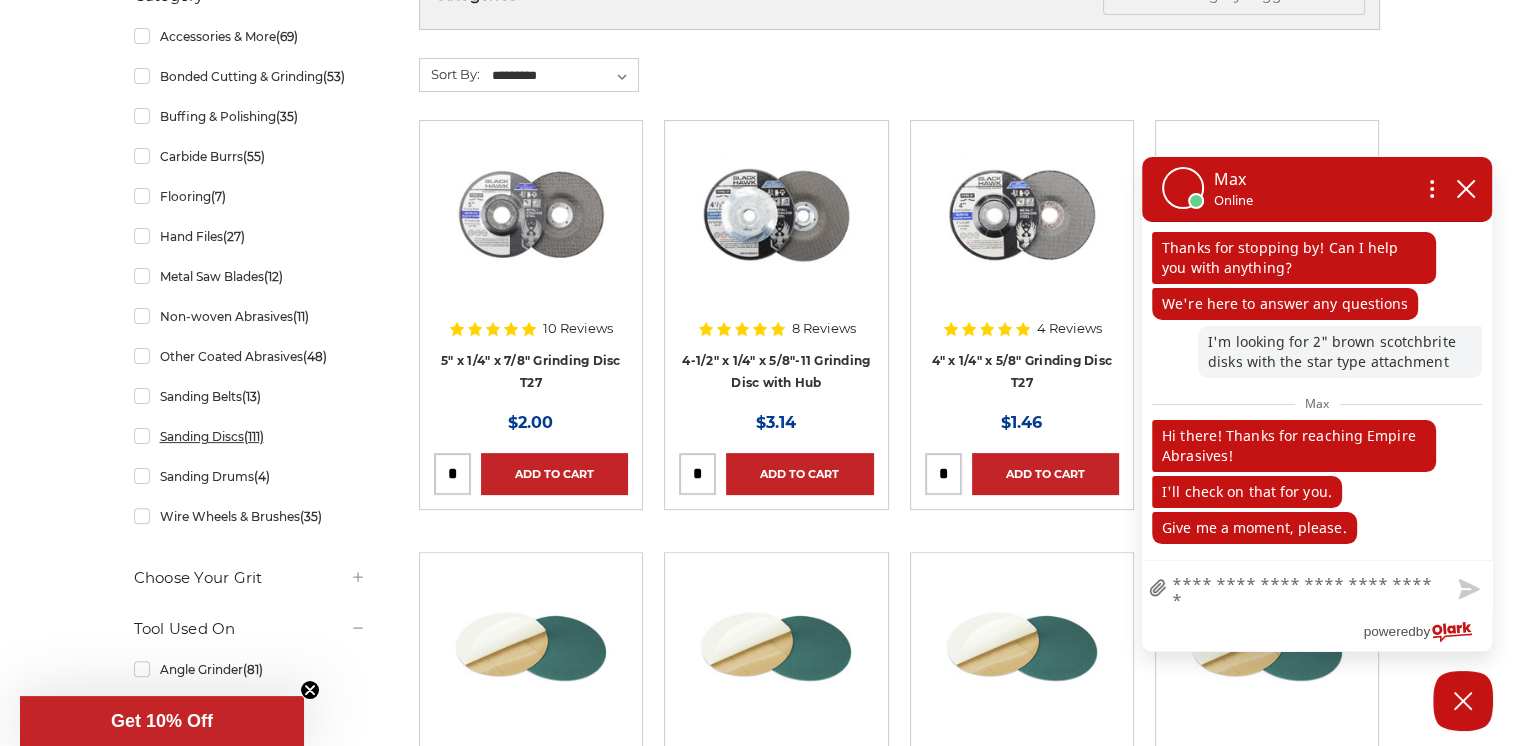 click on "Sanding Discs
(111)" at bounding box center [250, 436] 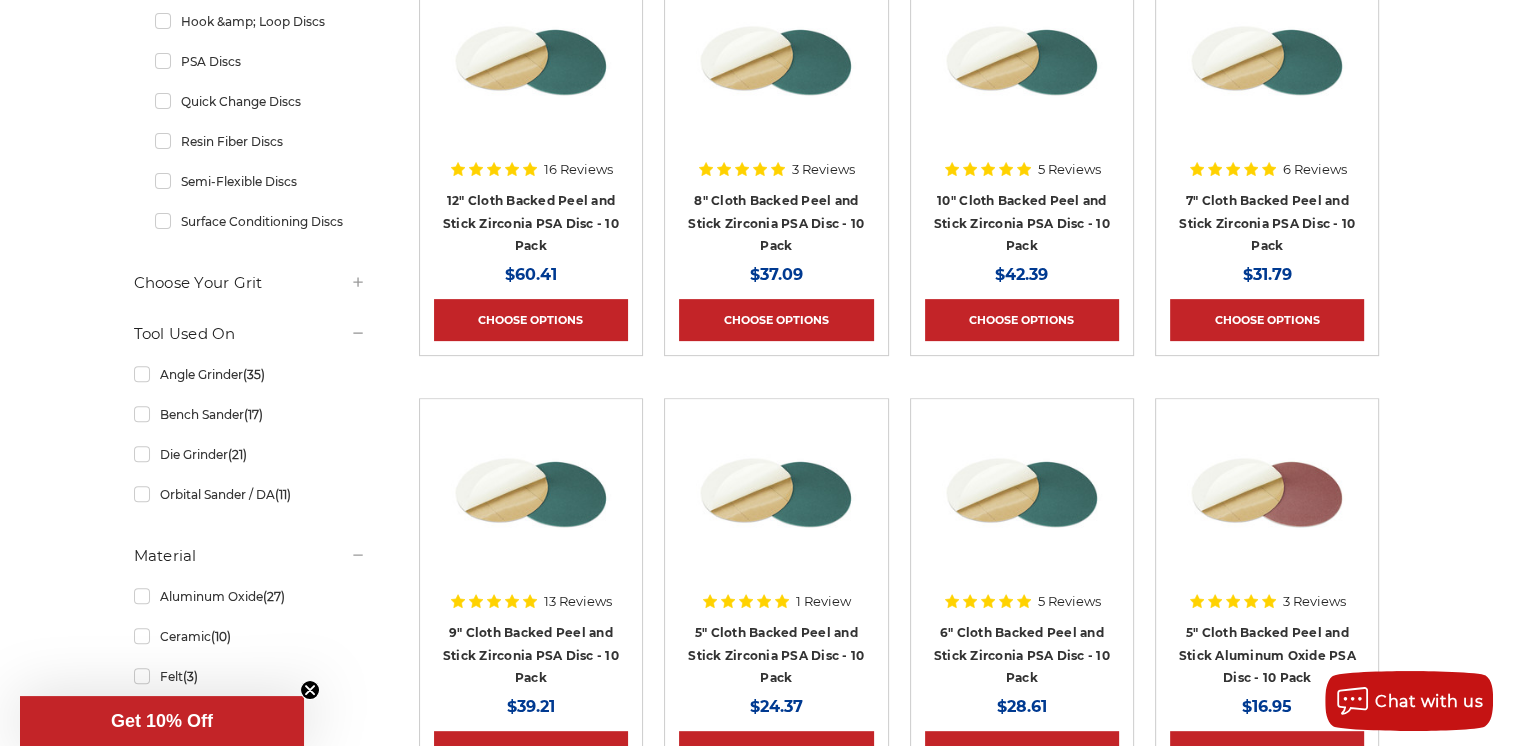 scroll, scrollTop: 604, scrollLeft: 0, axis: vertical 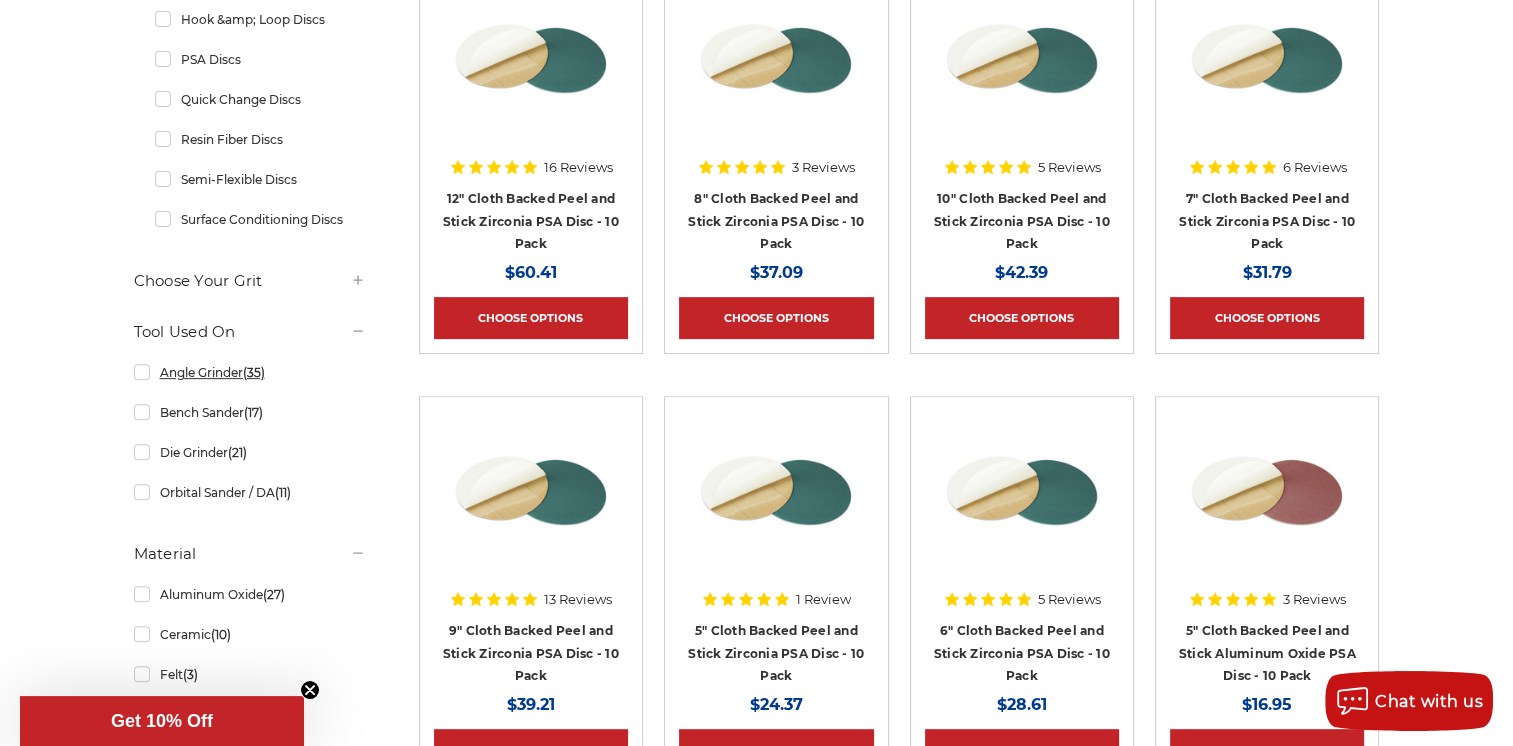 click on "Angle Grinder
(35)" at bounding box center (250, 372) 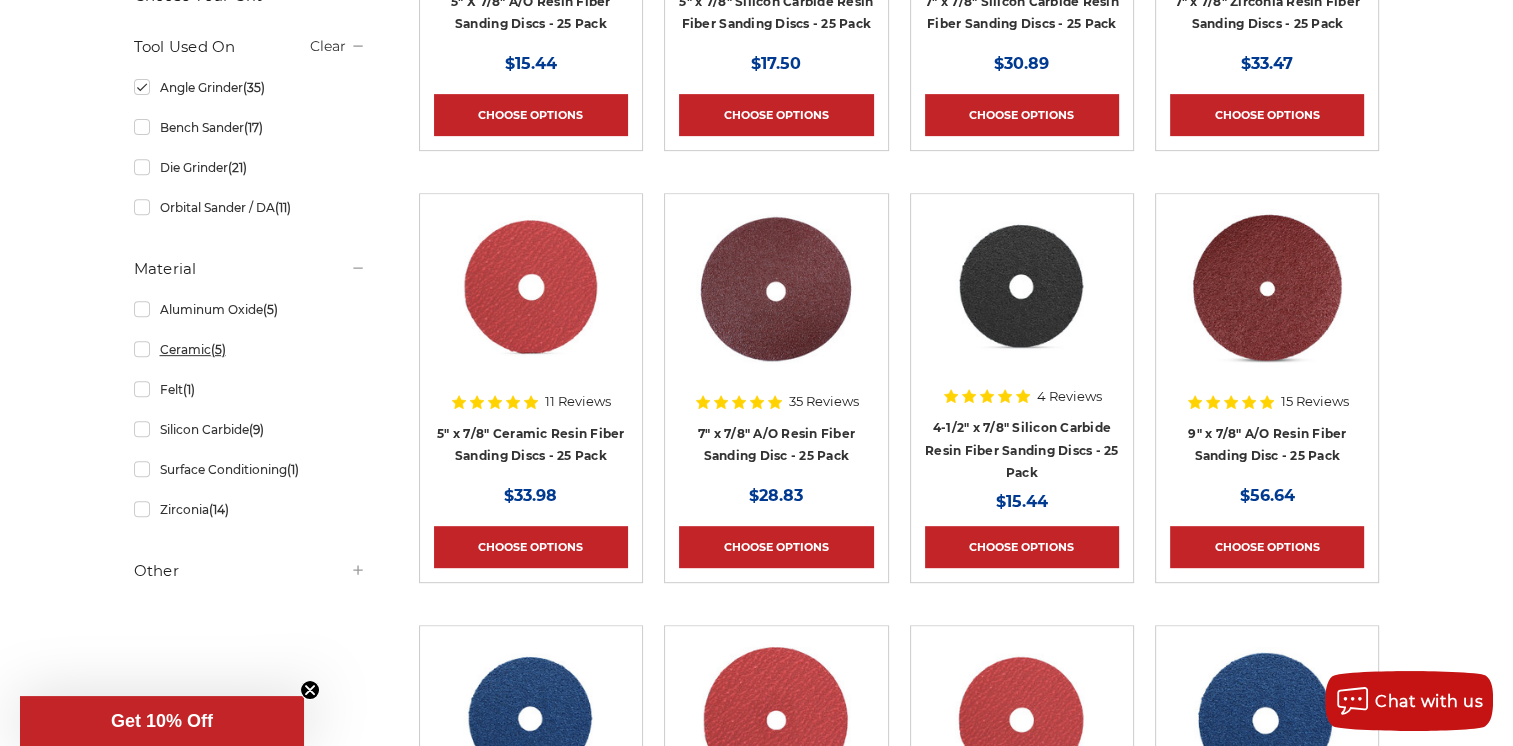 scroll, scrollTop: 810, scrollLeft: 0, axis: vertical 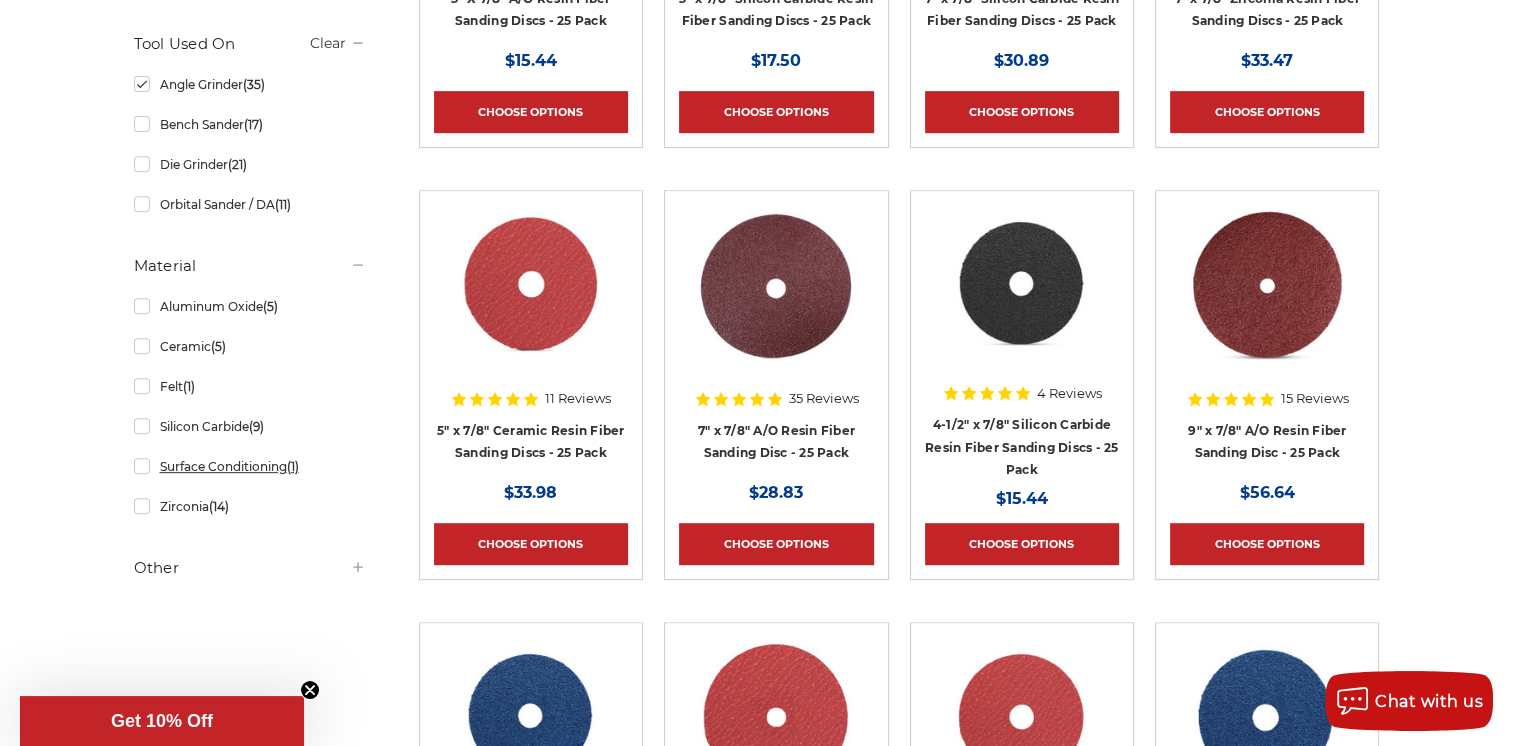 click on "Surface Conditioning
(1)" at bounding box center (250, 466) 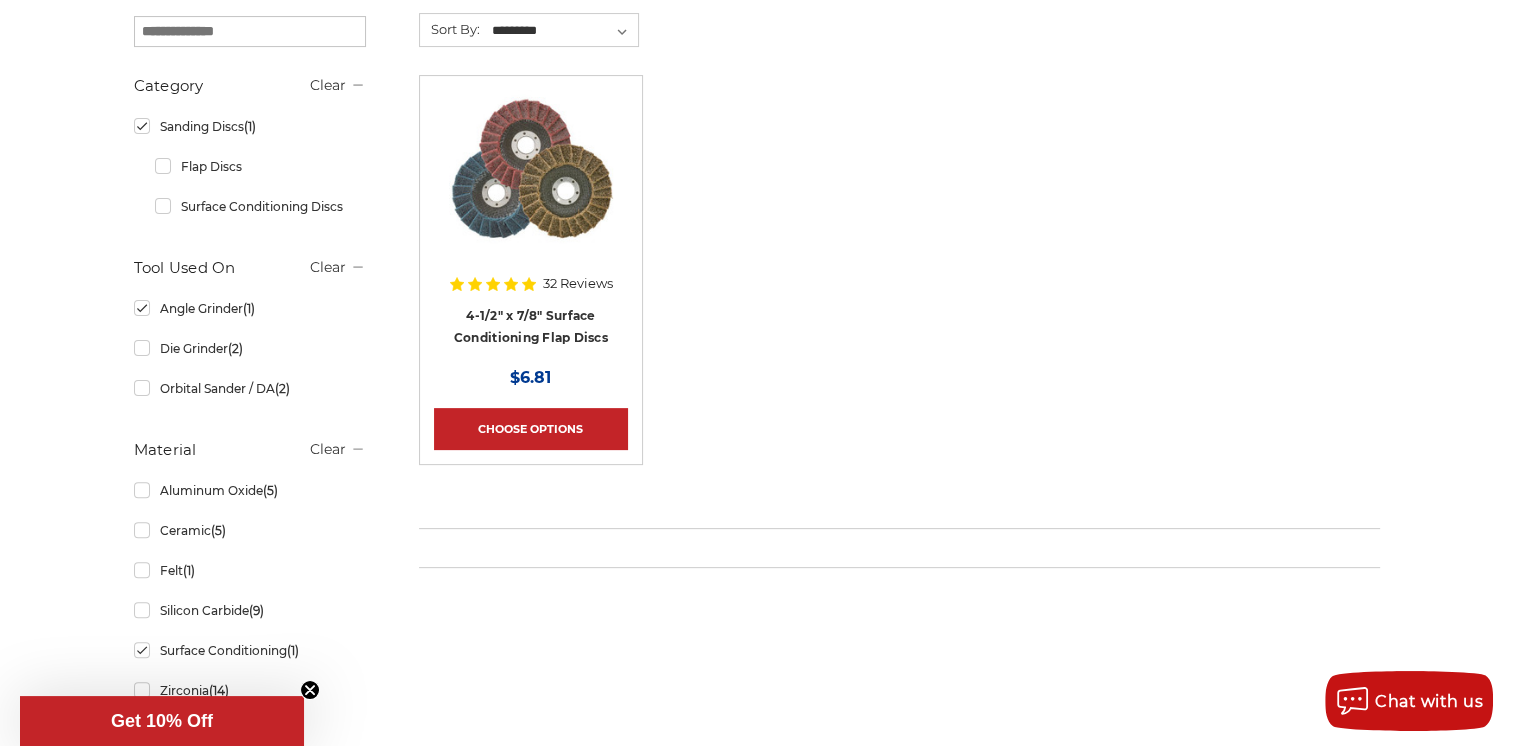 scroll, scrollTop: 601, scrollLeft: 0, axis: vertical 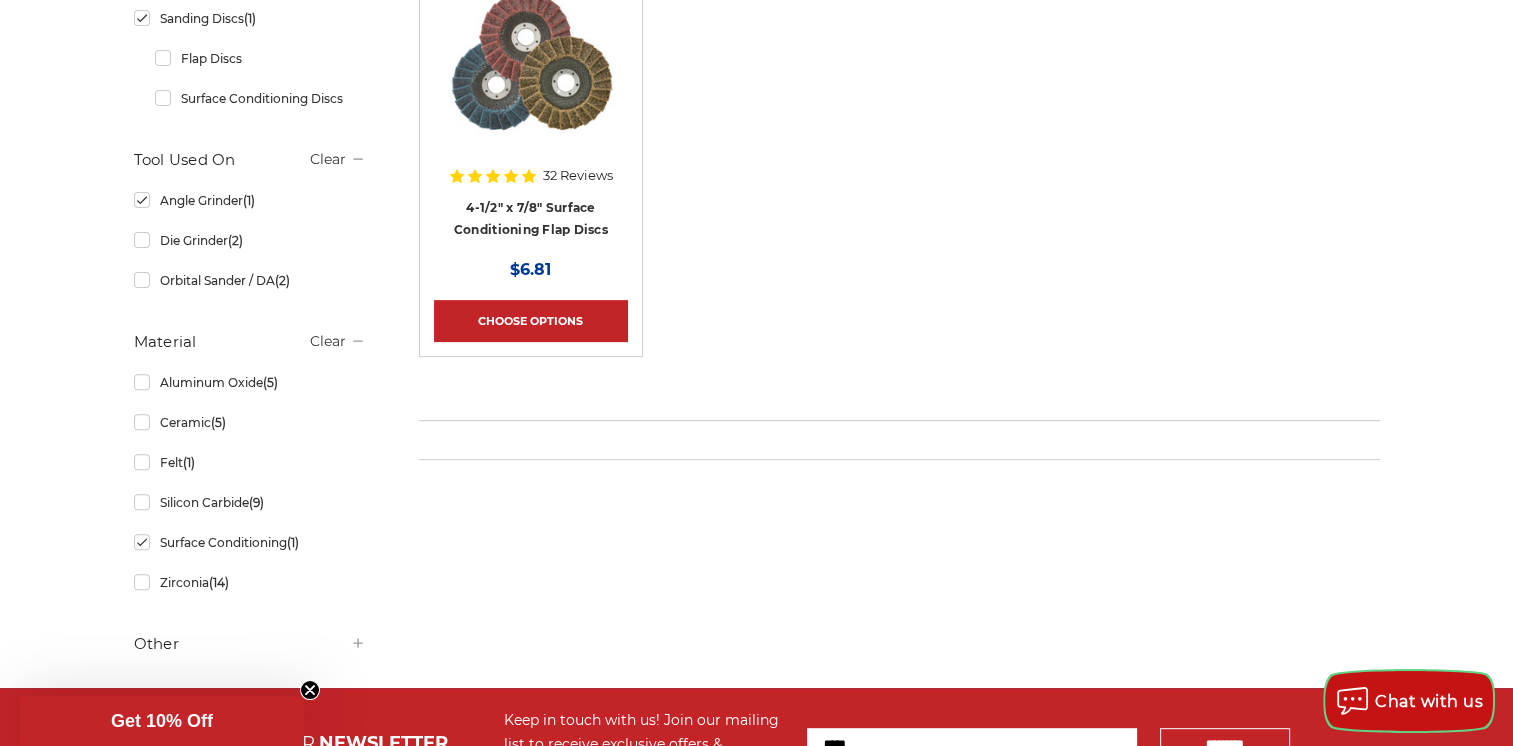 click on "Chat with us" at bounding box center (1429, 701) 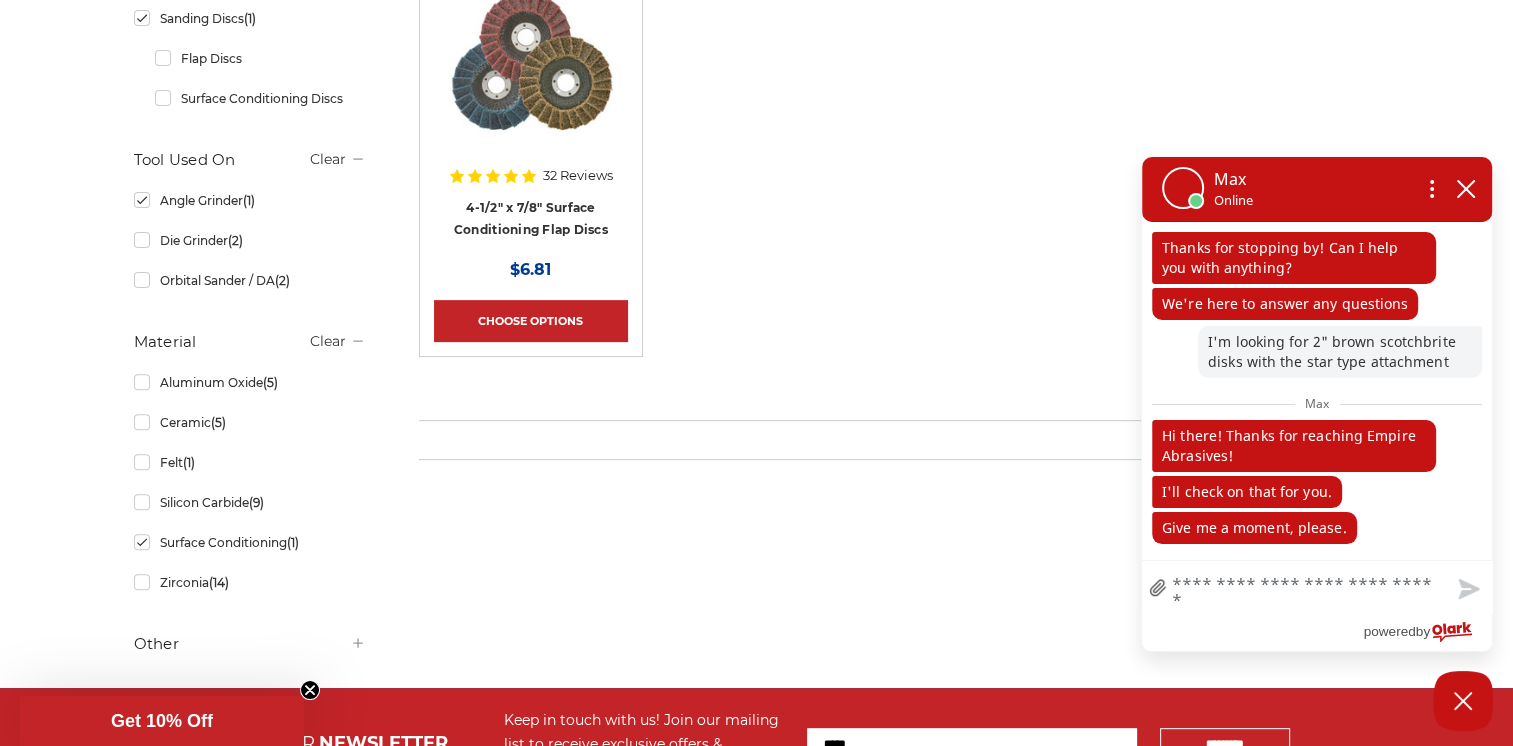 click on "Chat with us" at bounding box center [1317, 587] 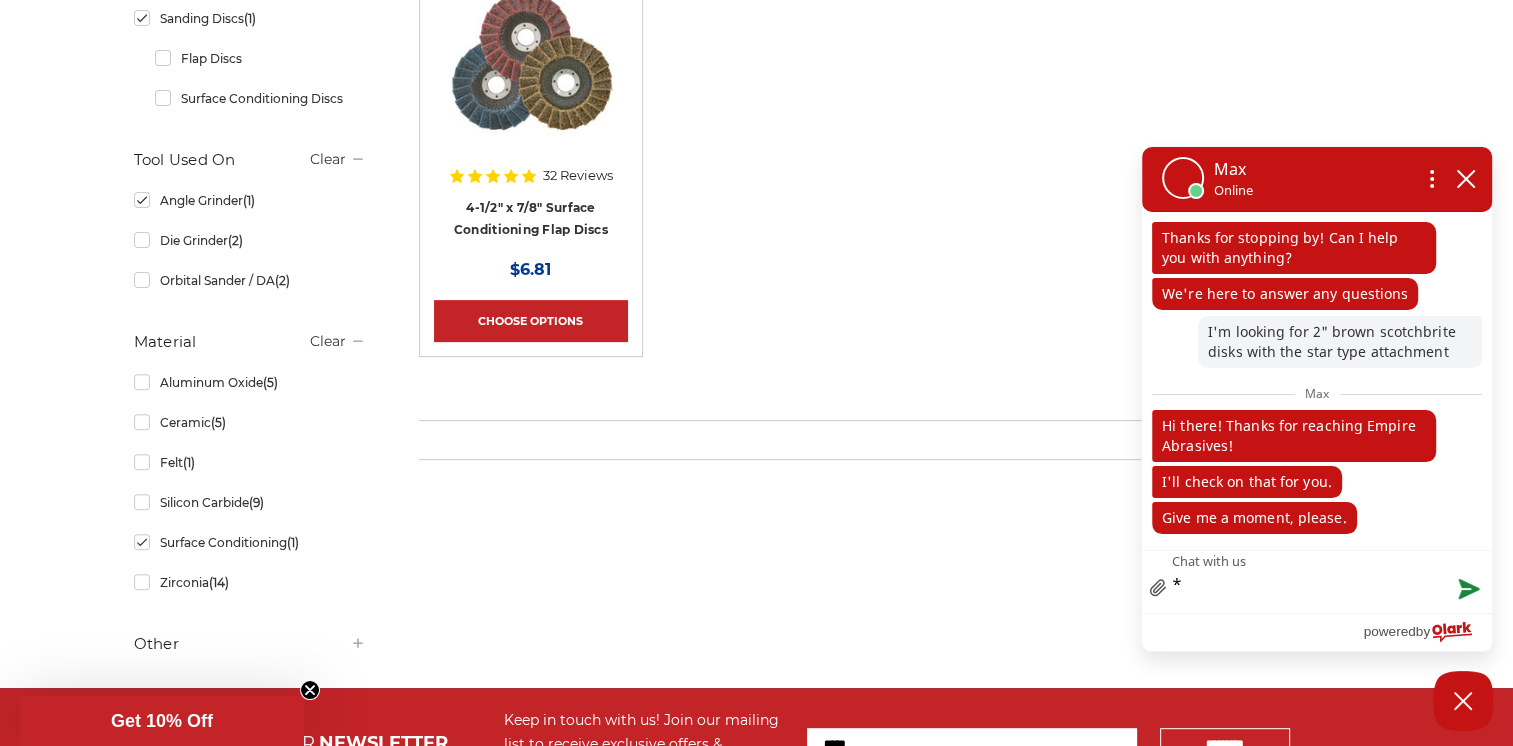 type on "**" 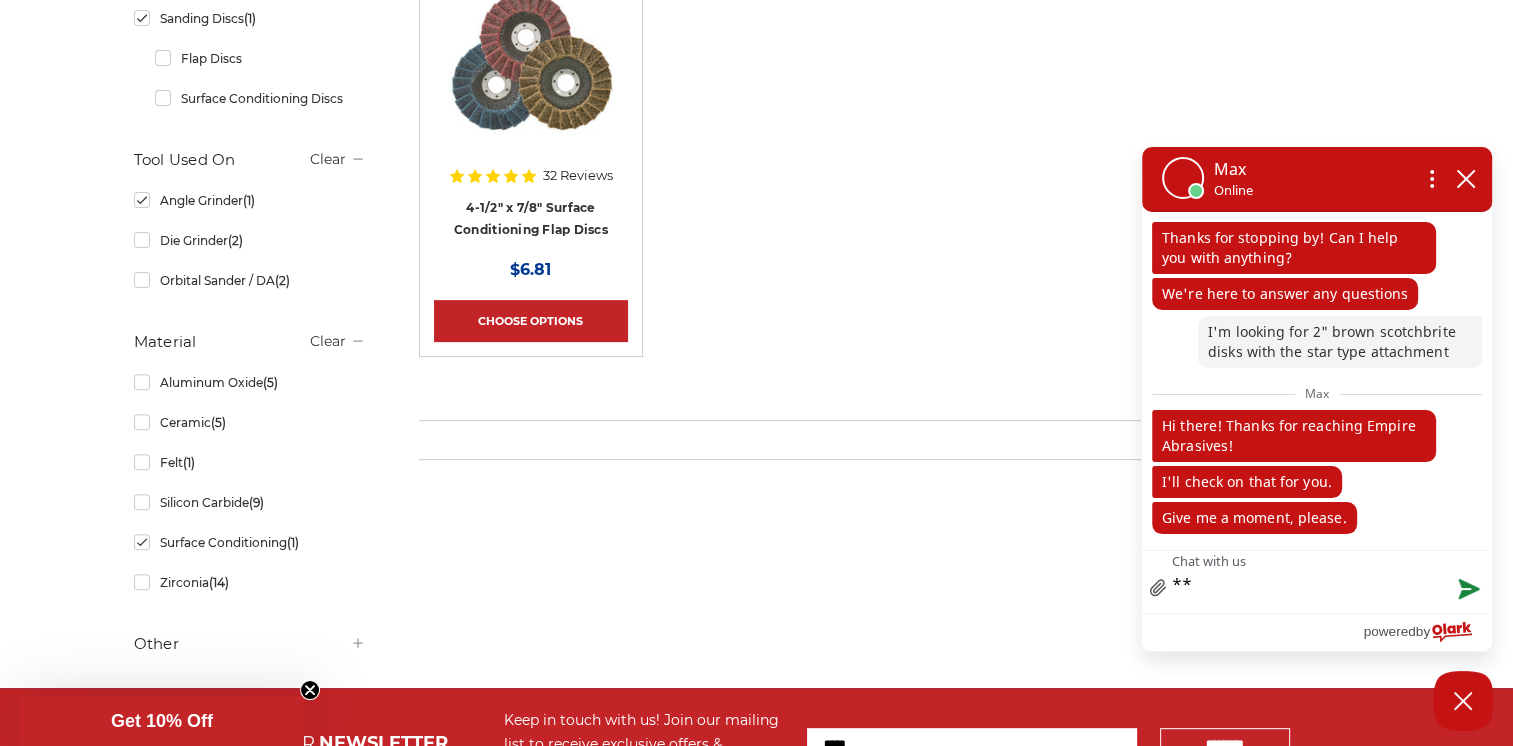 type on "***" 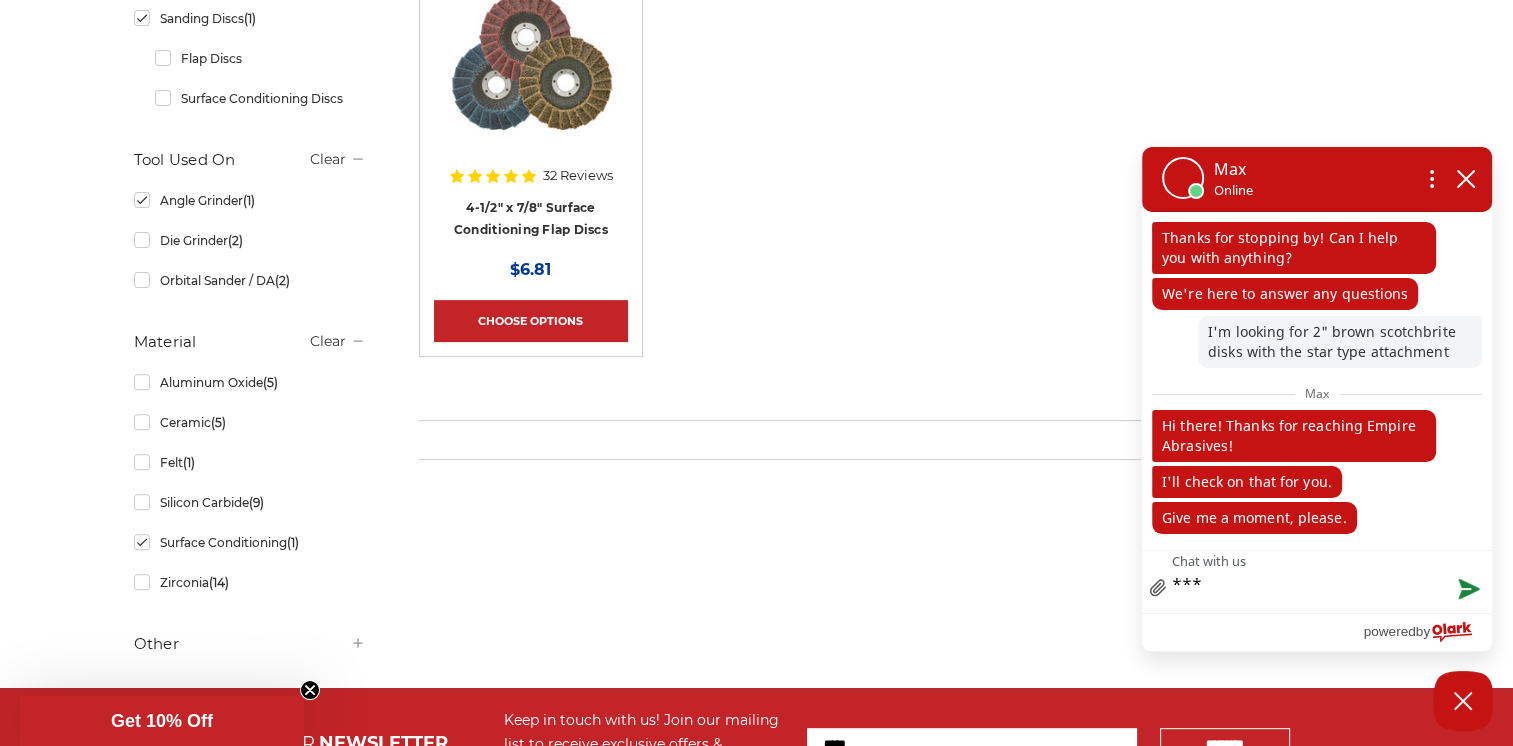 type on "****" 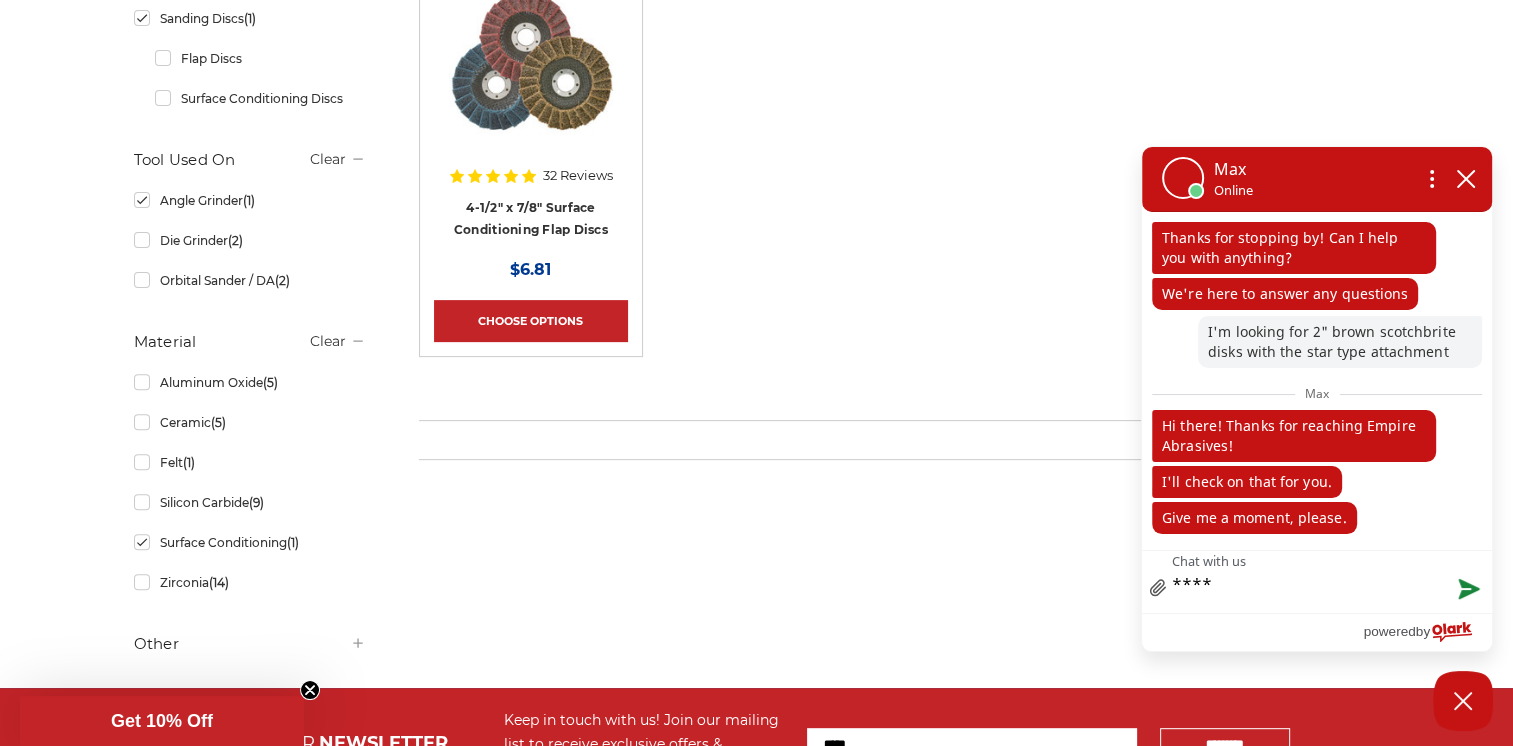 type on "*****" 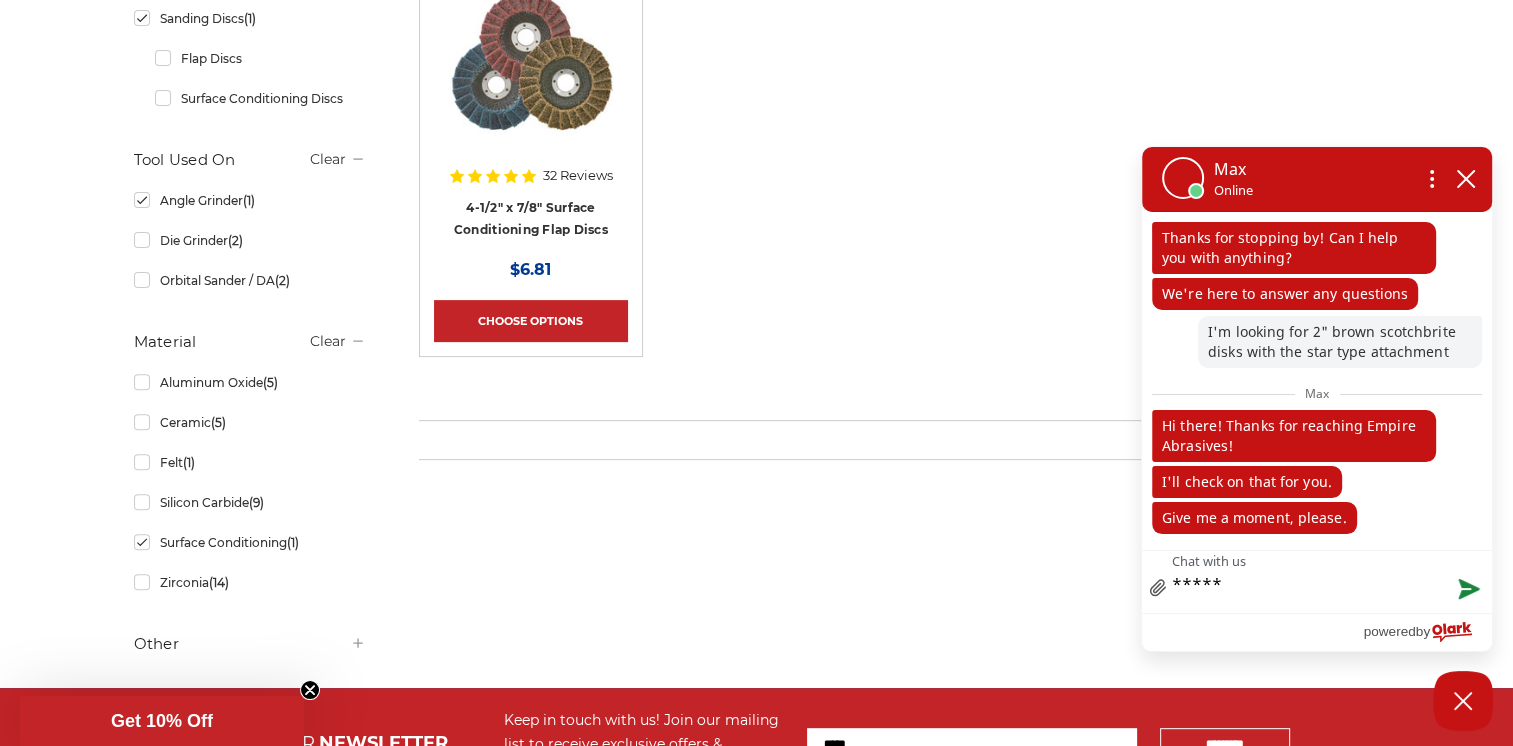 type on "******" 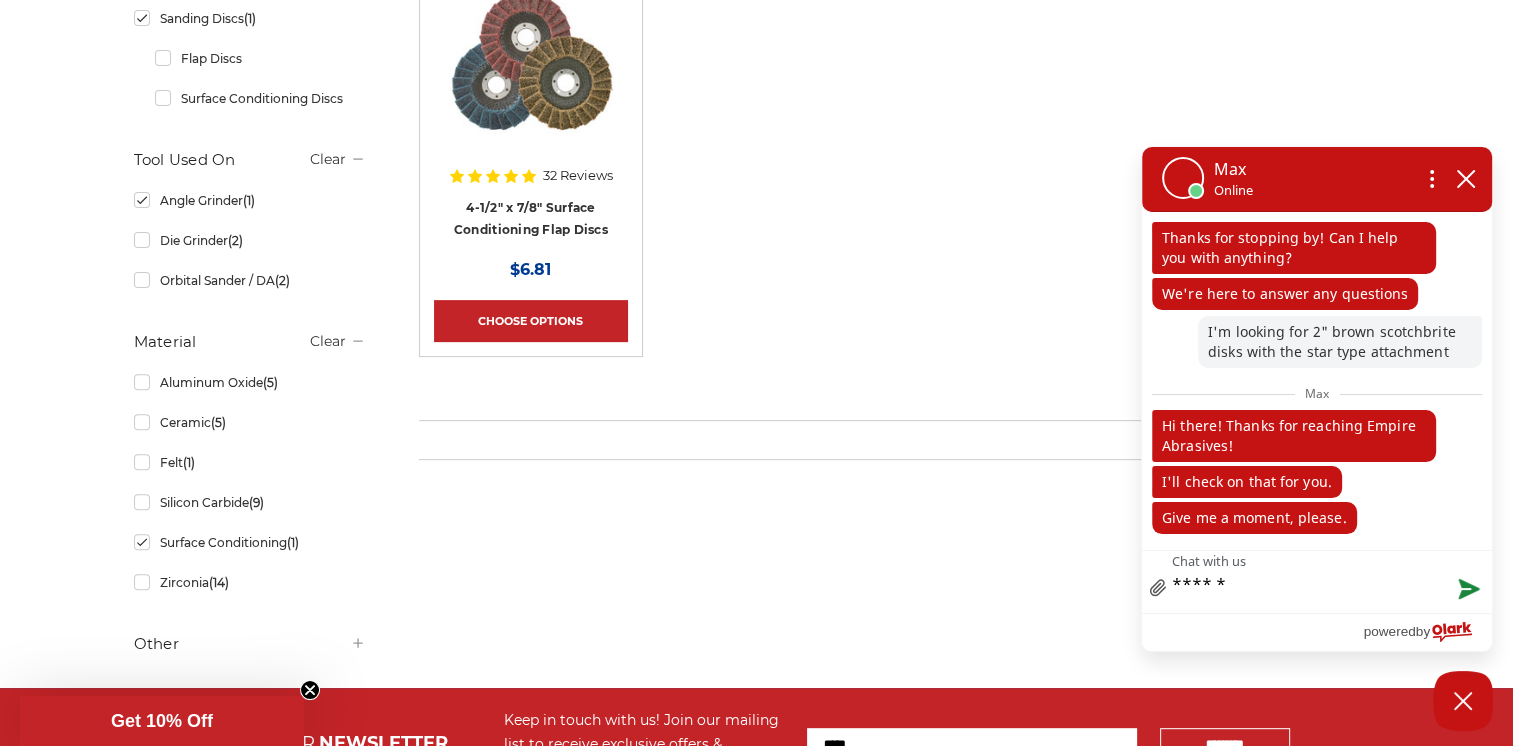 type on "*******" 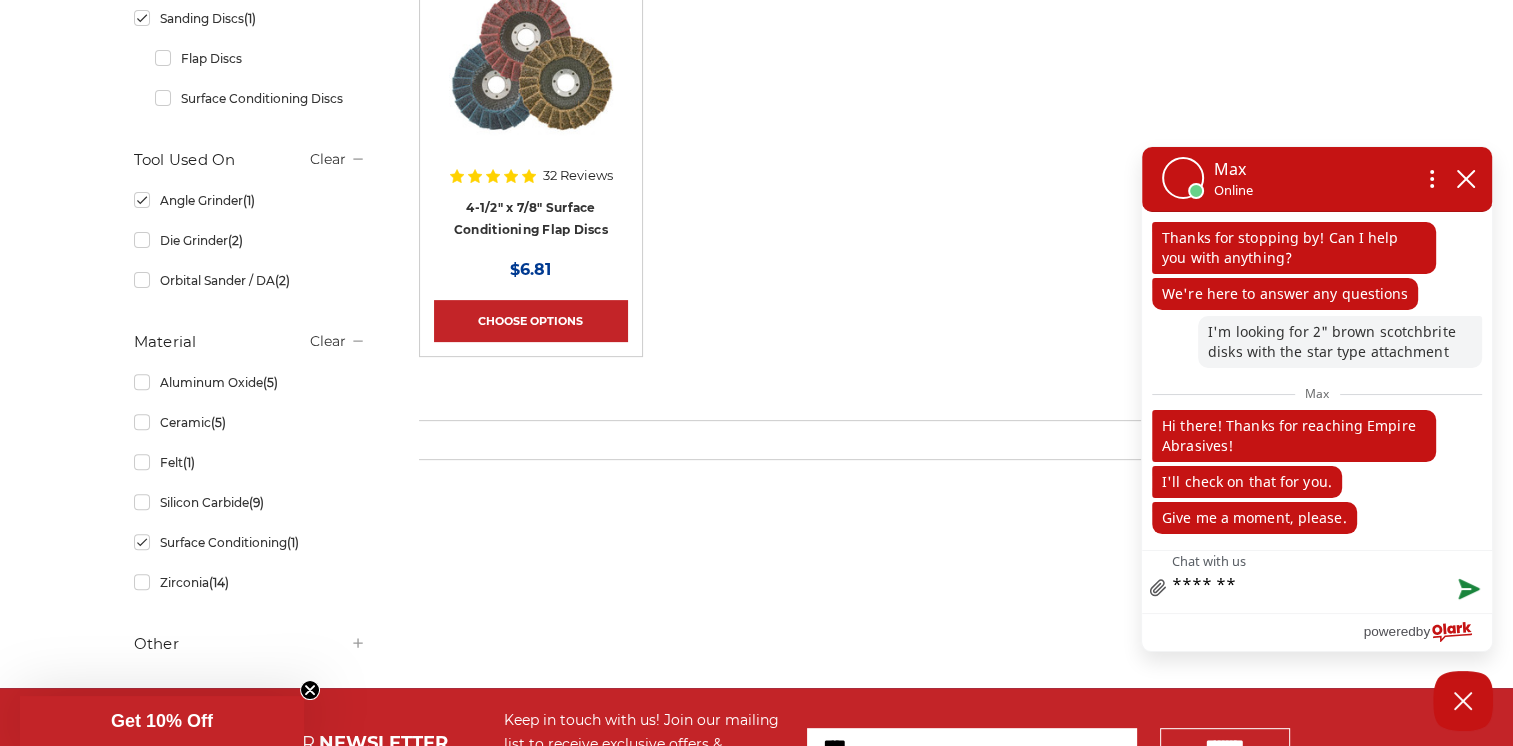 type on "********" 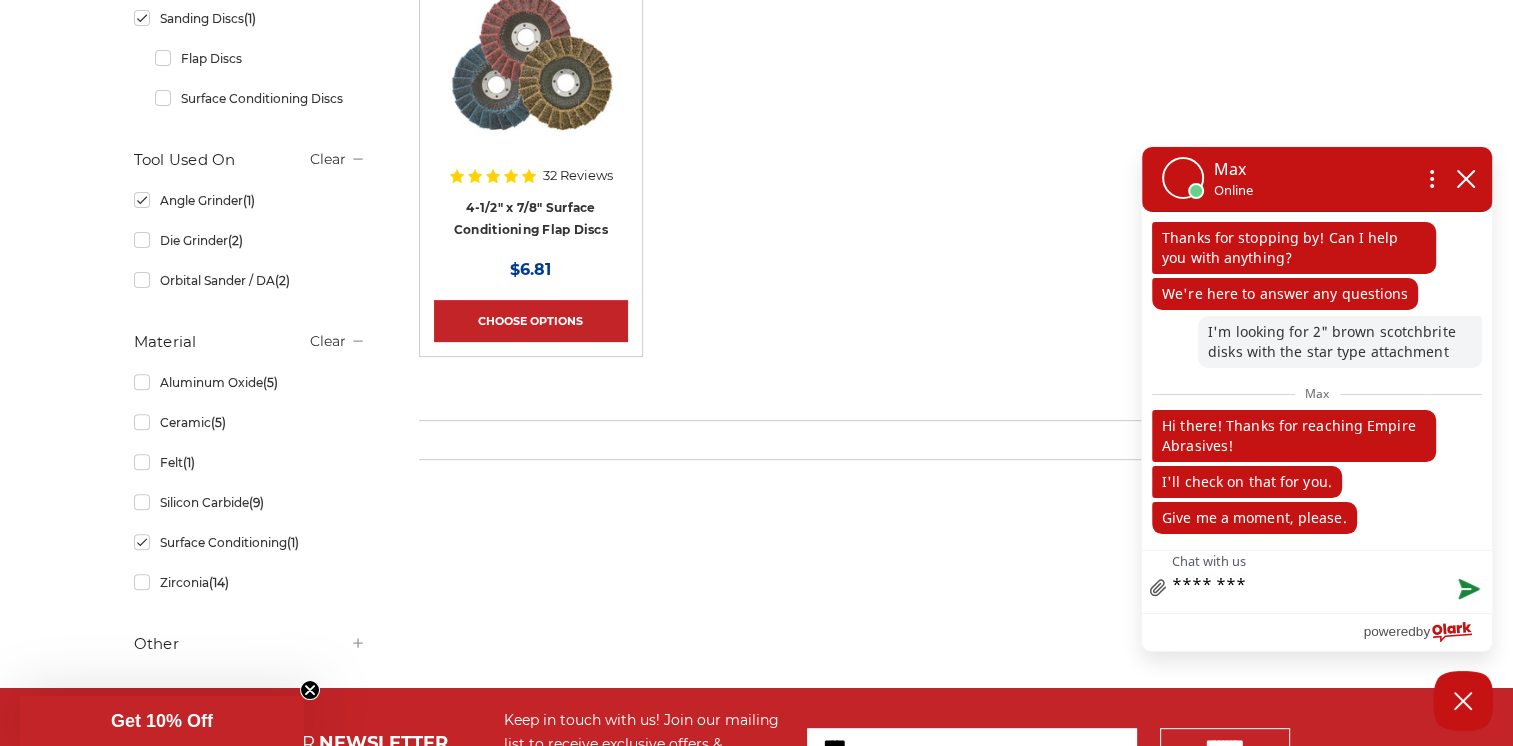 type on "*********" 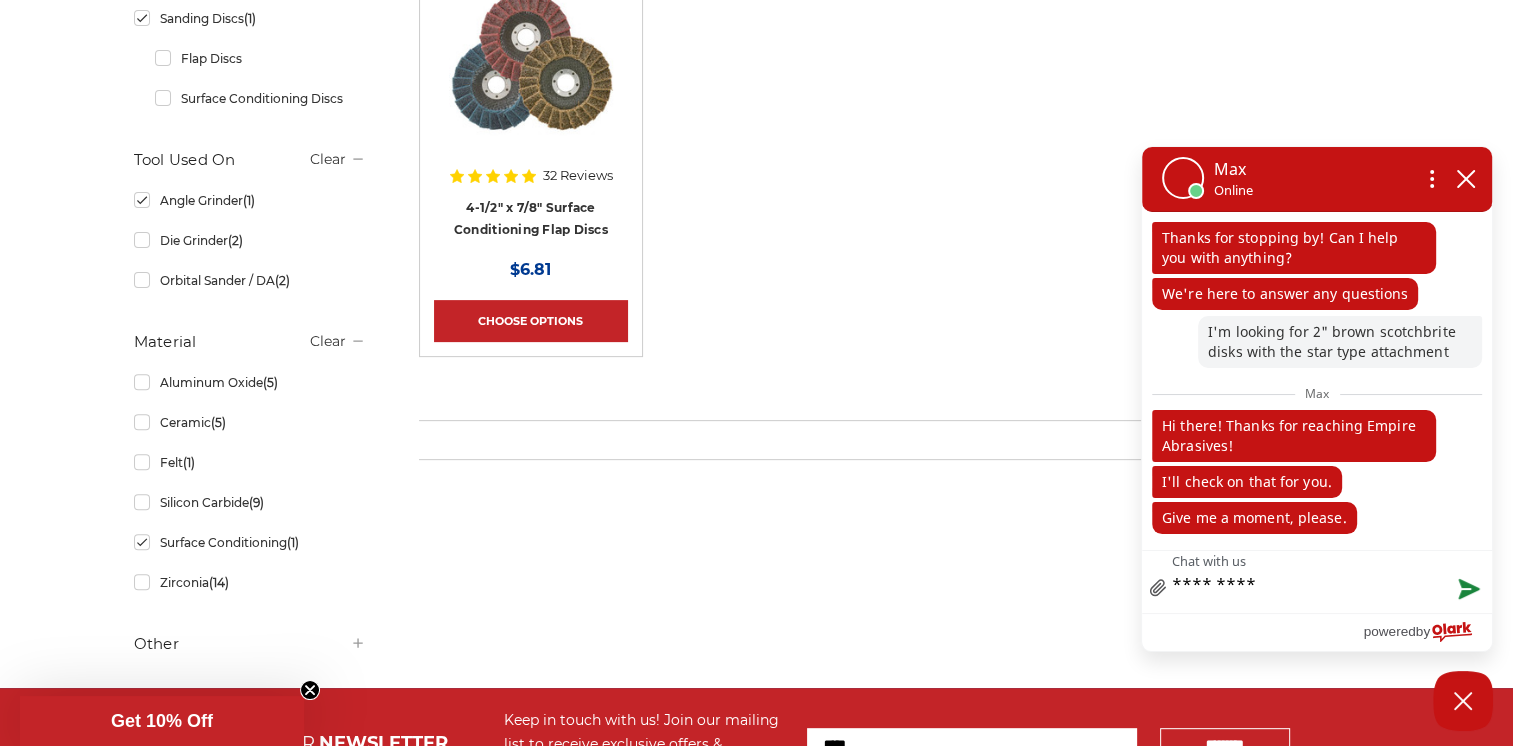 type on "*********" 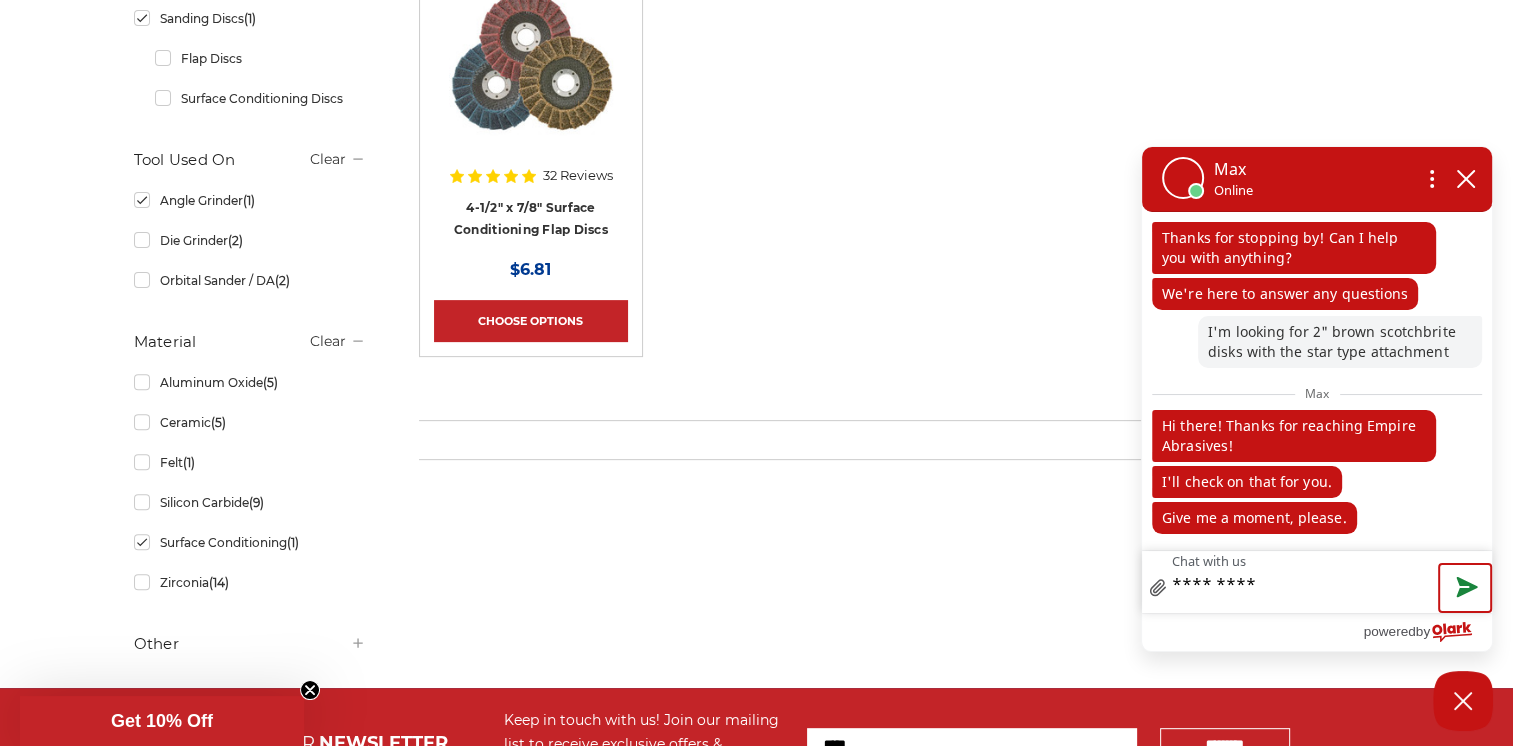 click at bounding box center (1465, 588) 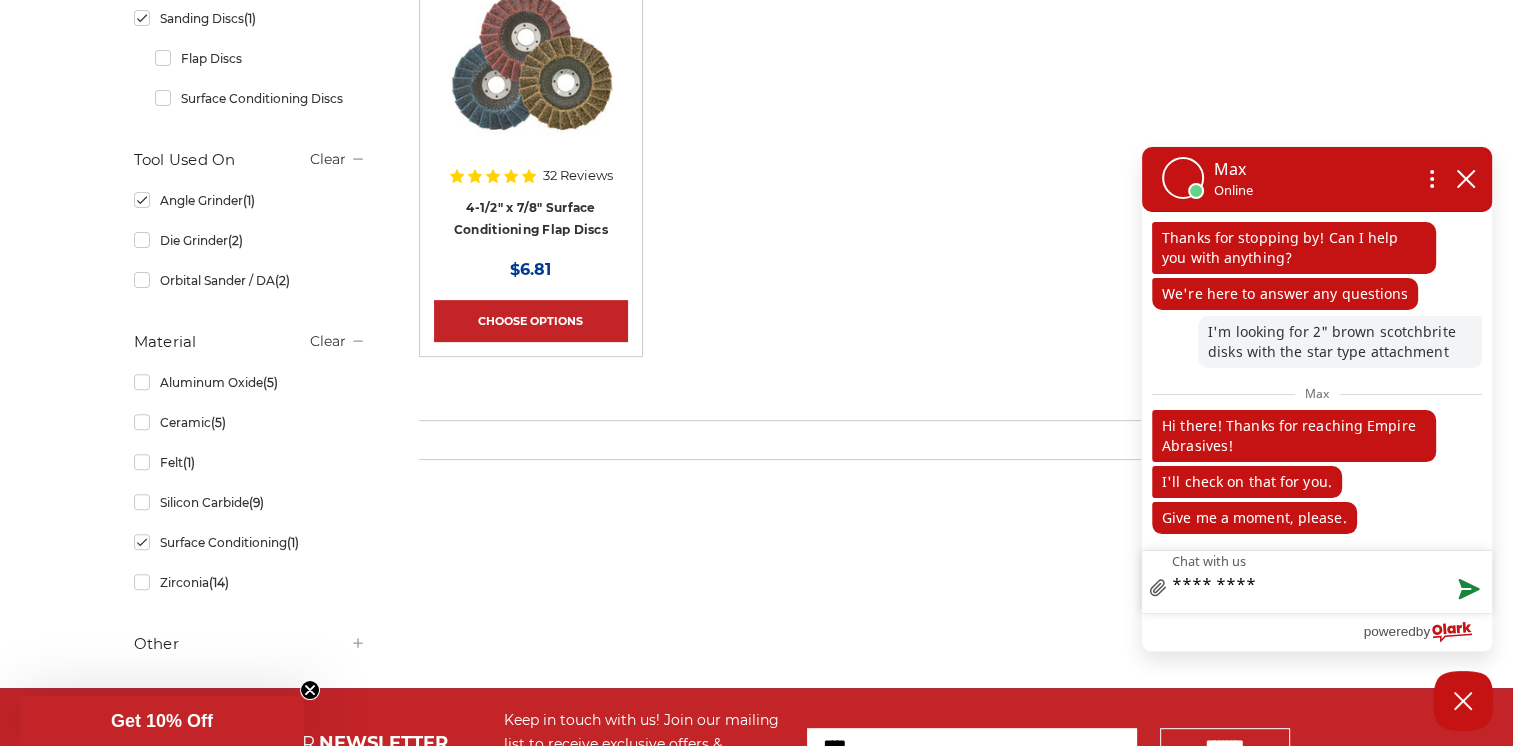 type 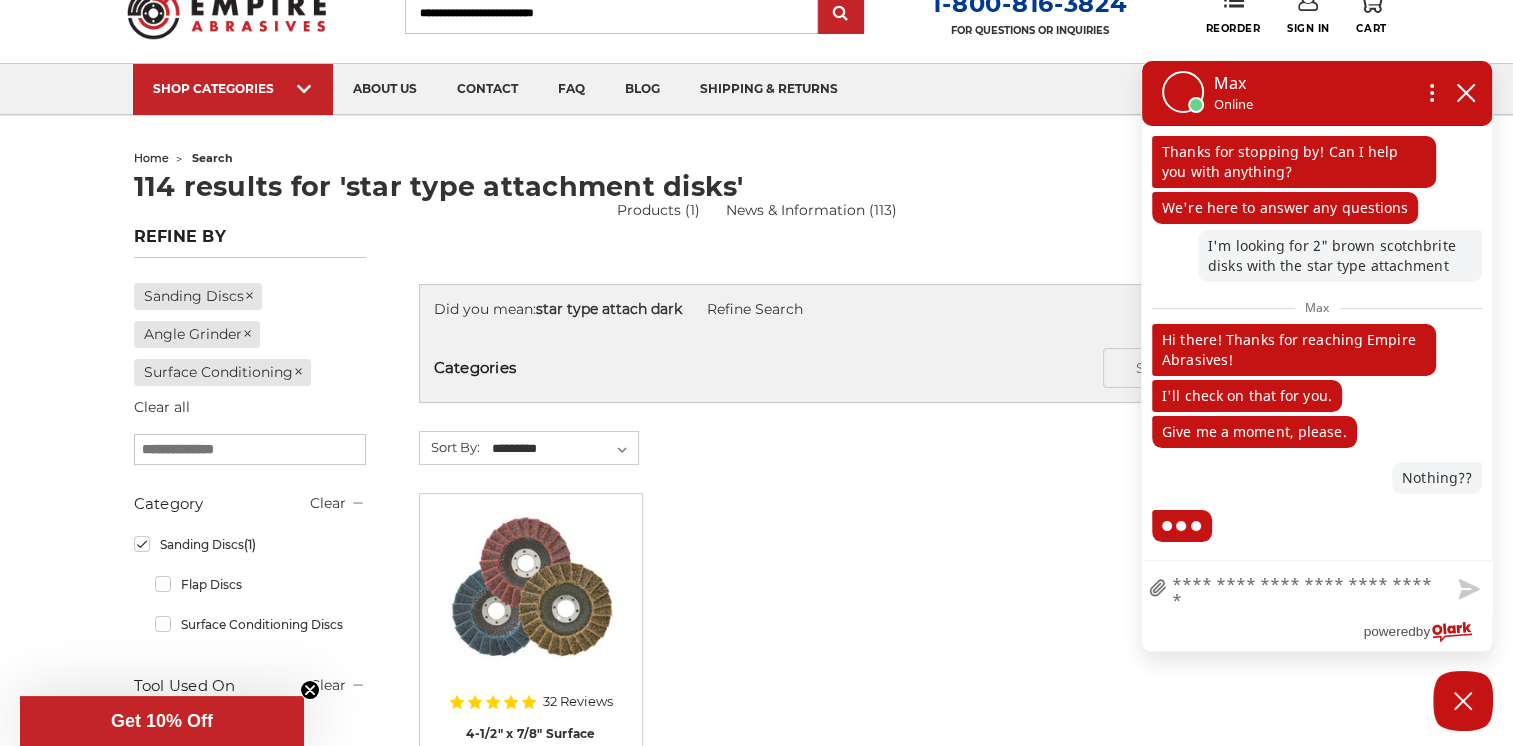 scroll, scrollTop: 84, scrollLeft: 0, axis: vertical 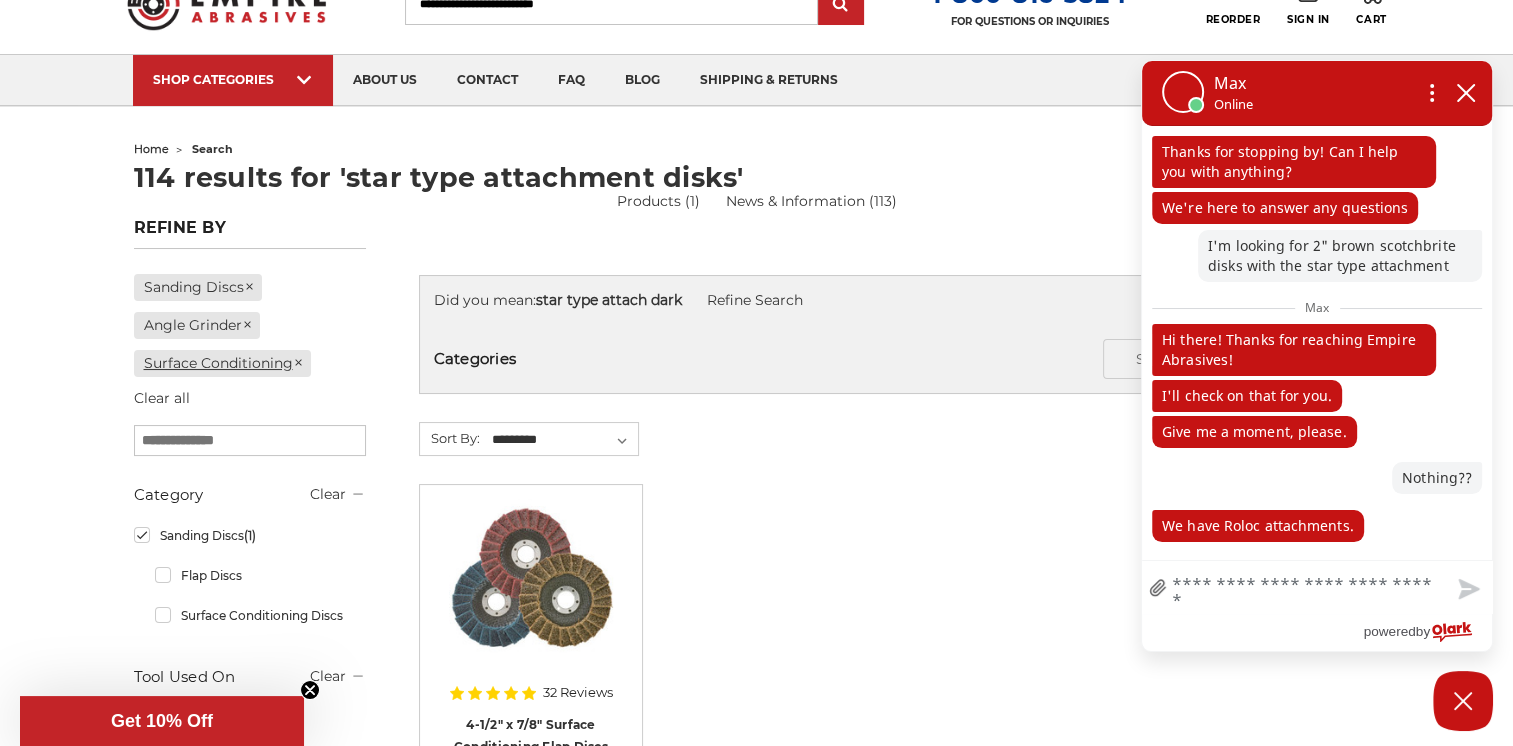 click on "Surface Conditioning" at bounding box center (223, 363) 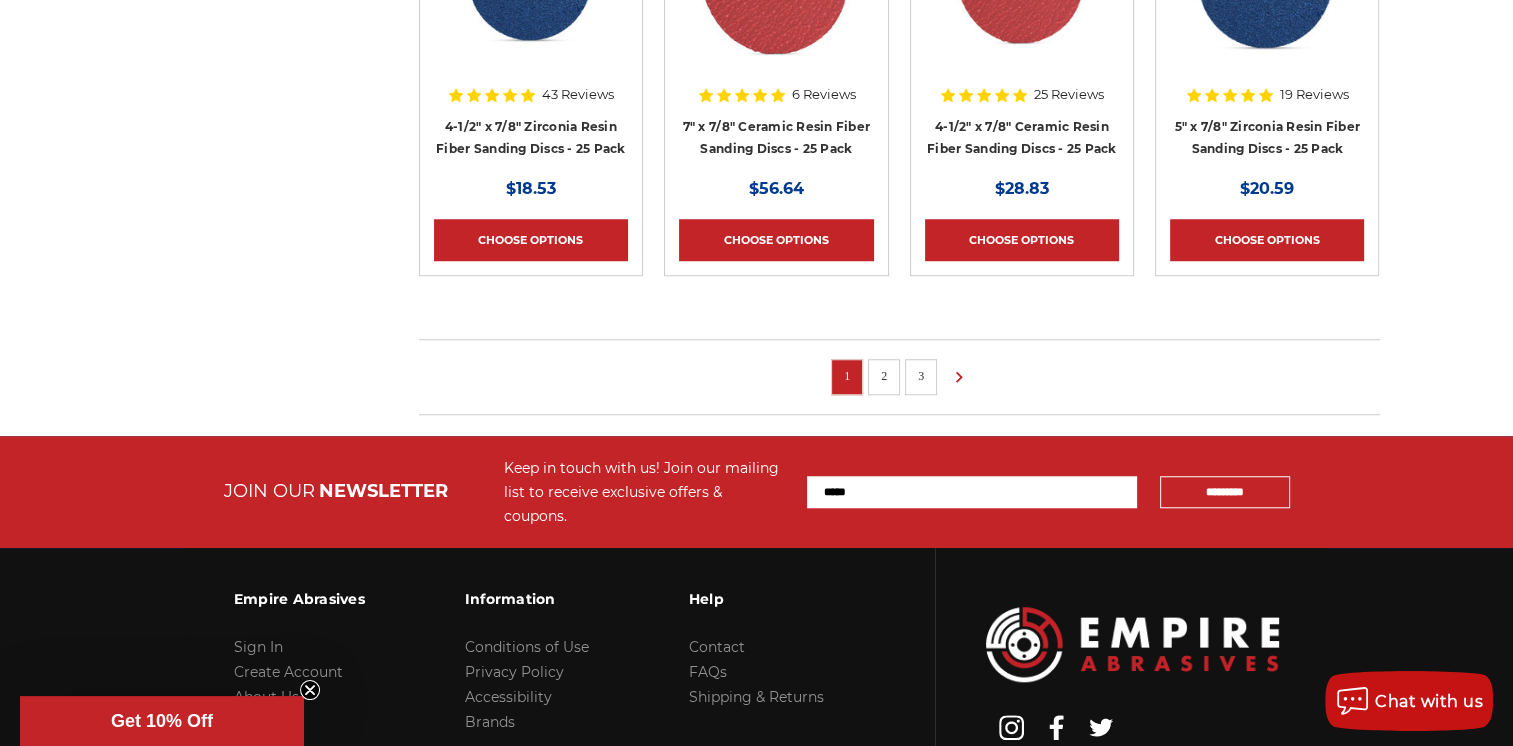 scroll, scrollTop: 1529, scrollLeft: 0, axis: vertical 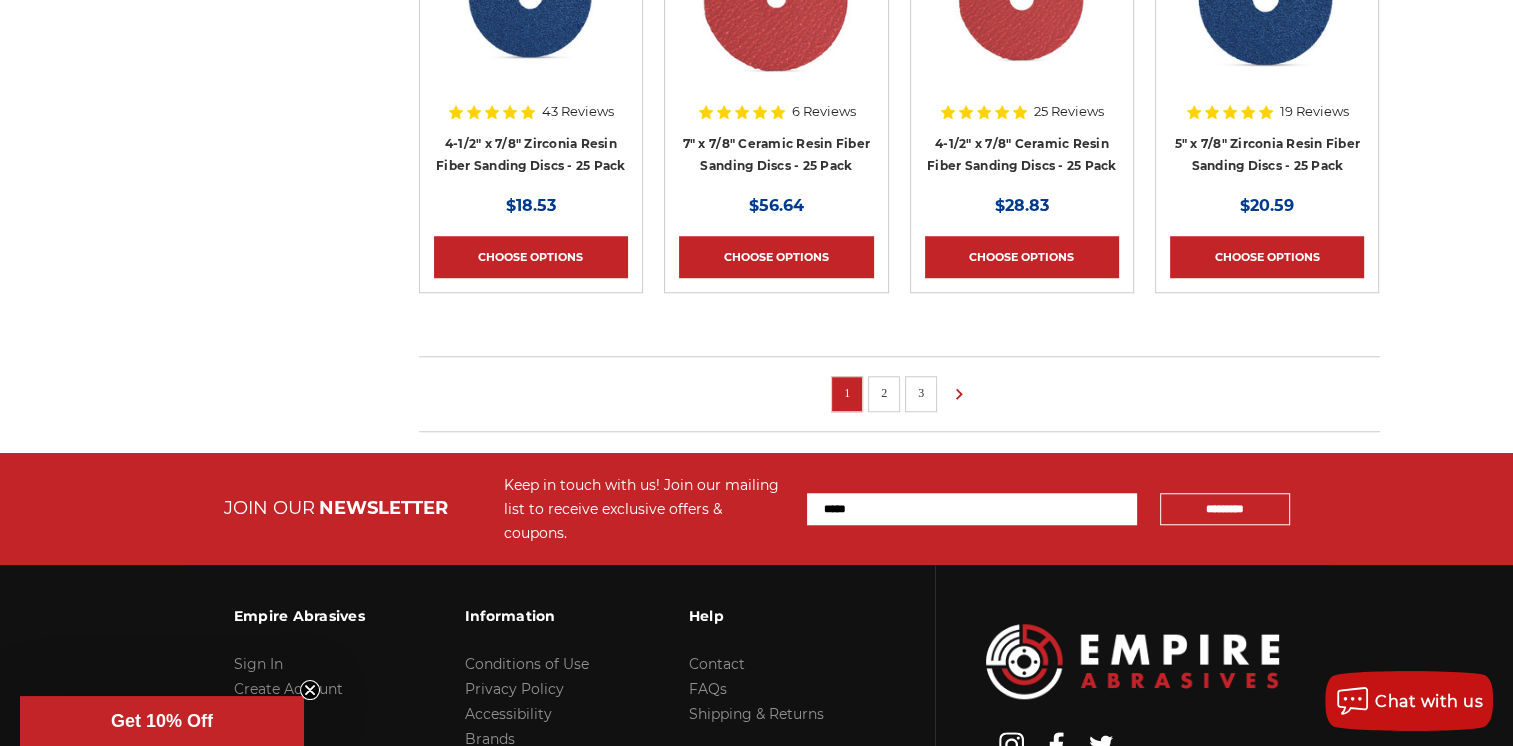 click on "2" at bounding box center [884, 393] 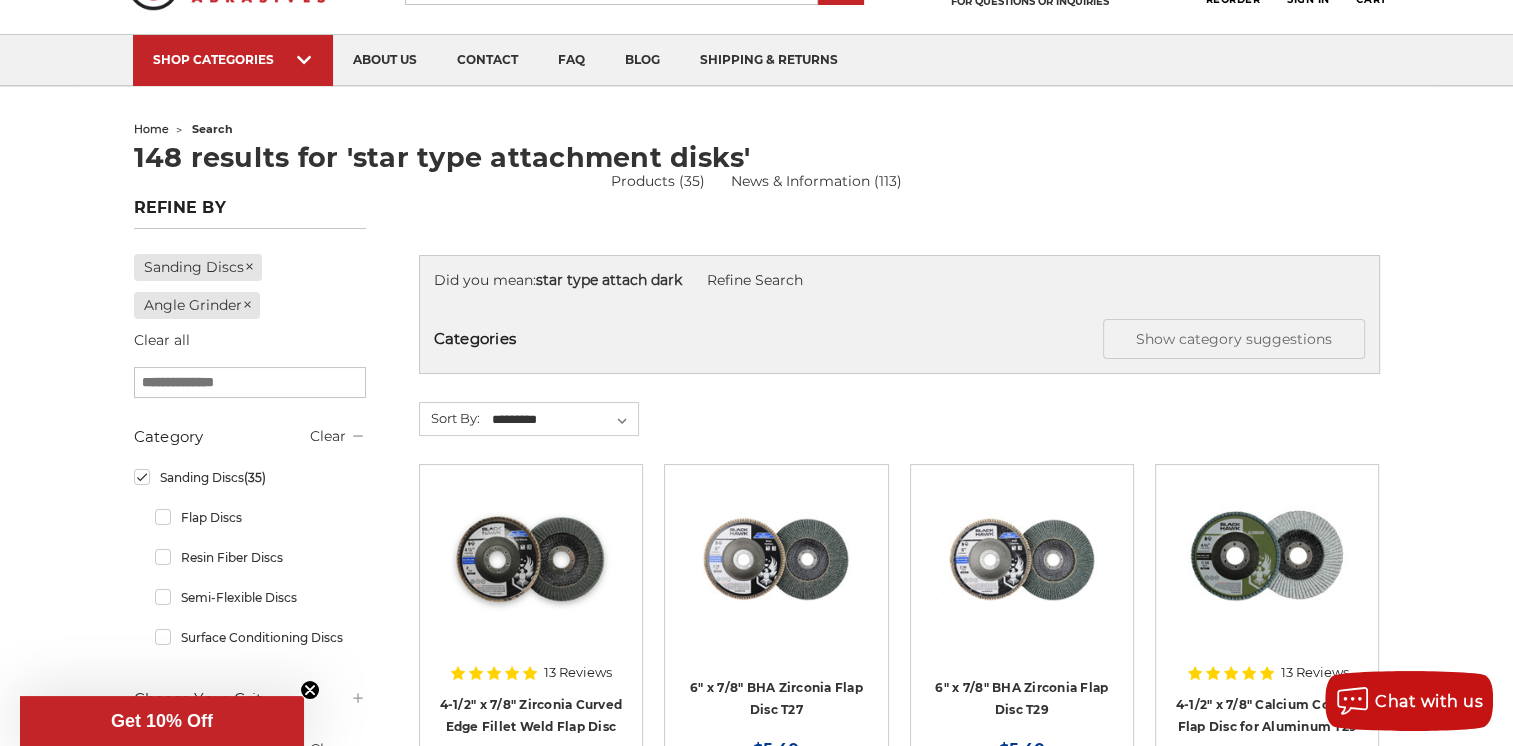 scroll, scrollTop: 106, scrollLeft: 0, axis: vertical 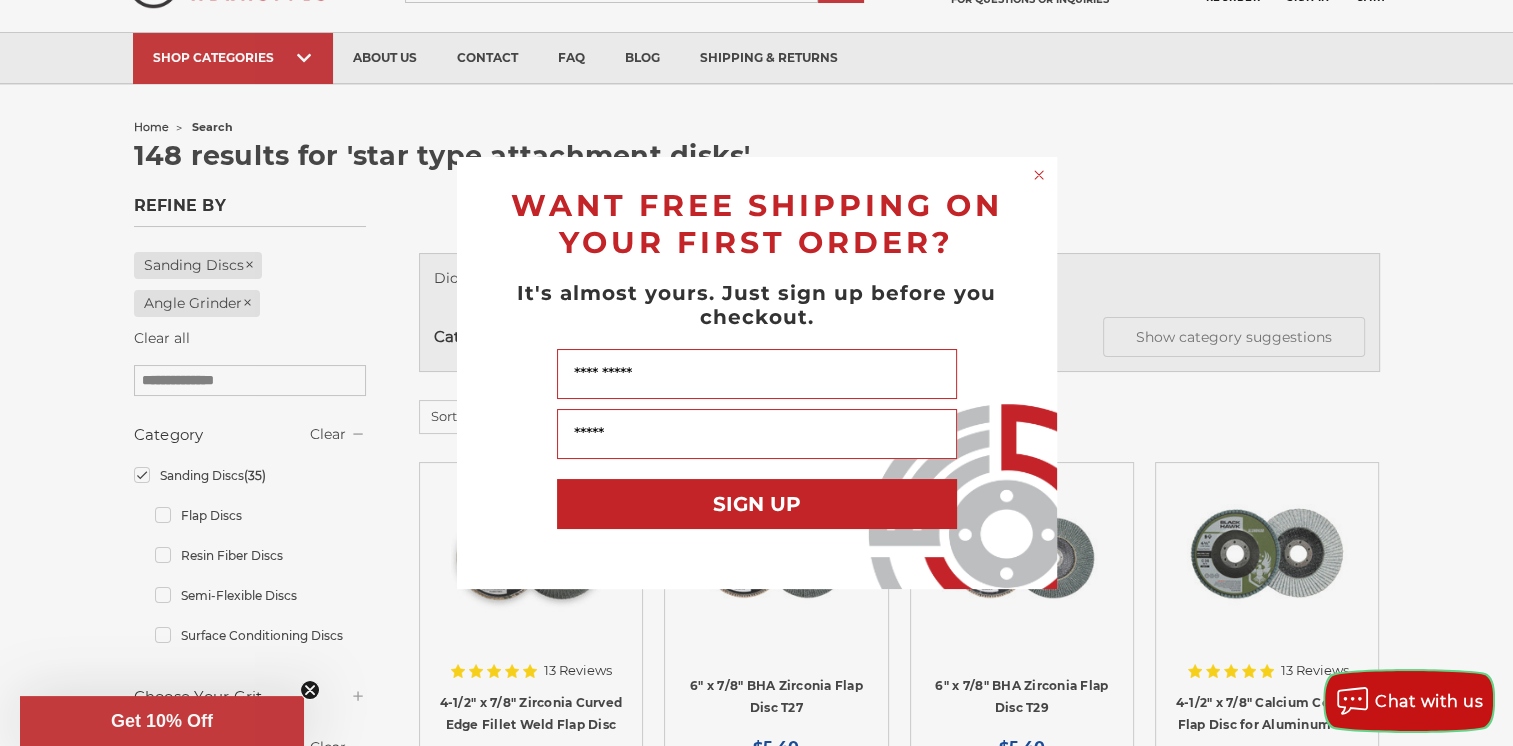 click on "Chat with us" at bounding box center [1429, 701] 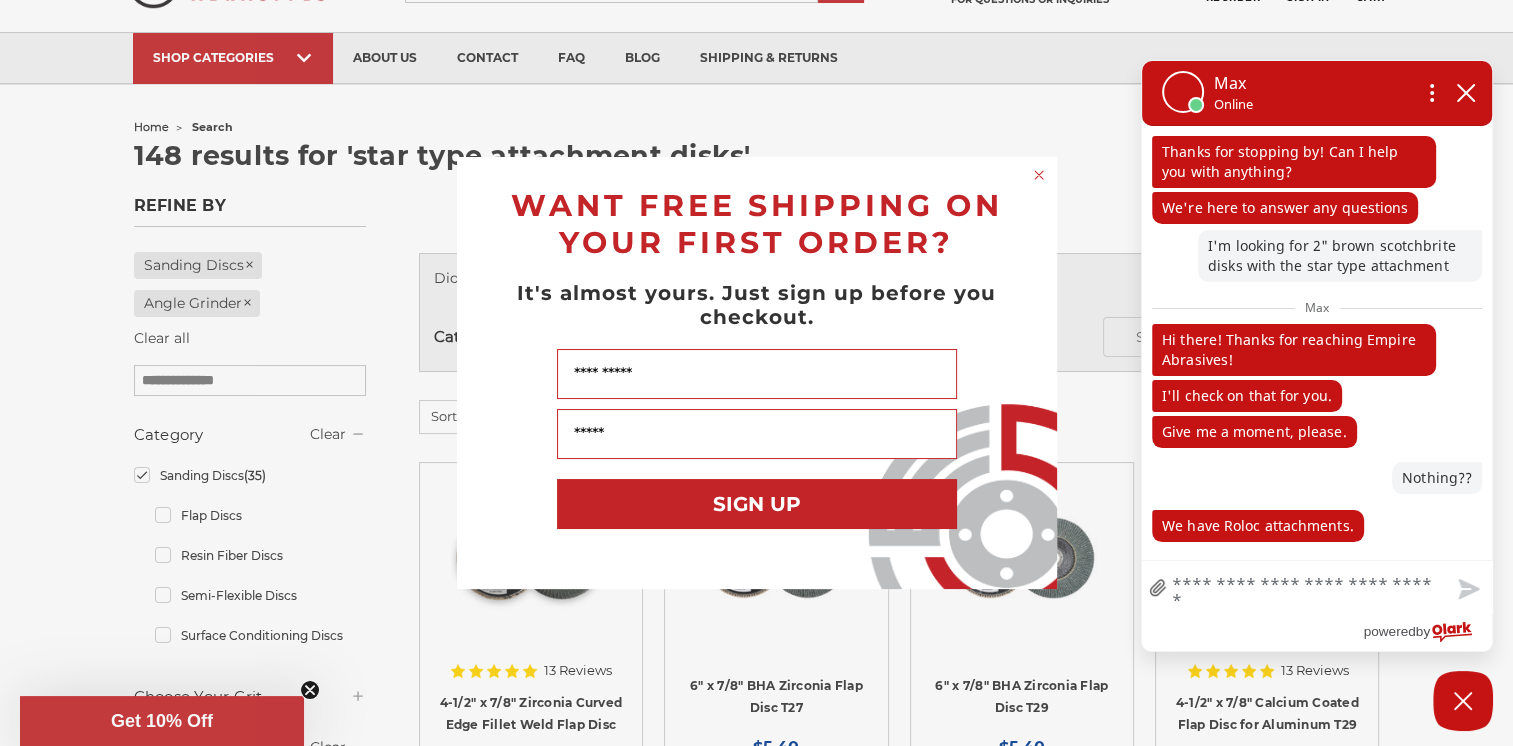 click on "Close dialog WANT FREE SHIPPING ON YOUR FIRST ORDER? It's almost yours. Just sign up before you checkout. Name Your Email SIGN UP ******" at bounding box center [756, 373] 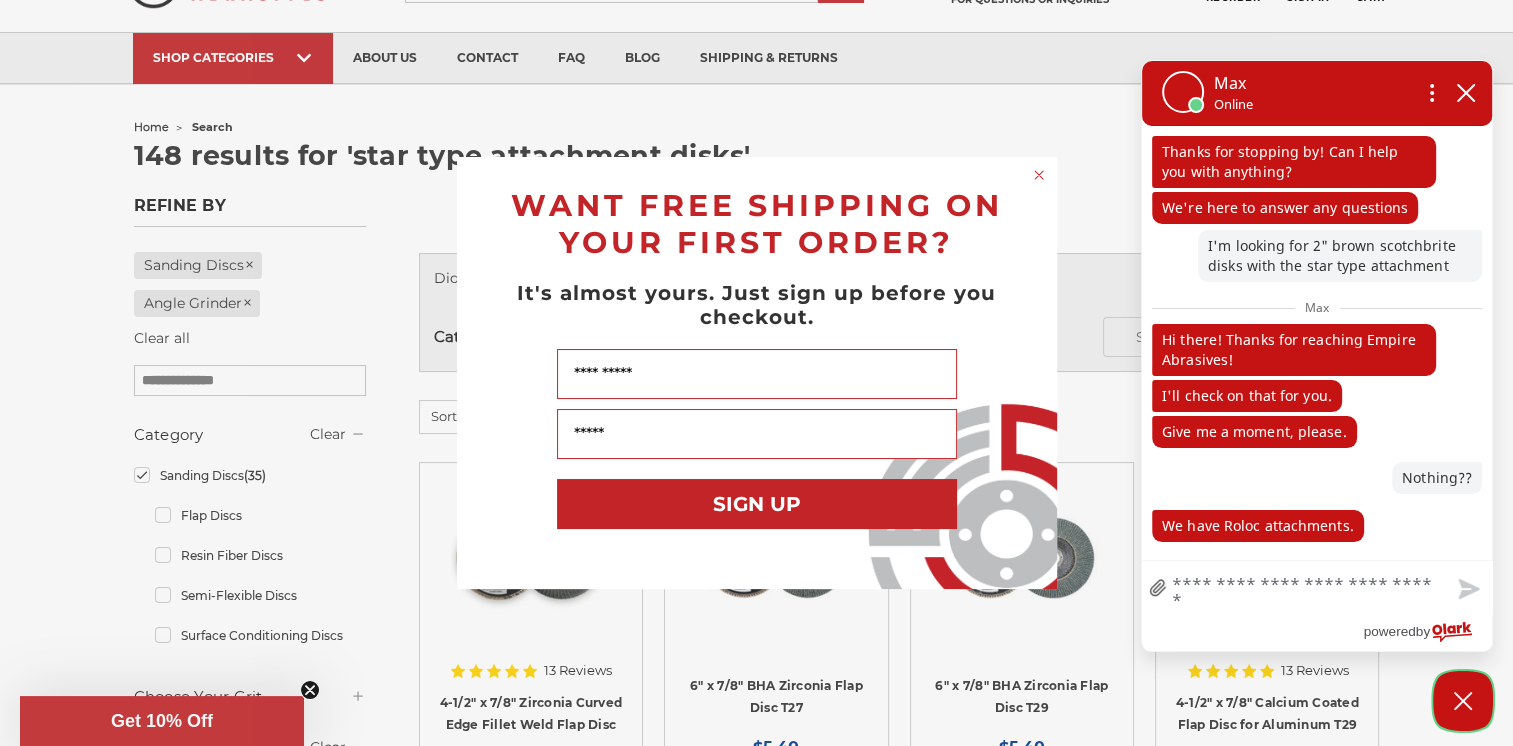 click 